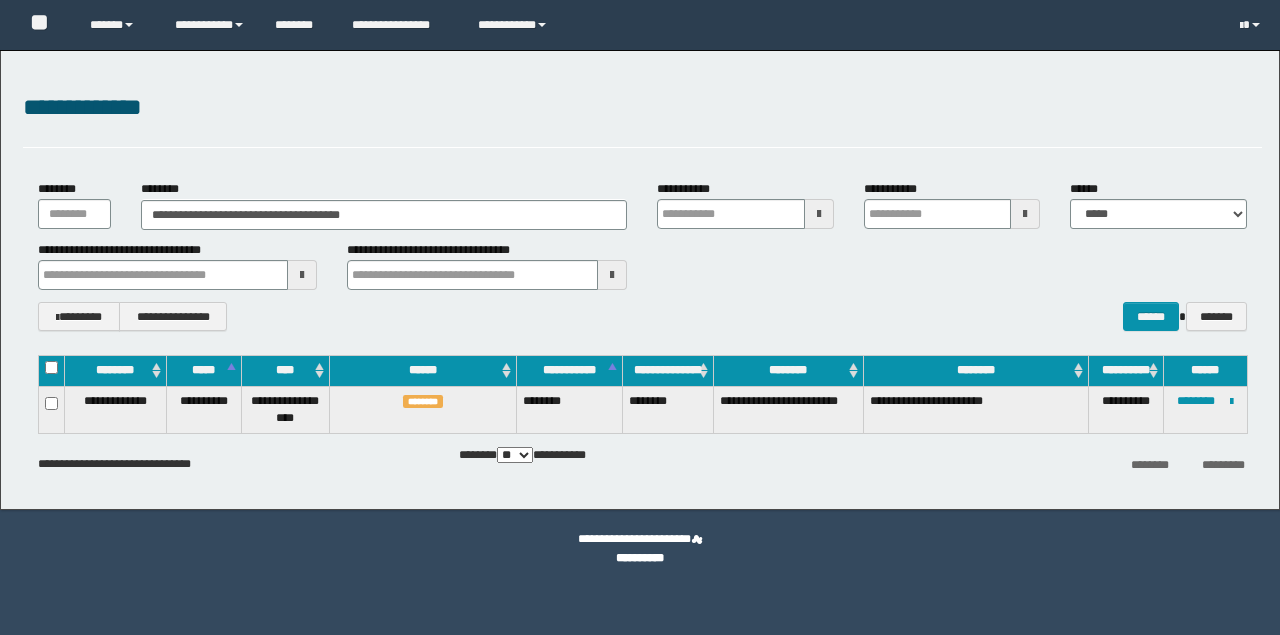 scroll, scrollTop: 0, scrollLeft: 0, axis: both 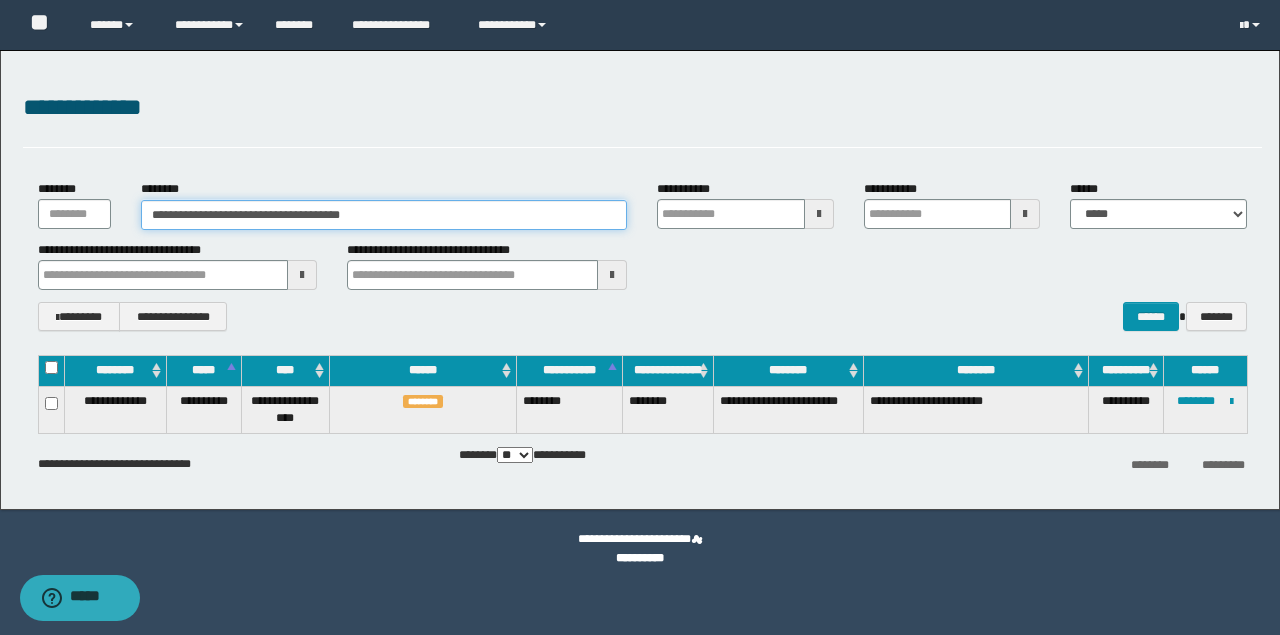 drag, startPoint x: 396, startPoint y: 216, endPoint x: 339, endPoint y: 221, distance: 57.21888 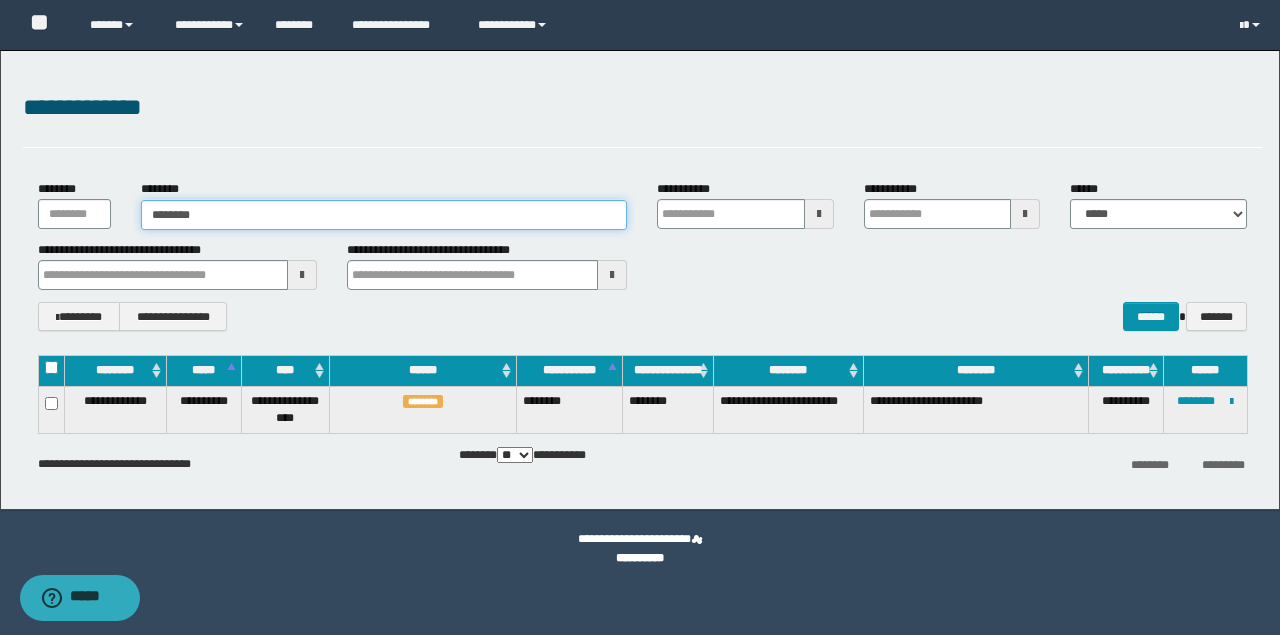 type on "********" 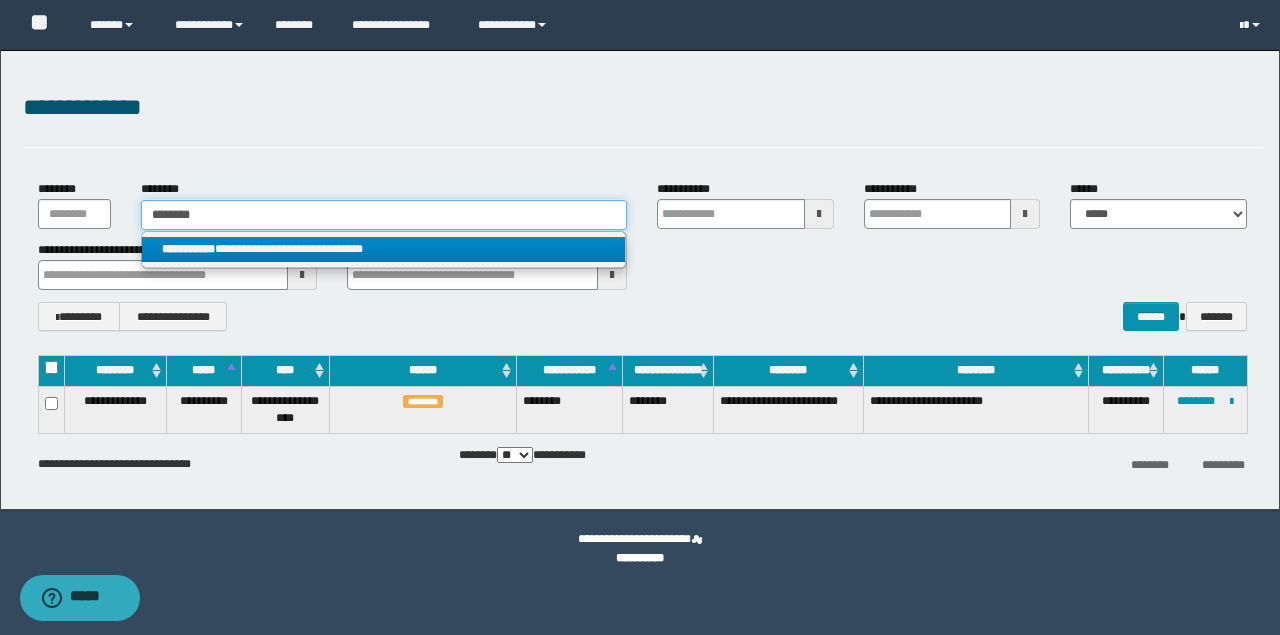type on "********" 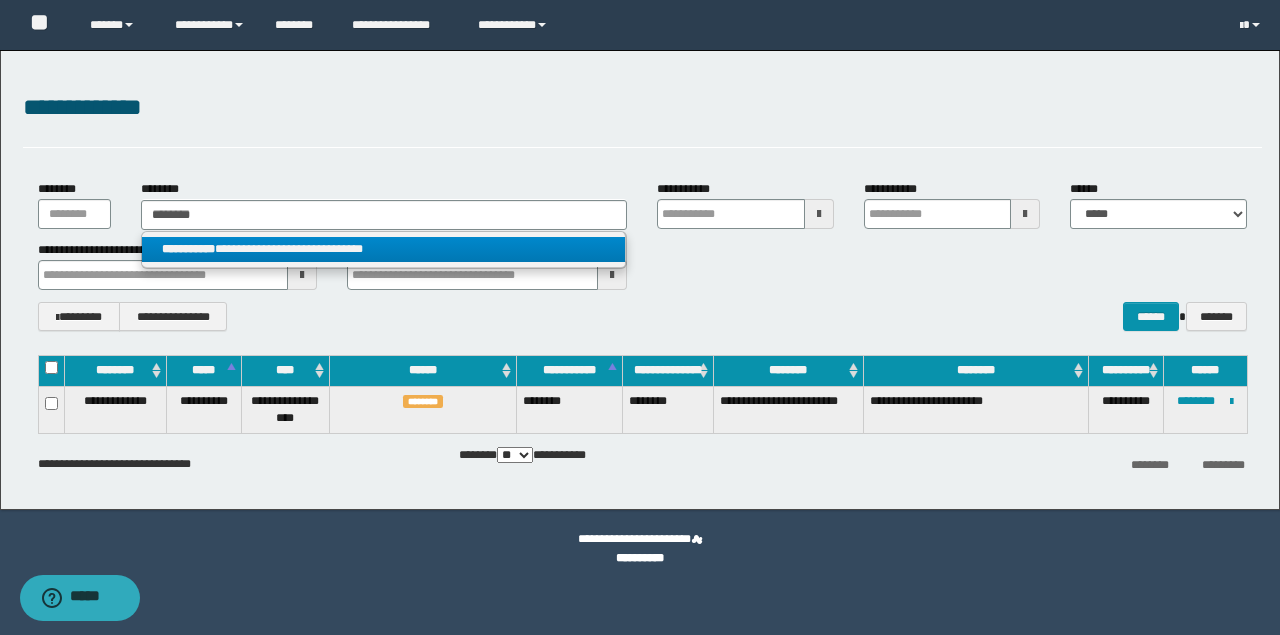 click on "**********" at bounding box center [384, 249] 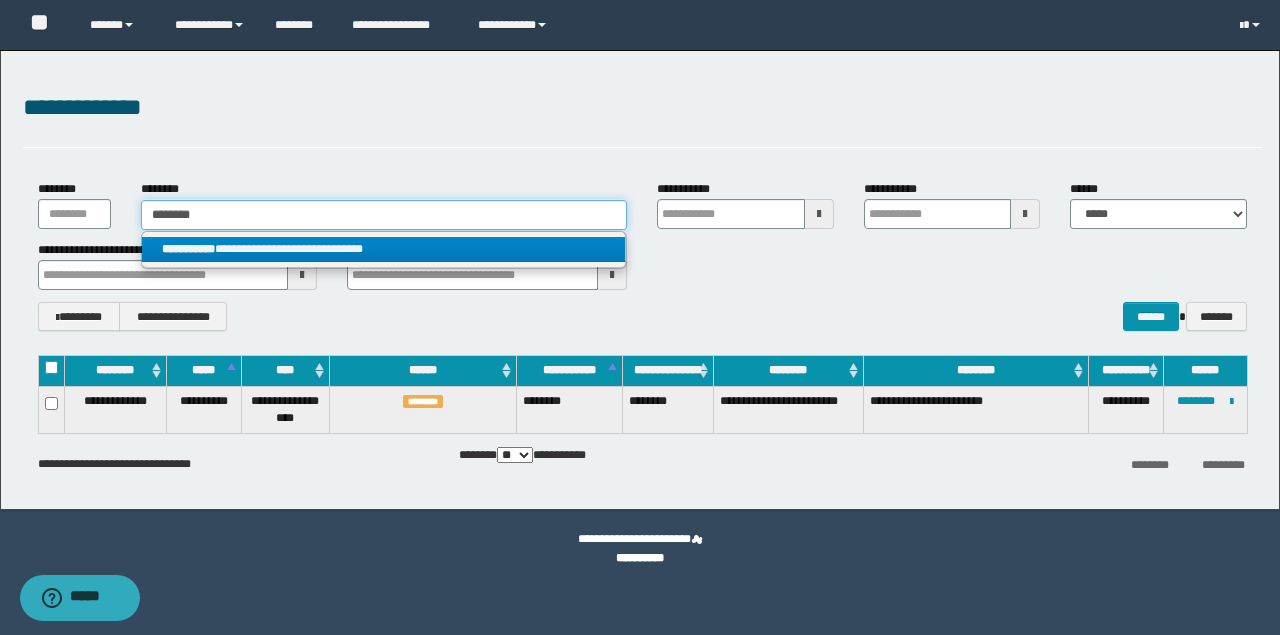type 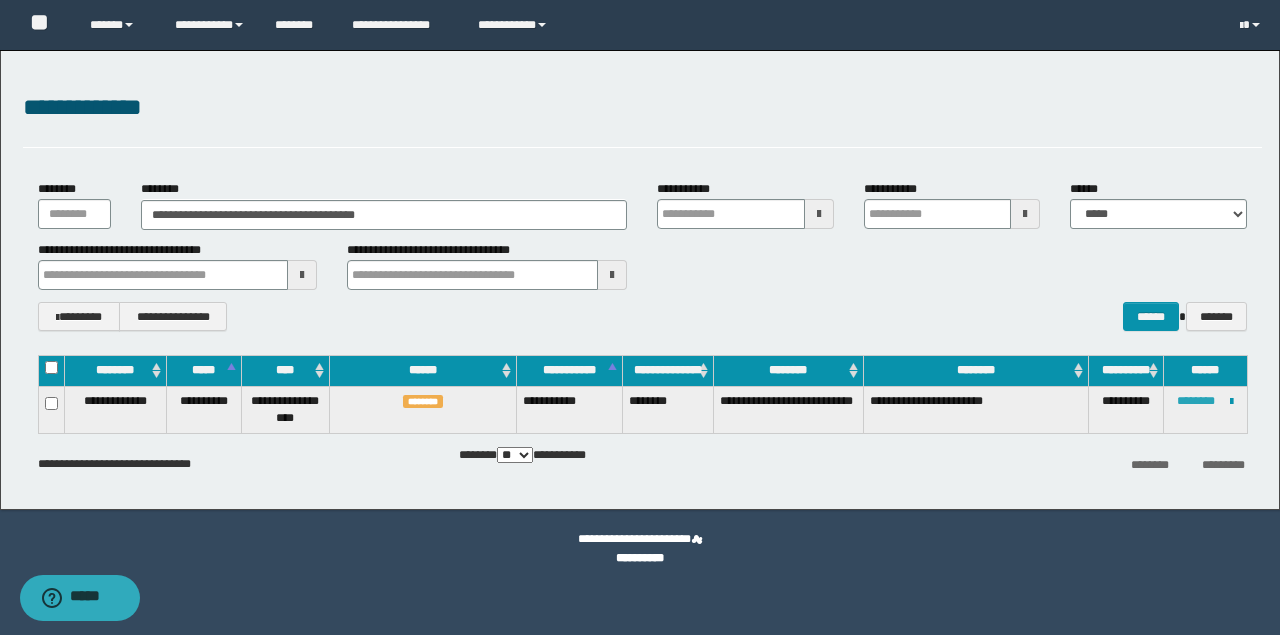 click on "********" at bounding box center [1196, 401] 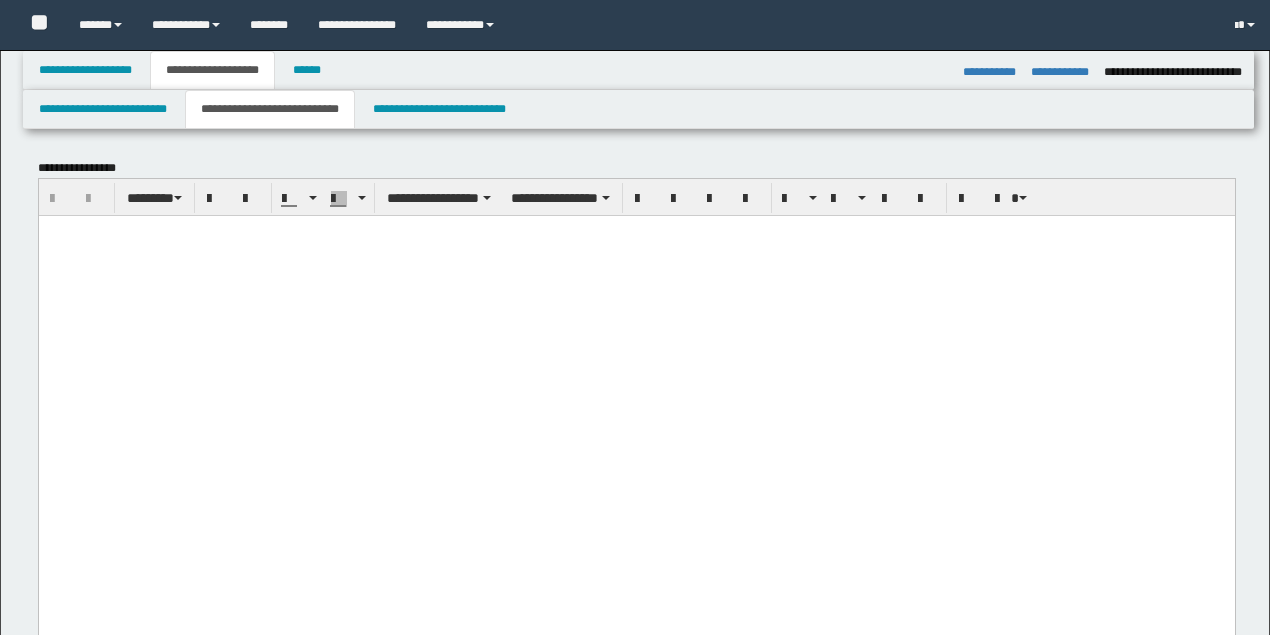 select on "*" 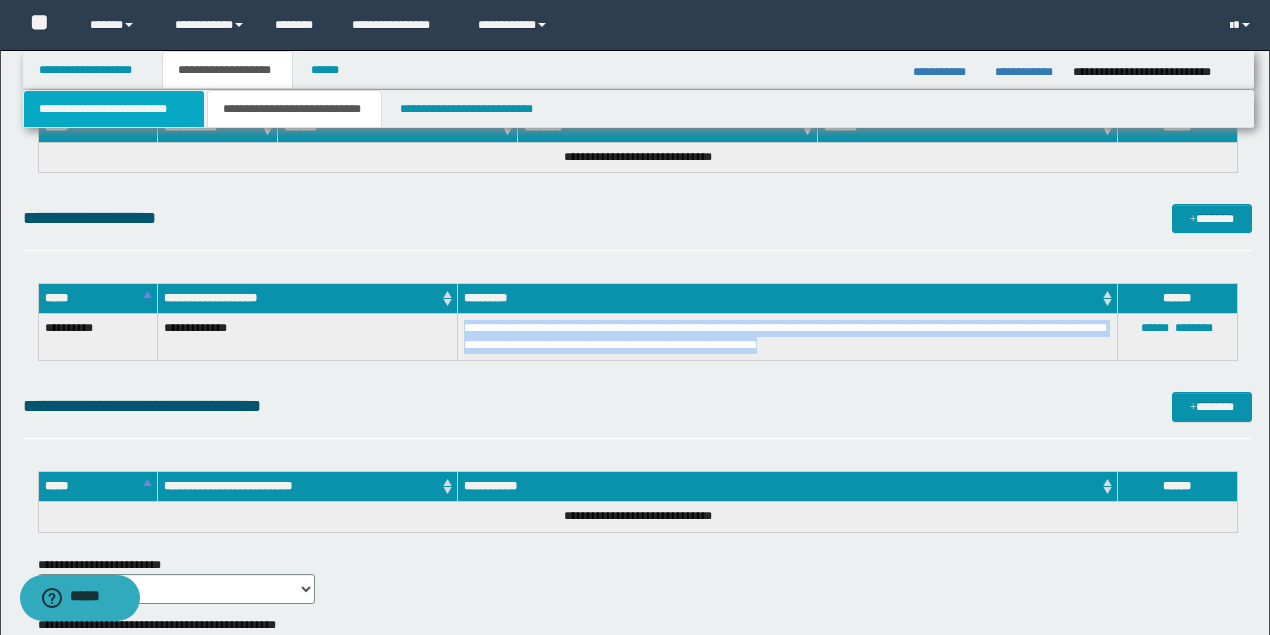 scroll, scrollTop: 1678, scrollLeft: 0, axis: vertical 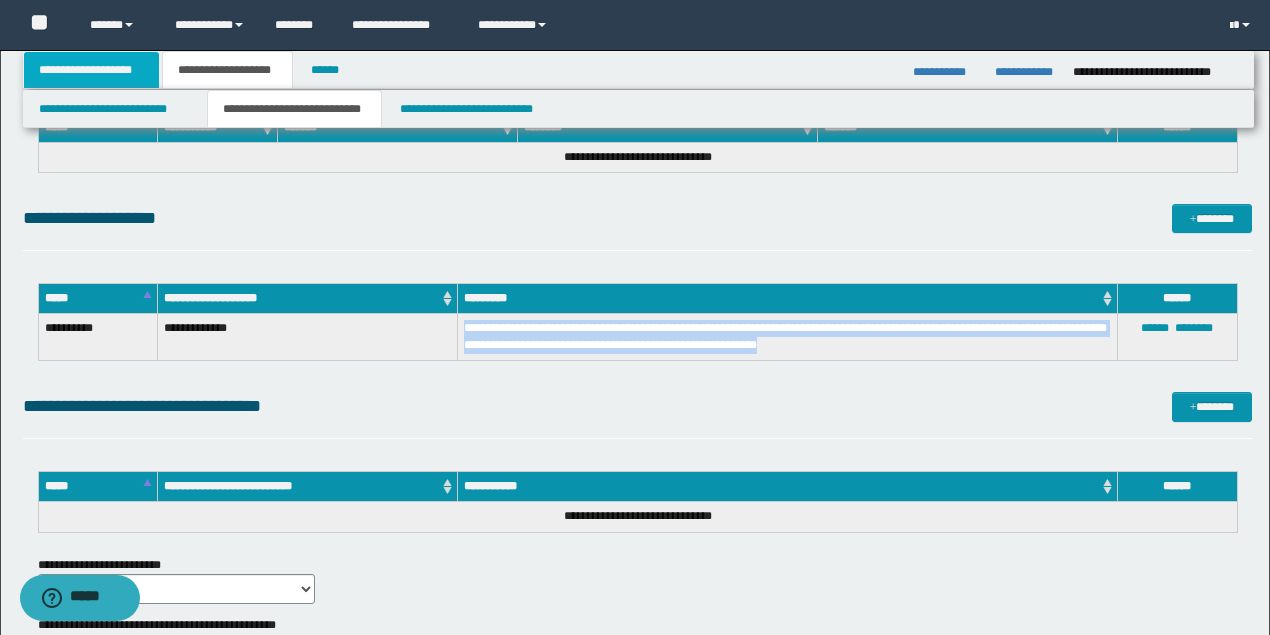 click on "**********" at bounding box center (92, 70) 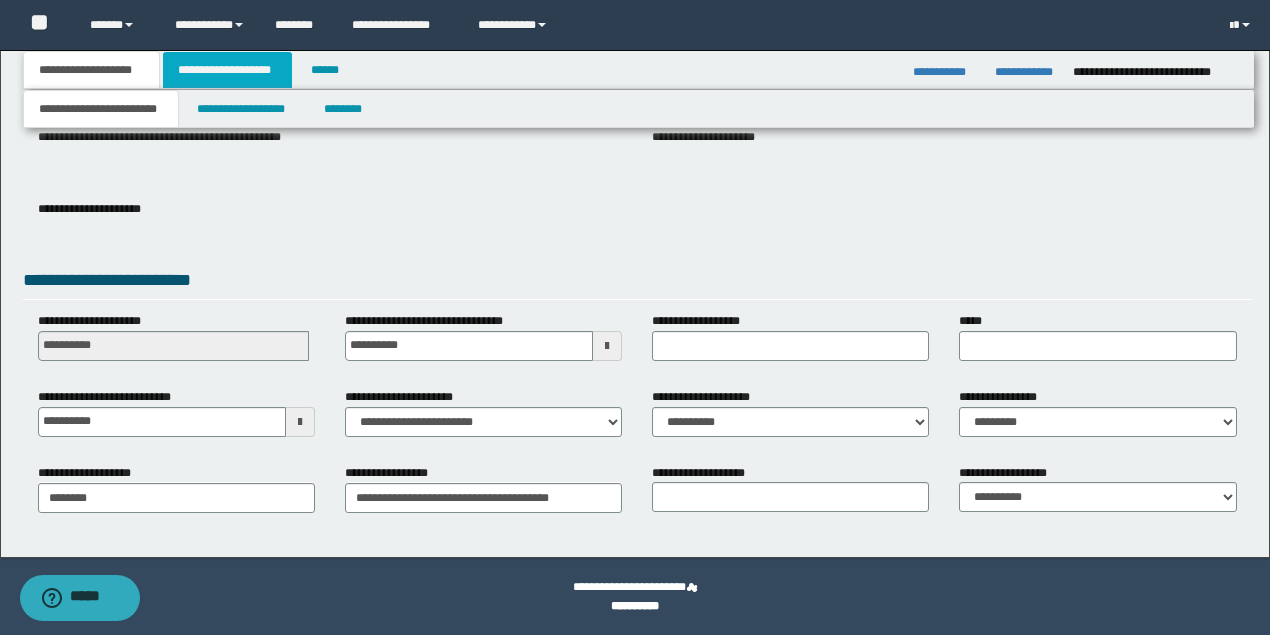 click on "**********" at bounding box center [227, 70] 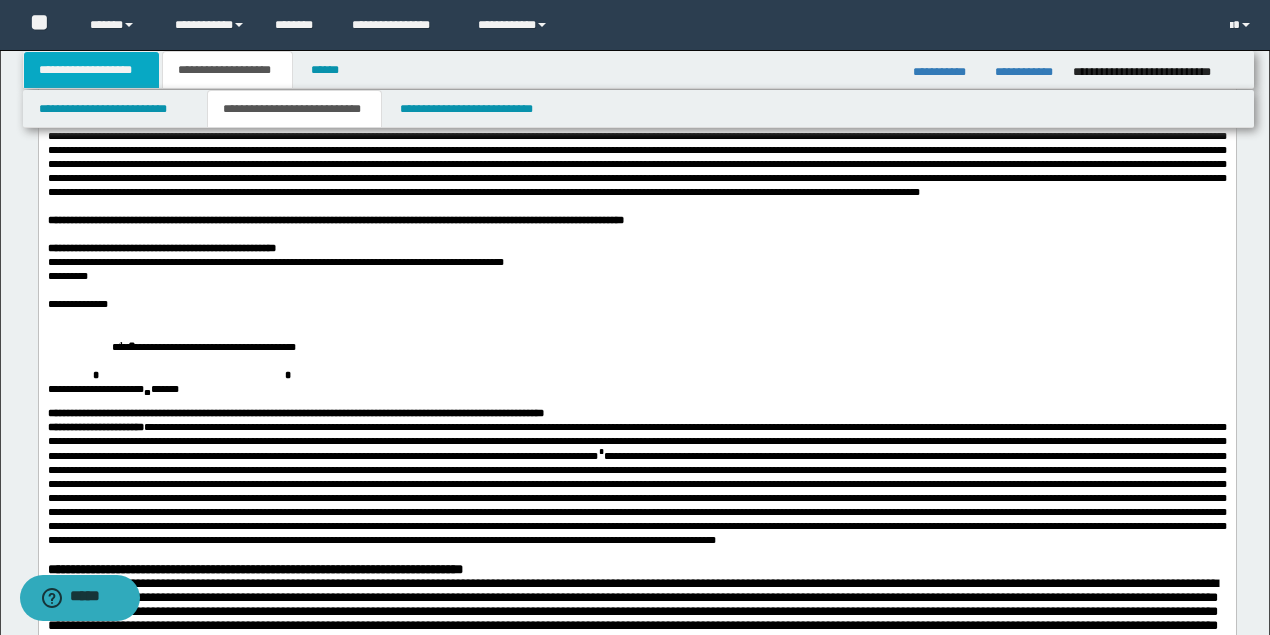 click on "**********" at bounding box center (92, 70) 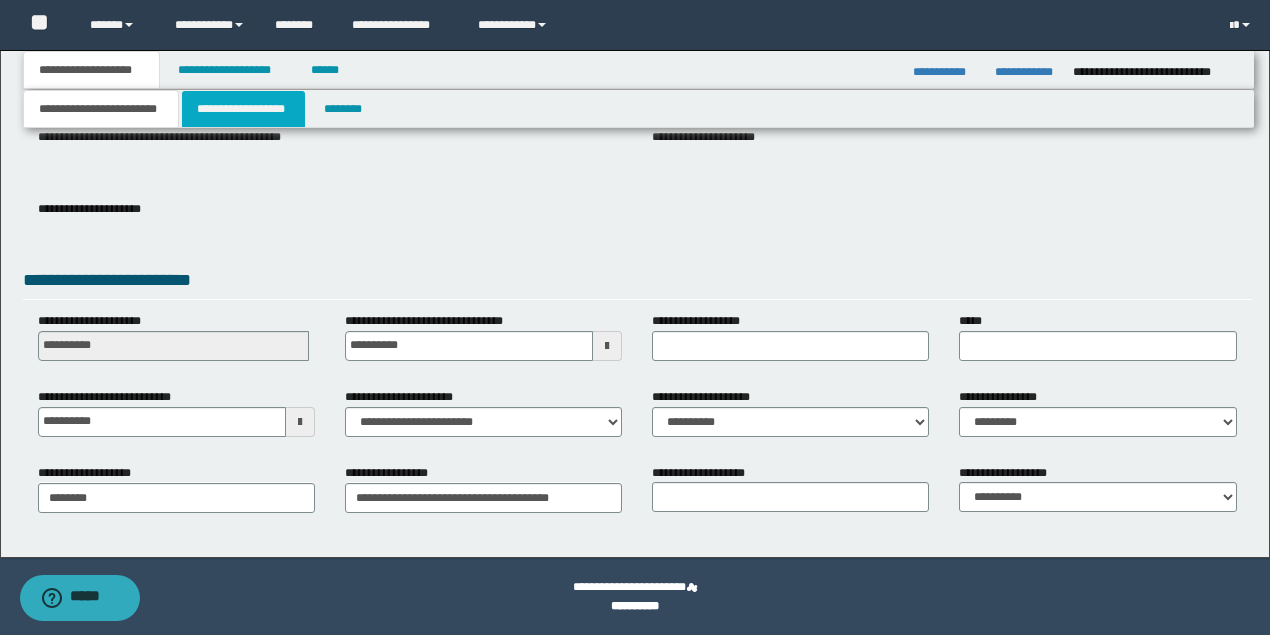 click on "**********" at bounding box center [243, 109] 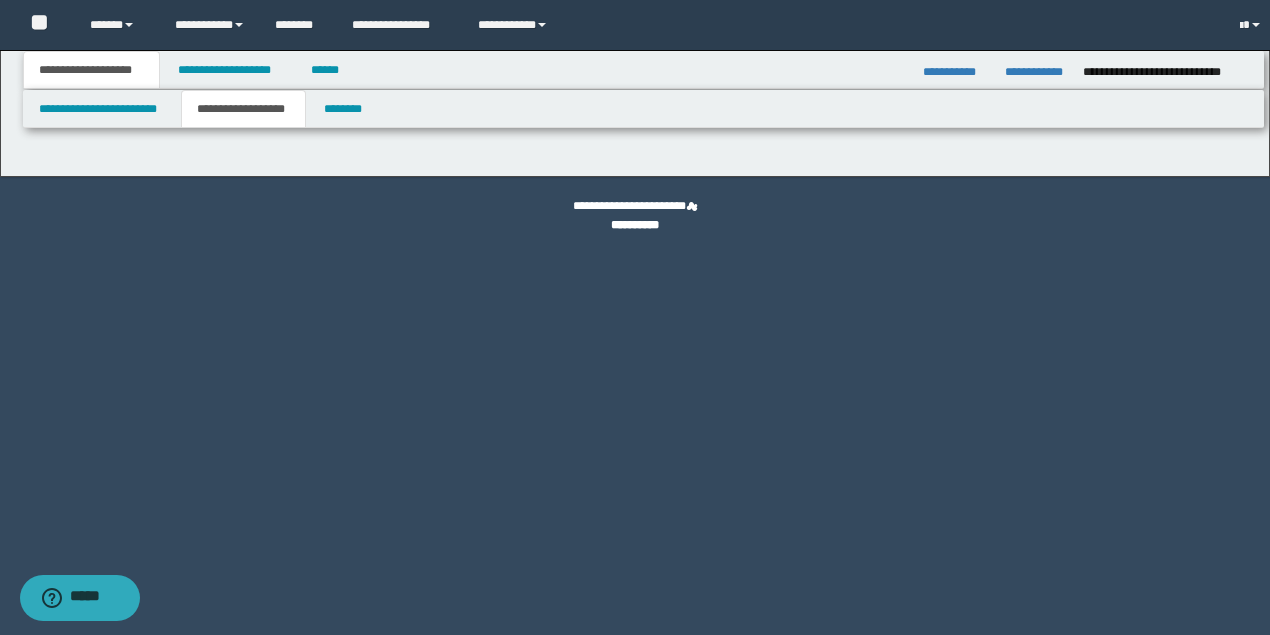 scroll, scrollTop: 0, scrollLeft: 0, axis: both 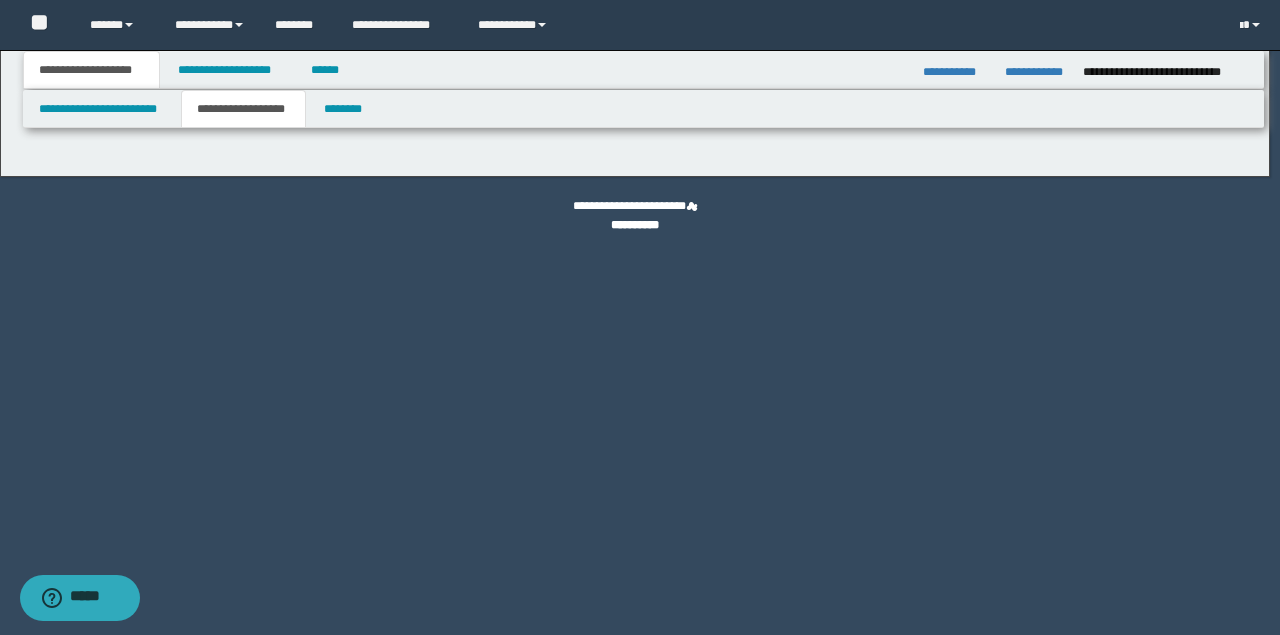 type on "********" 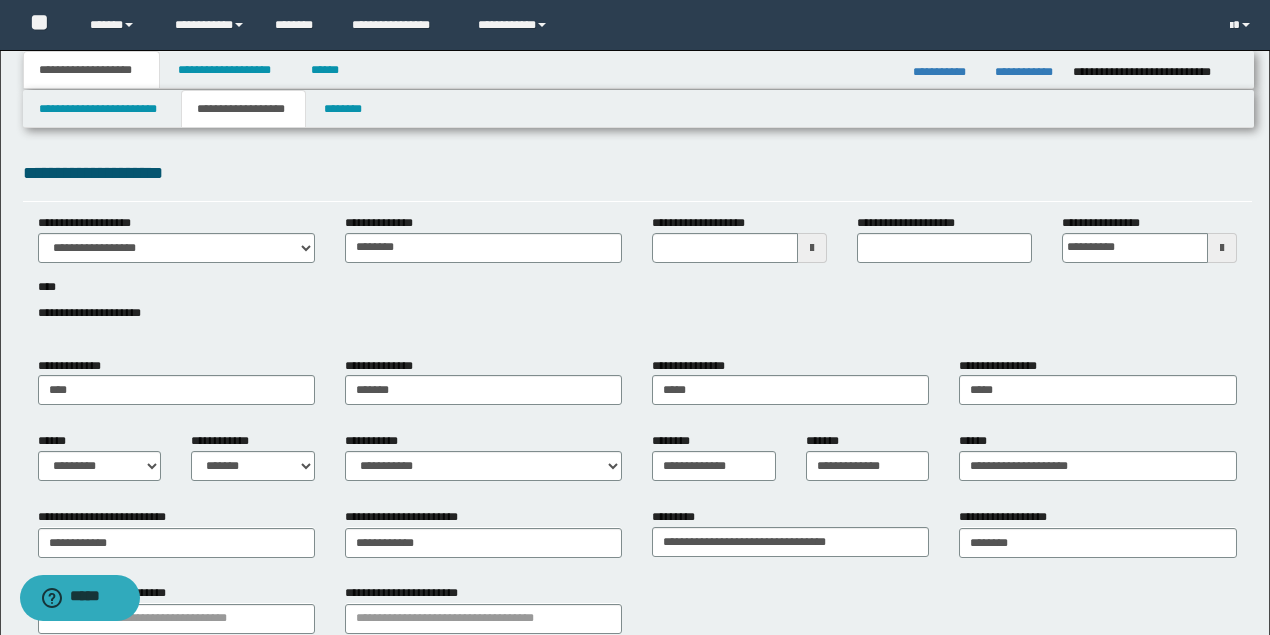 scroll, scrollTop: 66, scrollLeft: 0, axis: vertical 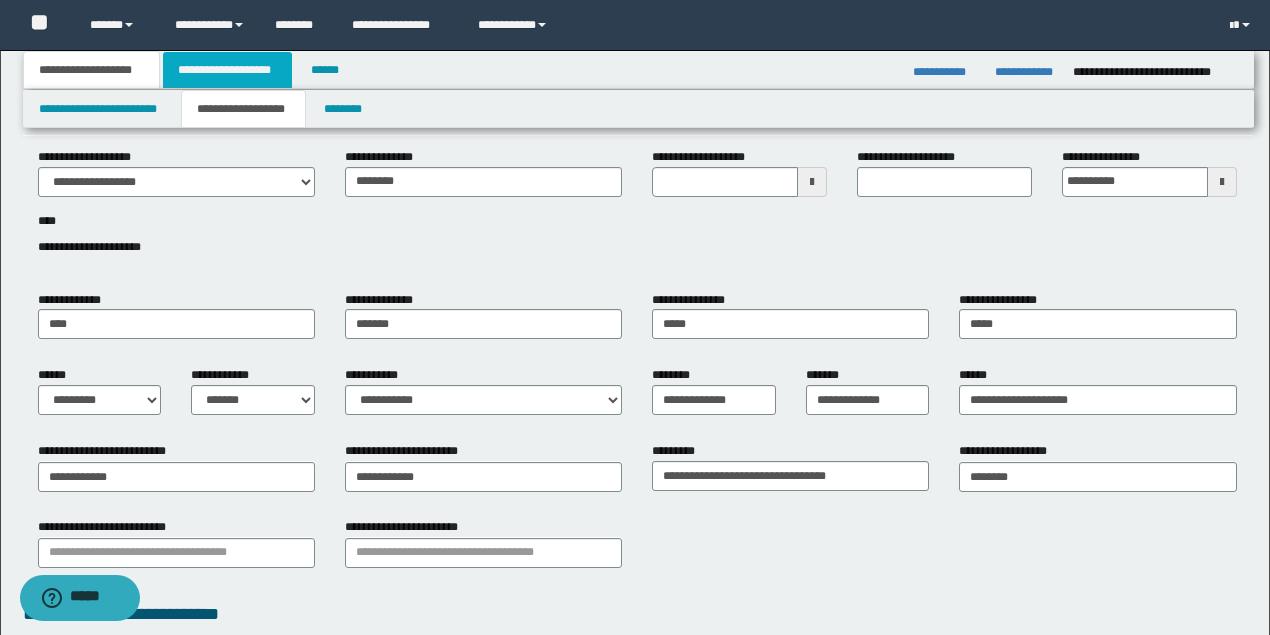 click on "**********" at bounding box center (227, 70) 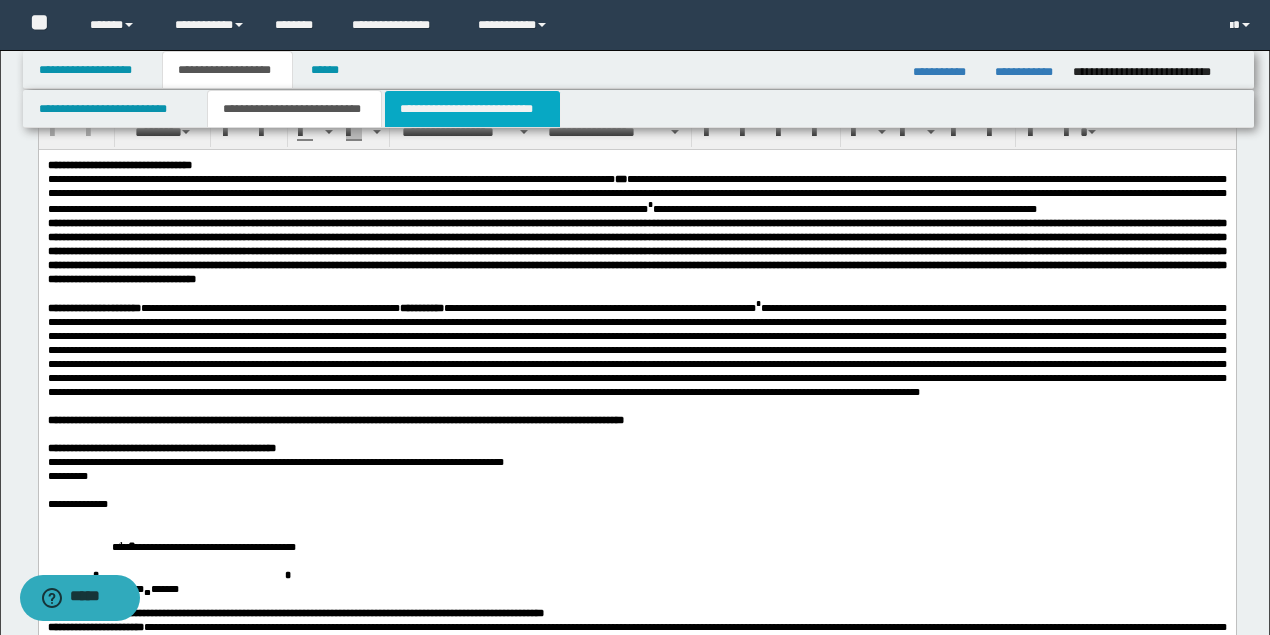 click on "**********" at bounding box center [472, 109] 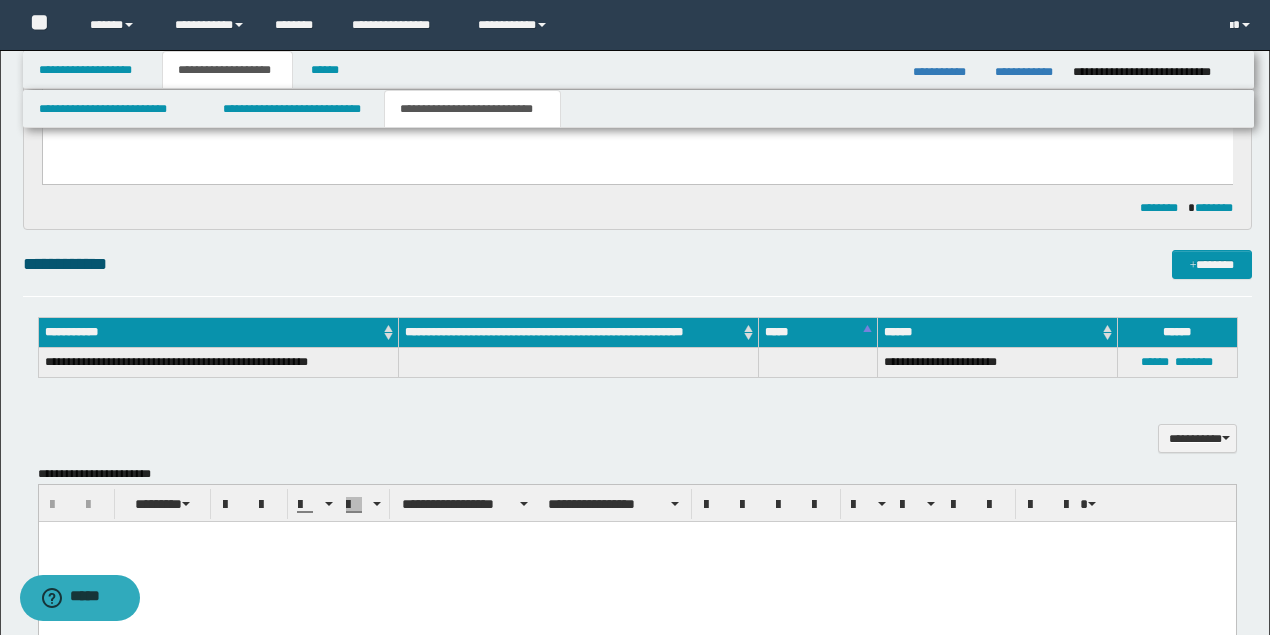 scroll, scrollTop: 1066, scrollLeft: 0, axis: vertical 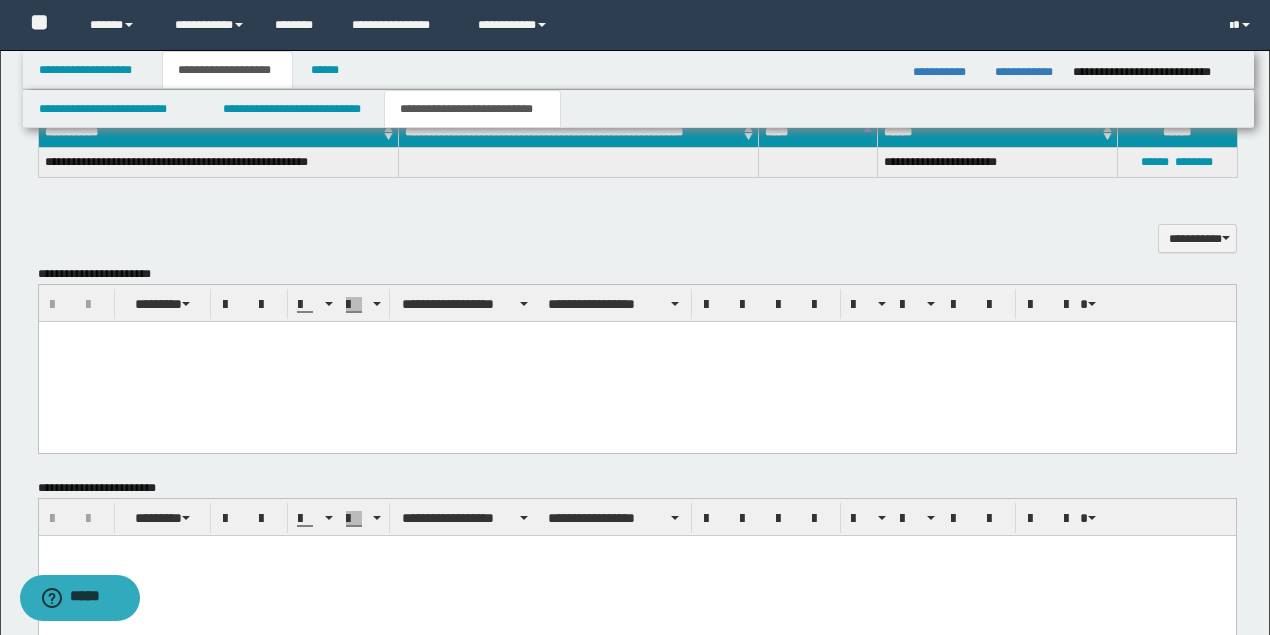 click at bounding box center [636, 361] 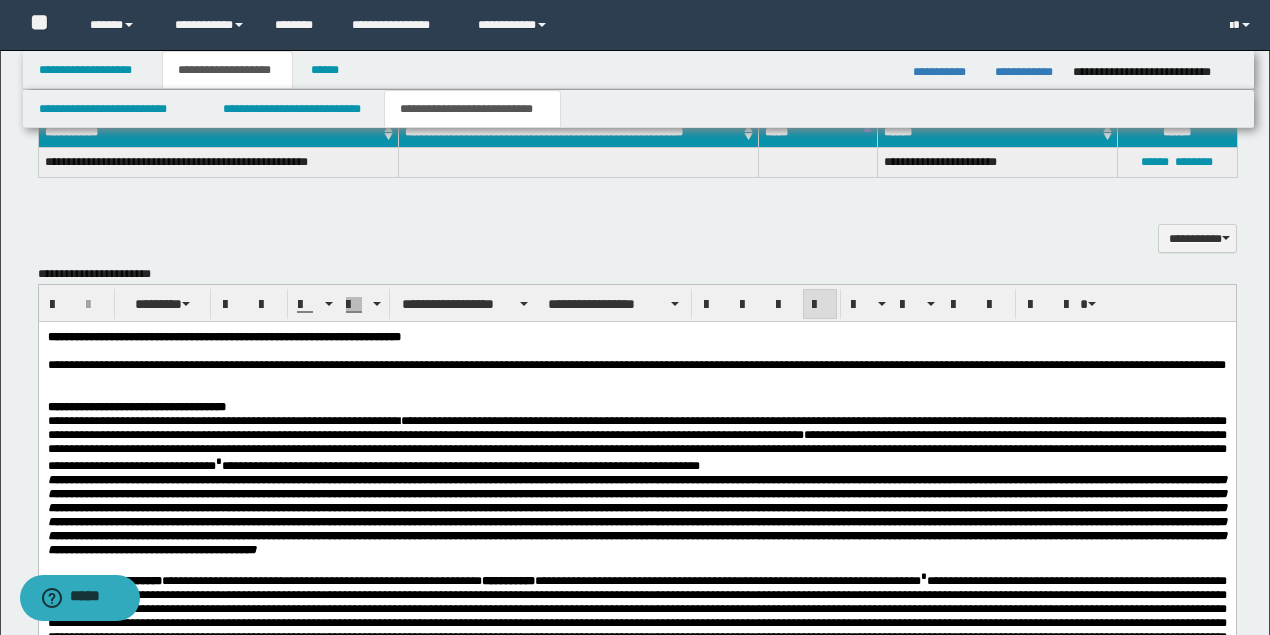 click at bounding box center [636, 378] 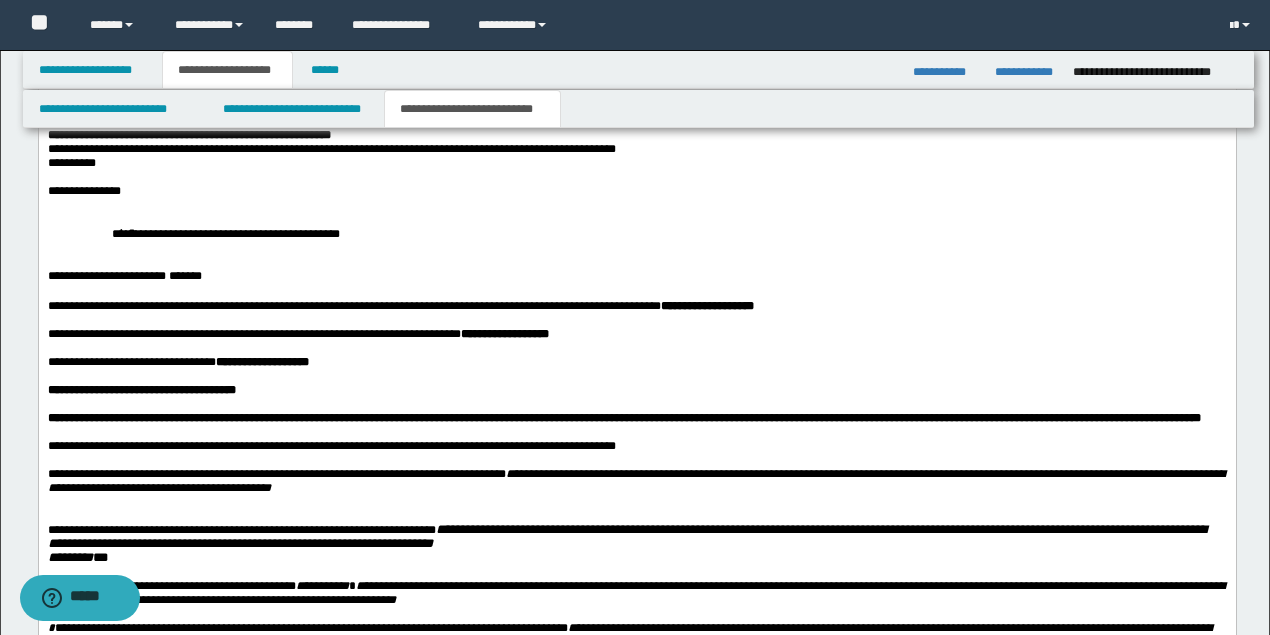 scroll, scrollTop: 1800, scrollLeft: 0, axis: vertical 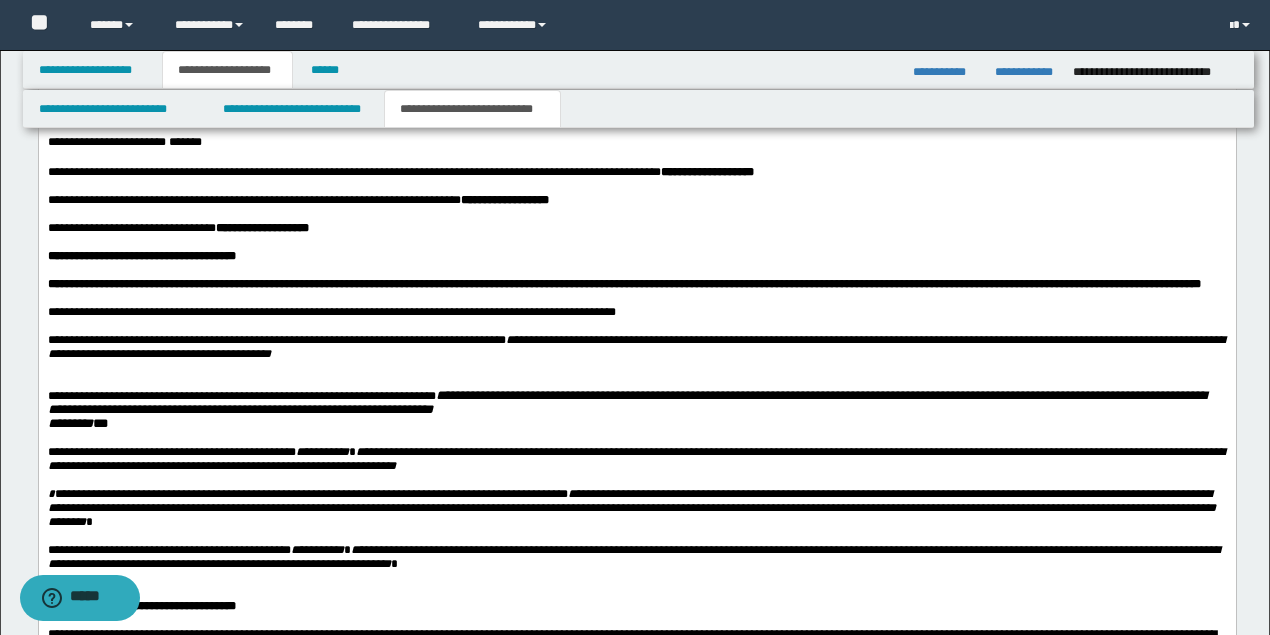 click on "**********" at bounding box center [636, 228] 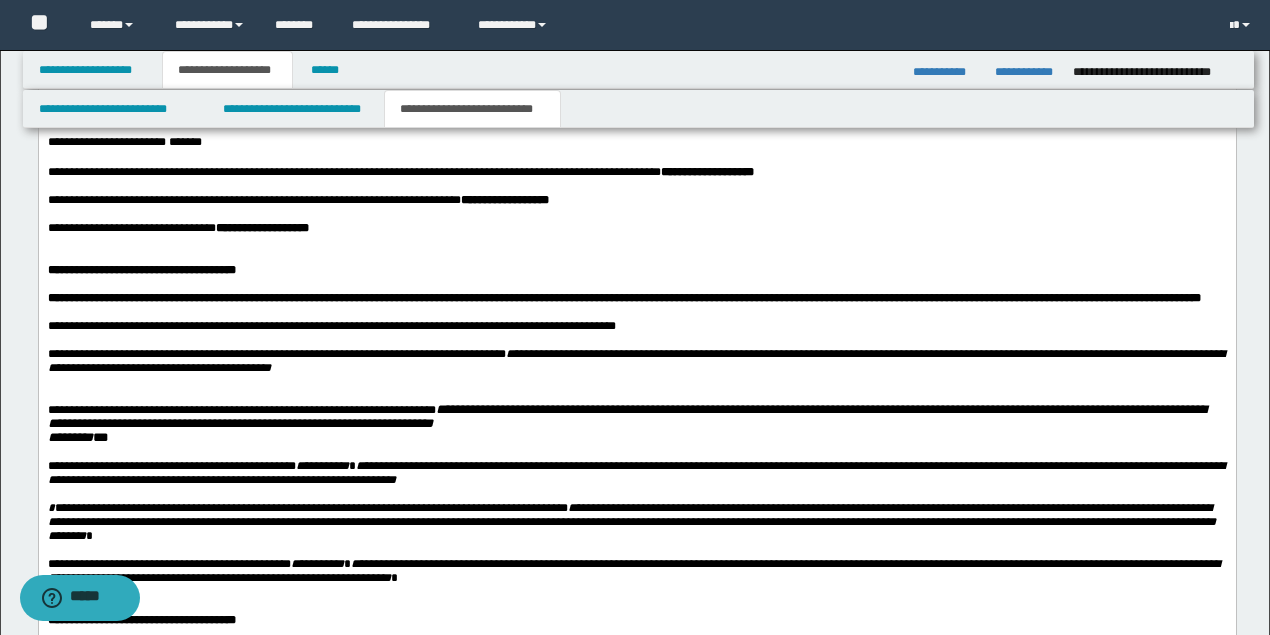 scroll, scrollTop: 2000, scrollLeft: 0, axis: vertical 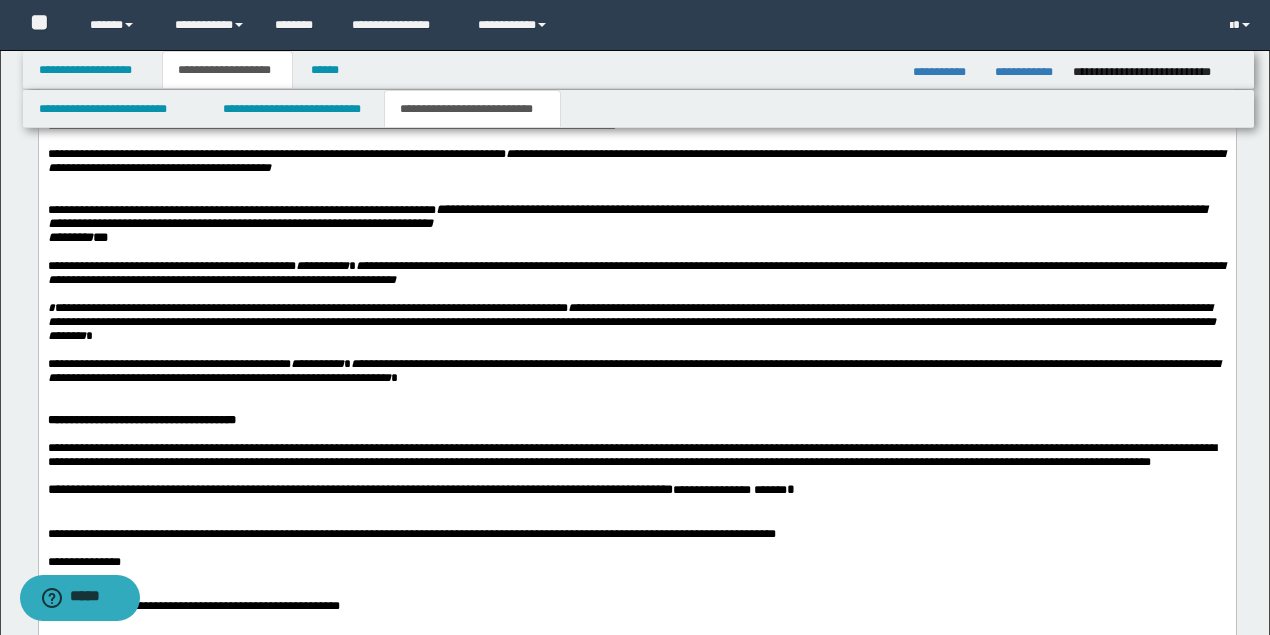 click at bounding box center [636, 196] 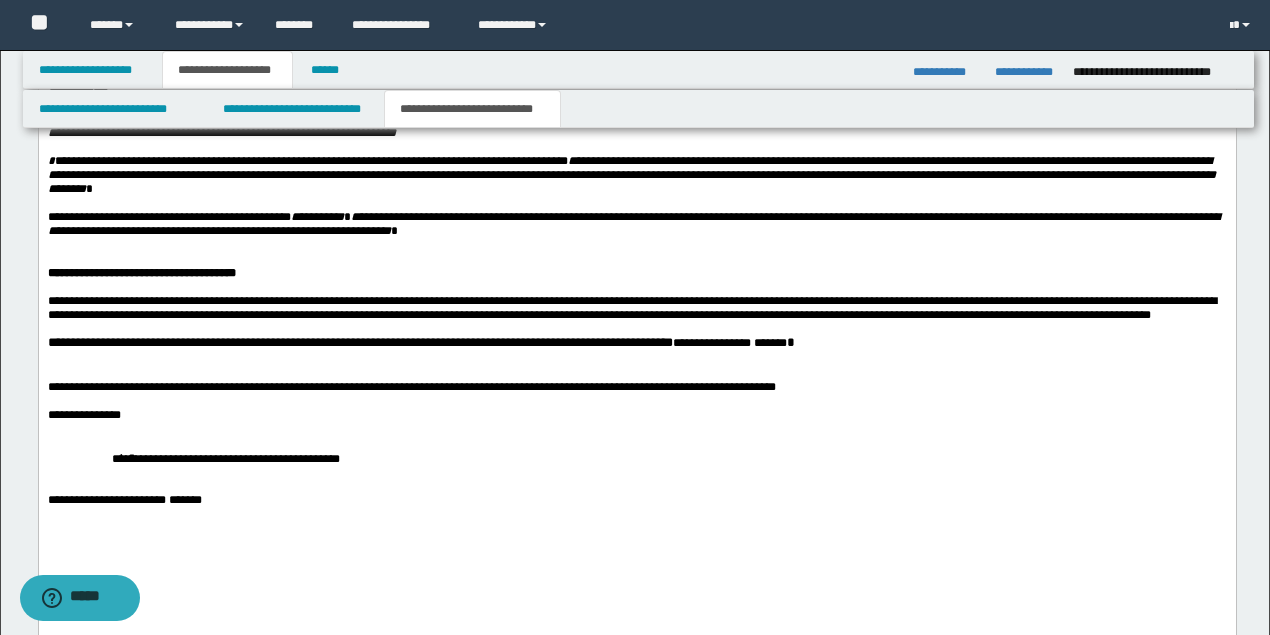 scroll, scrollTop: 2200, scrollLeft: 0, axis: vertical 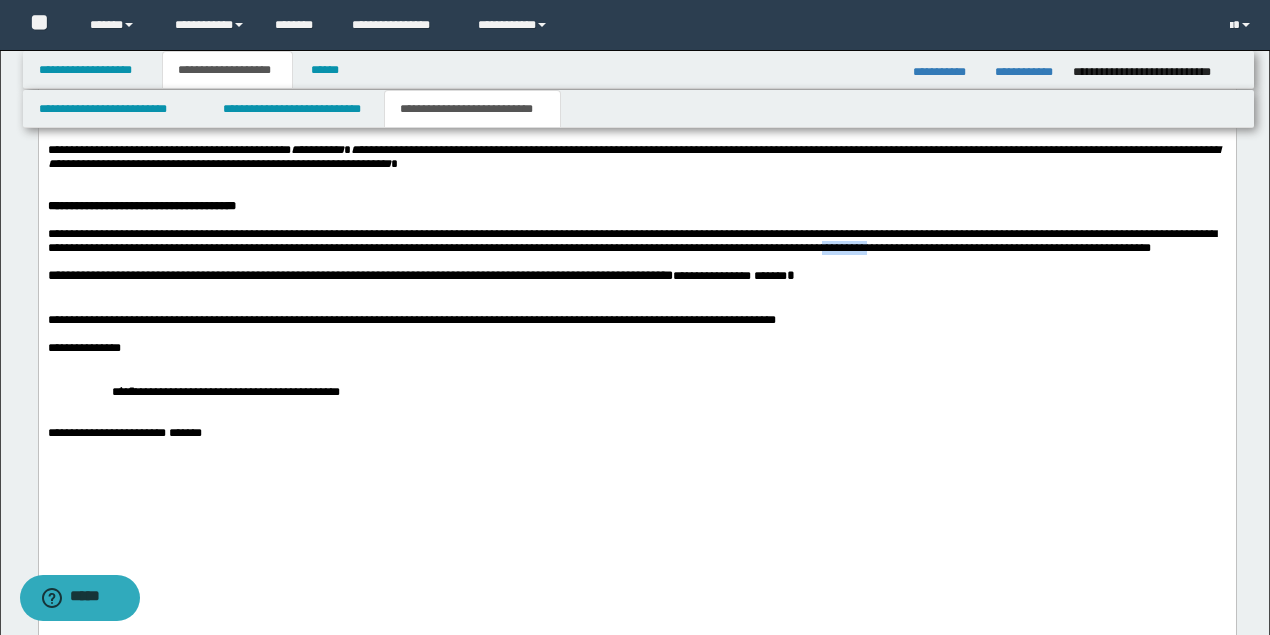 drag, startPoint x: 771, startPoint y: 354, endPoint x: 816, endPoint y: 348, distance: 45.39824 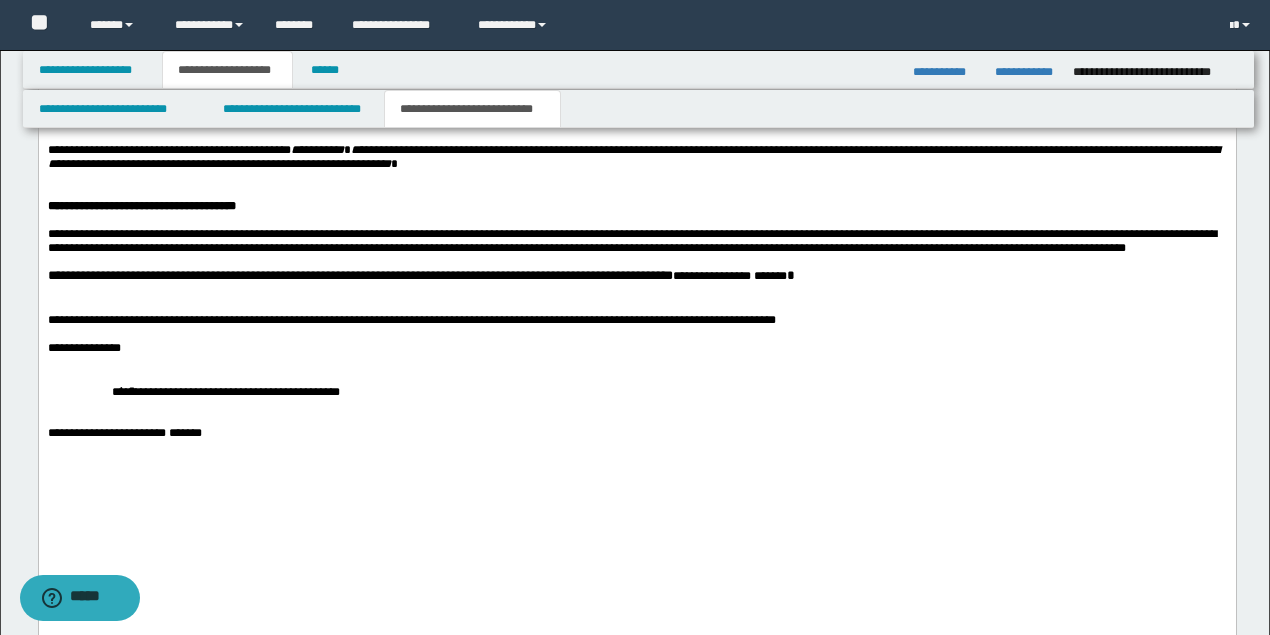 click at bounding box center [636, 292] 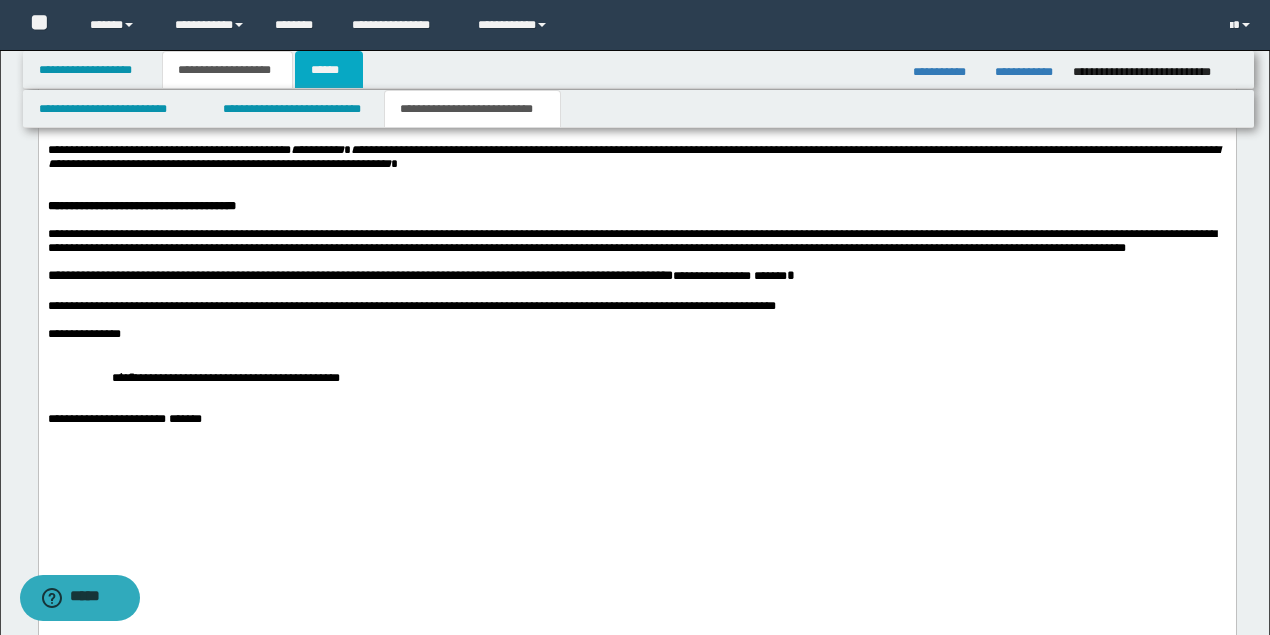 drag, startPoint x: 346, startPoint y: 62, endPoint x: 454, endPoint y: 134, distance: 129.79985 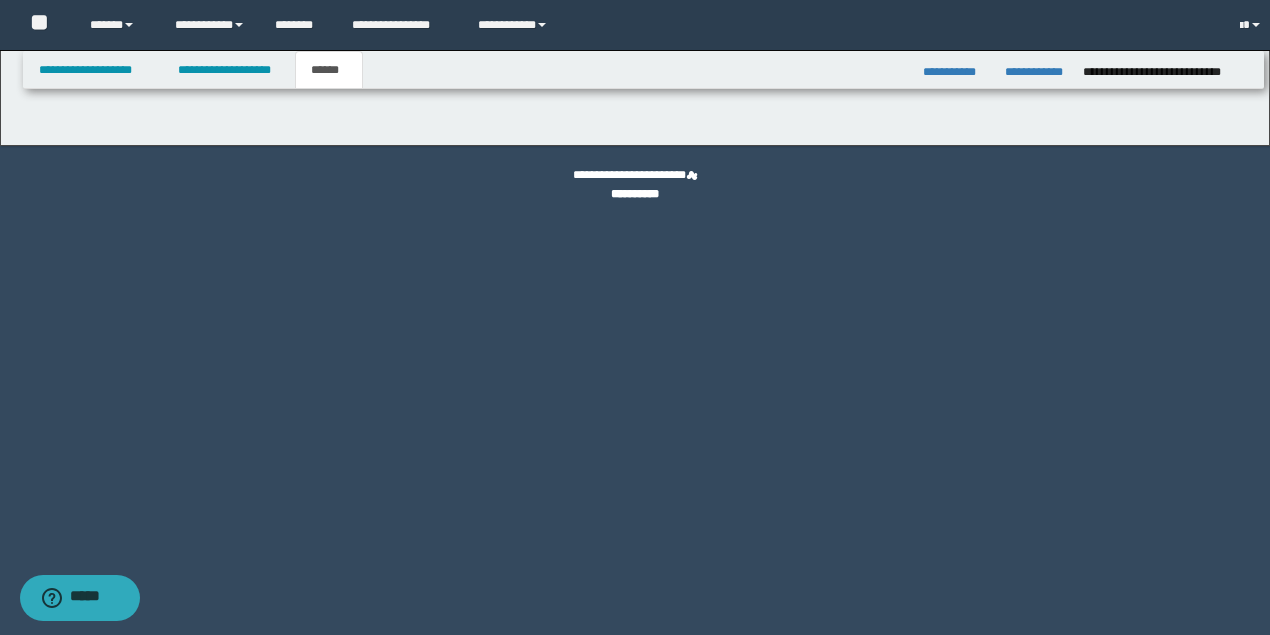 scroll, scrollTop: 0, scrollLeft: 0, axis: both 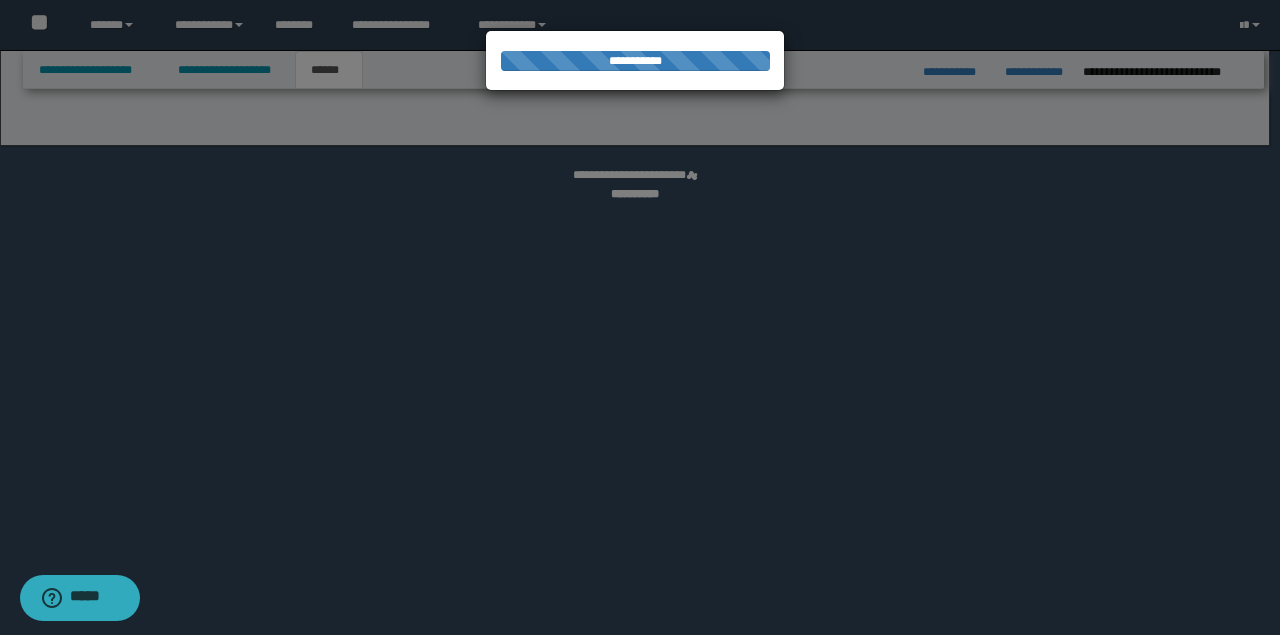 select on "*" 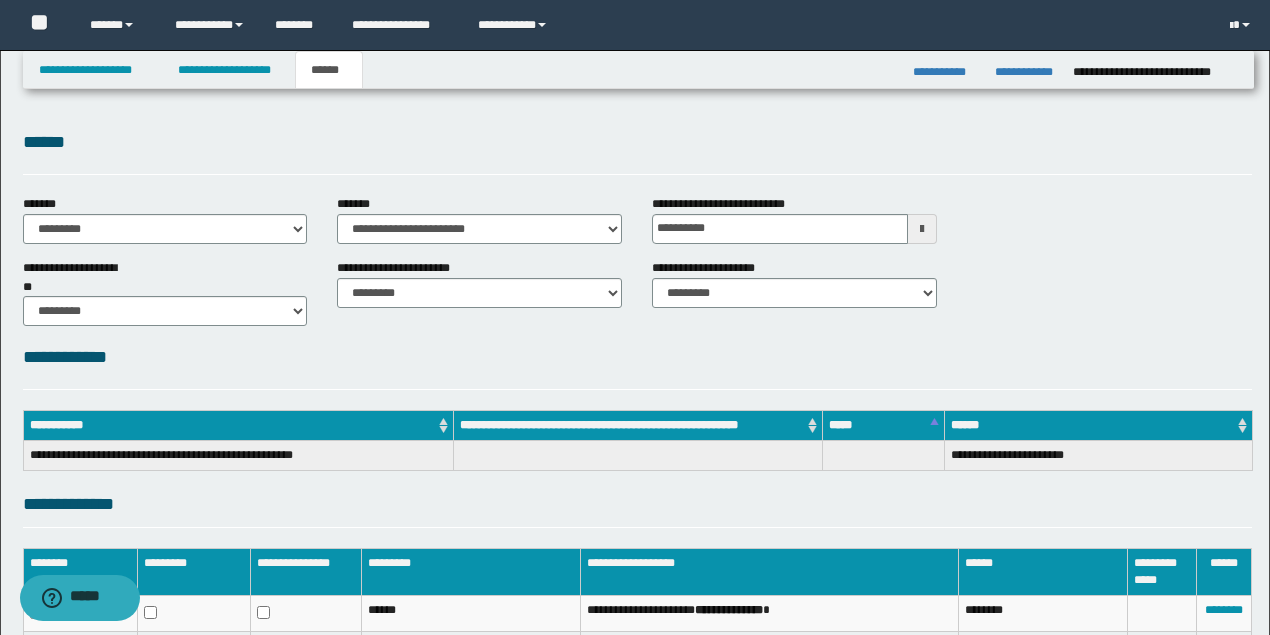 scroll, scrollTop: 0, scrollLeft: 0, axis: both 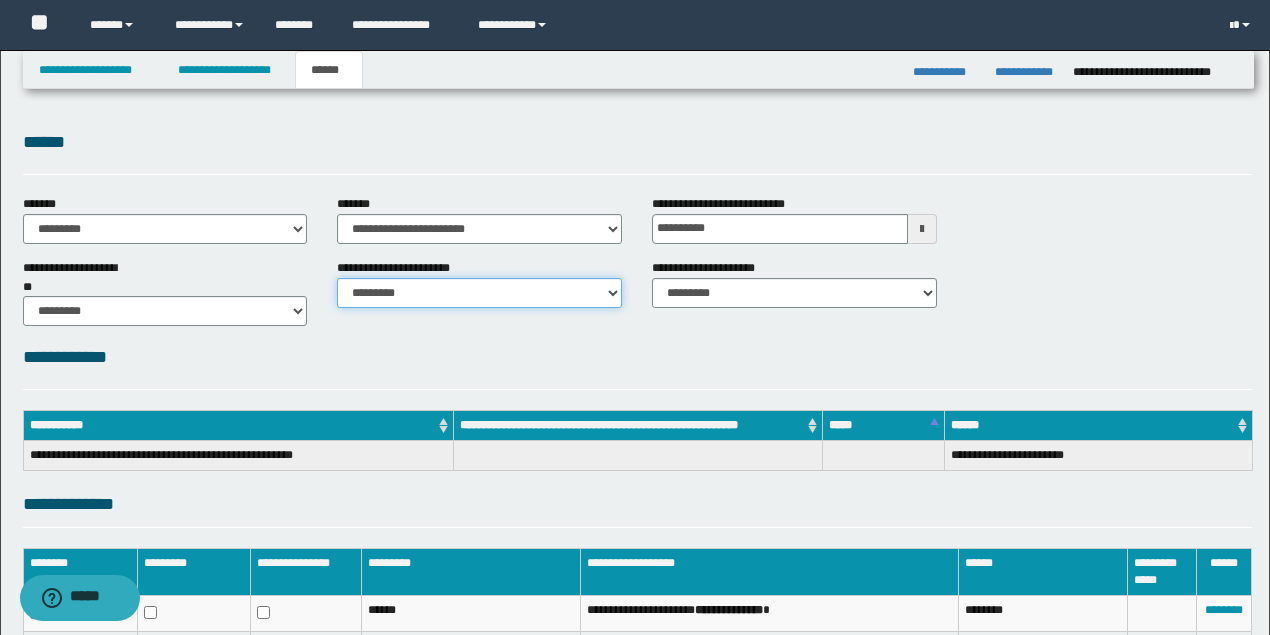 drag, startPoint x: 392, startPoint y: 285, endPoint x: 394, endPoint y: 301, distance: 16.124516 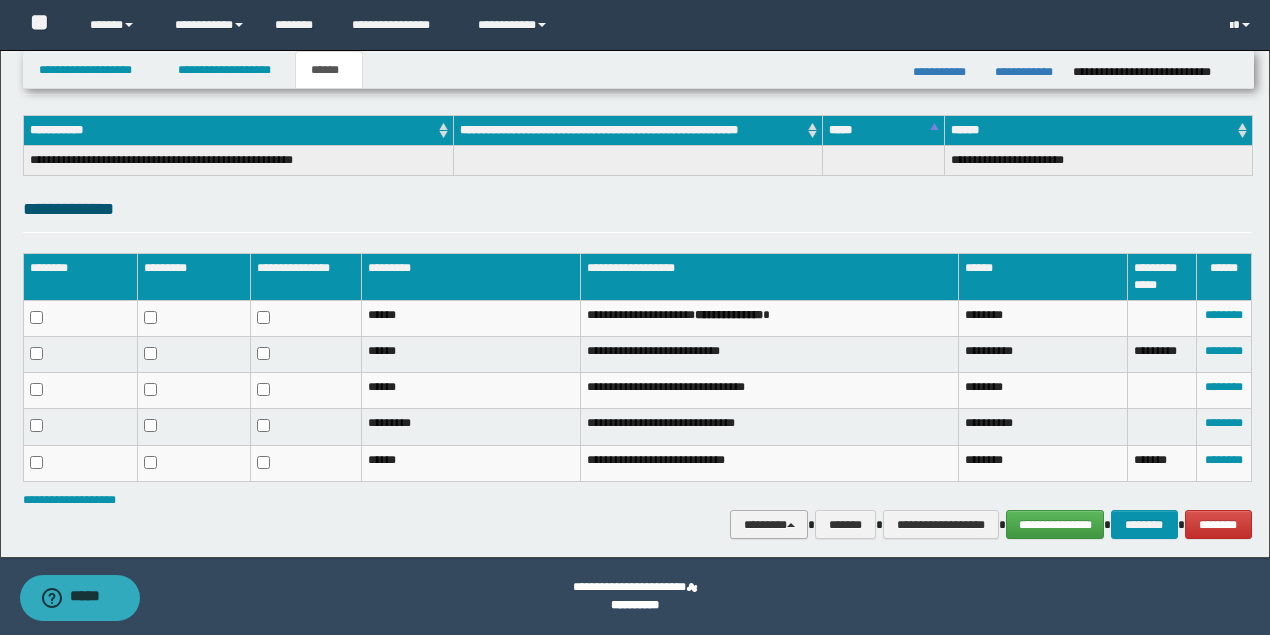 click on "********" at bounding box center [769, 524] 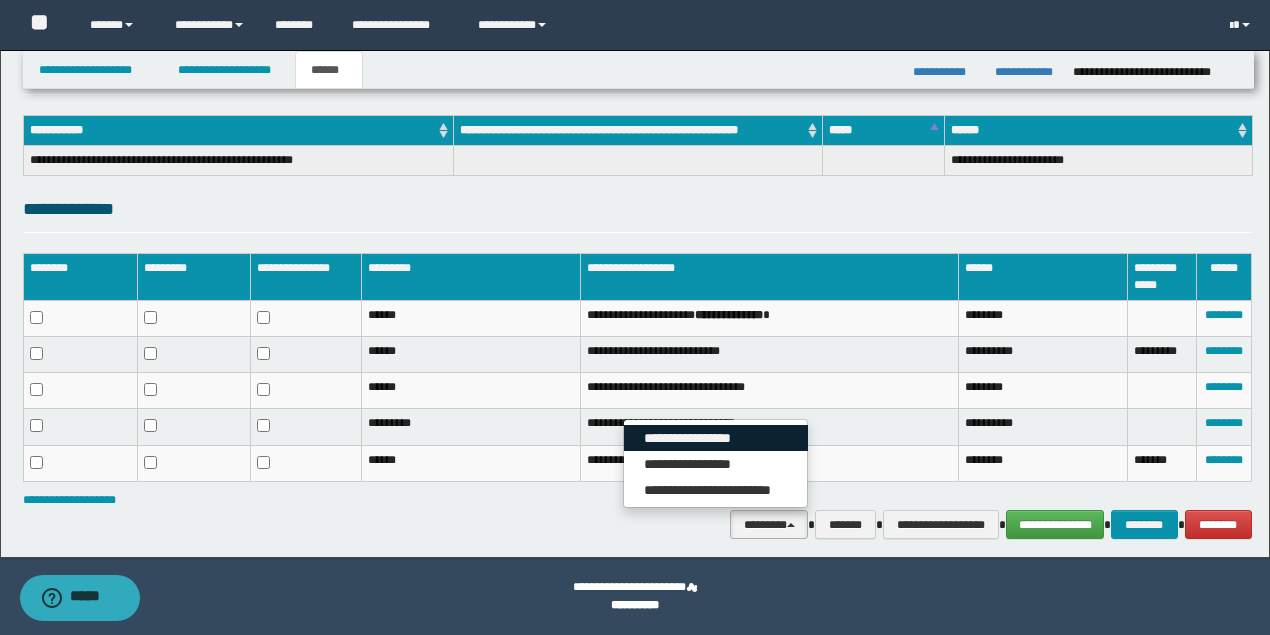 click on "**********" at bounding box center (716, 438) 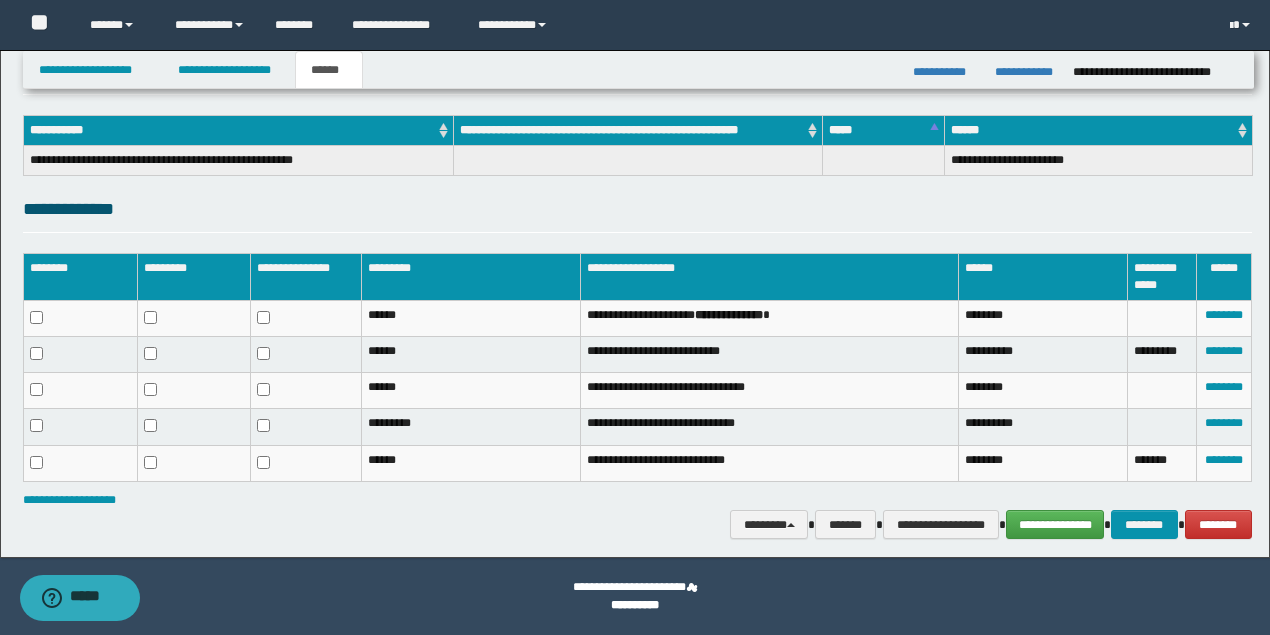 click on "**********" at bounding box center [635, 156] 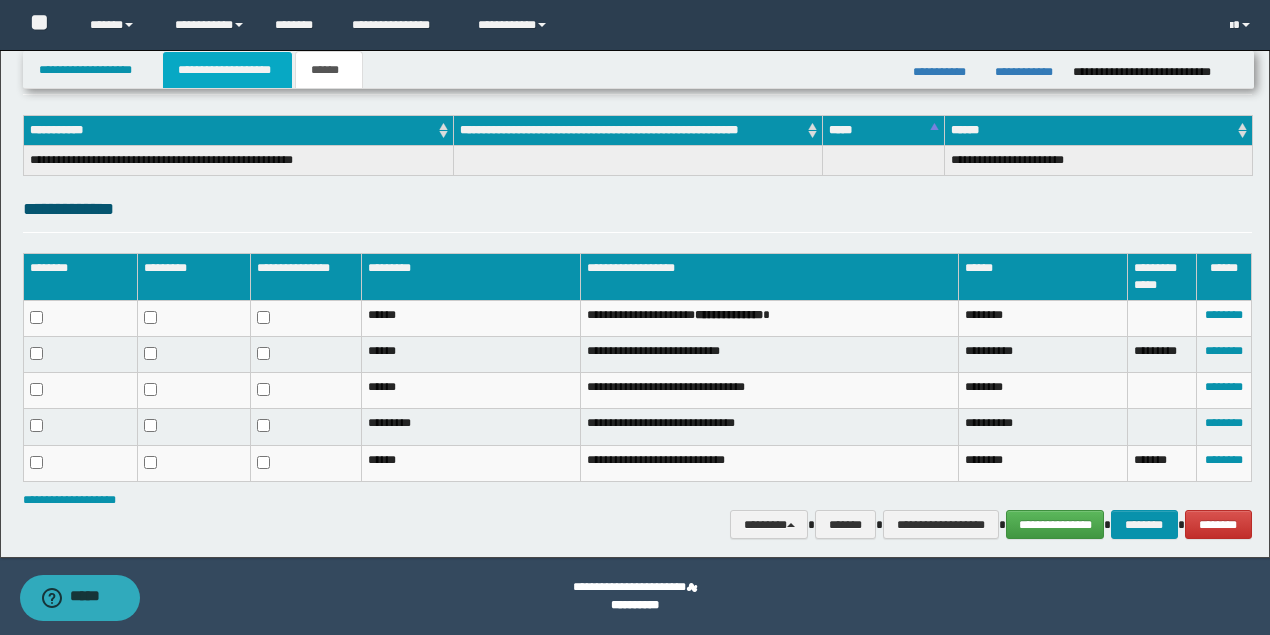 click on "**********" at bounding box center [227, 70] 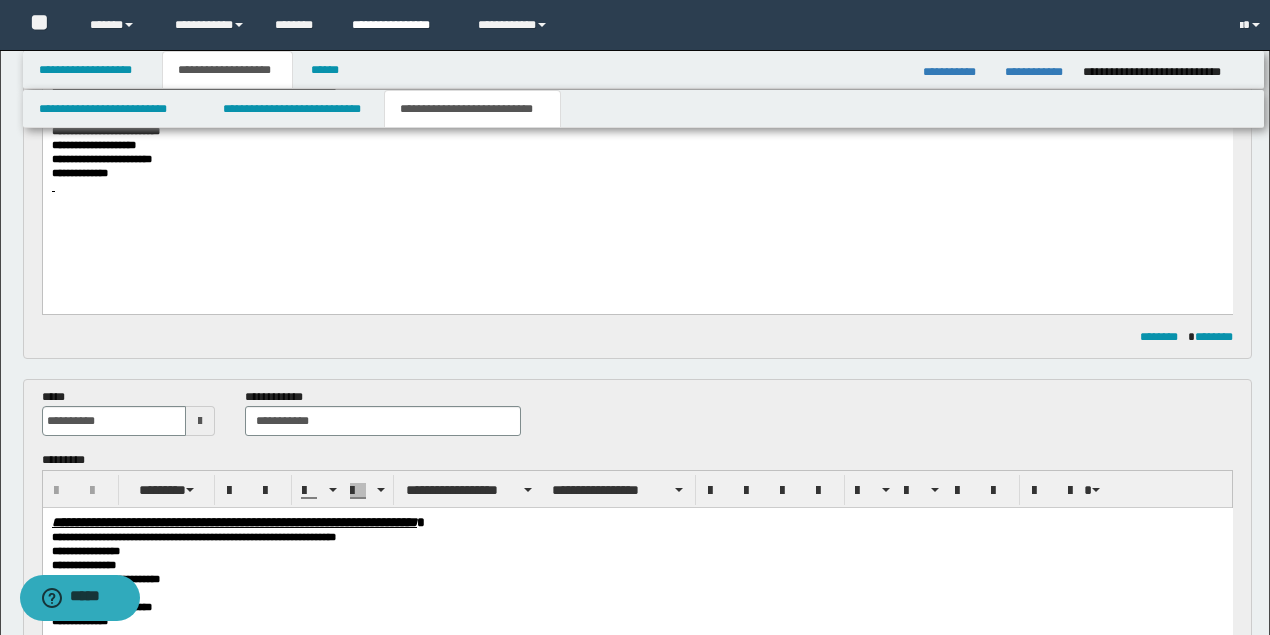 scroll, scrollTop: 326, scrollLeft: 0, axis: vertical 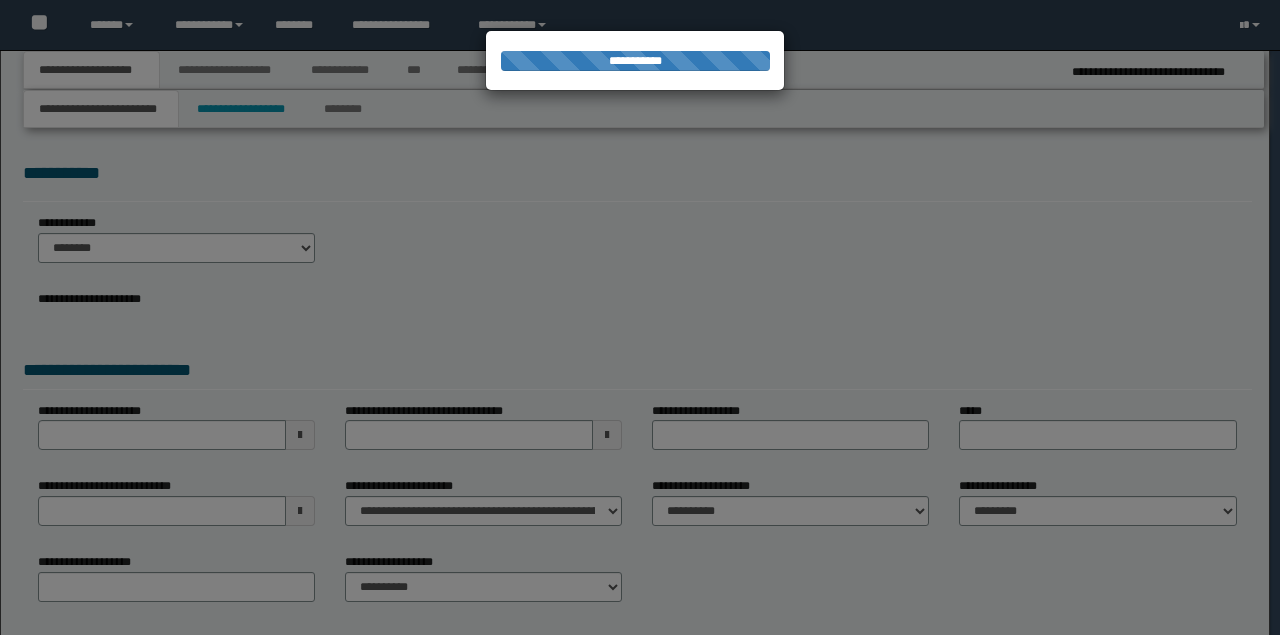 select on "*" 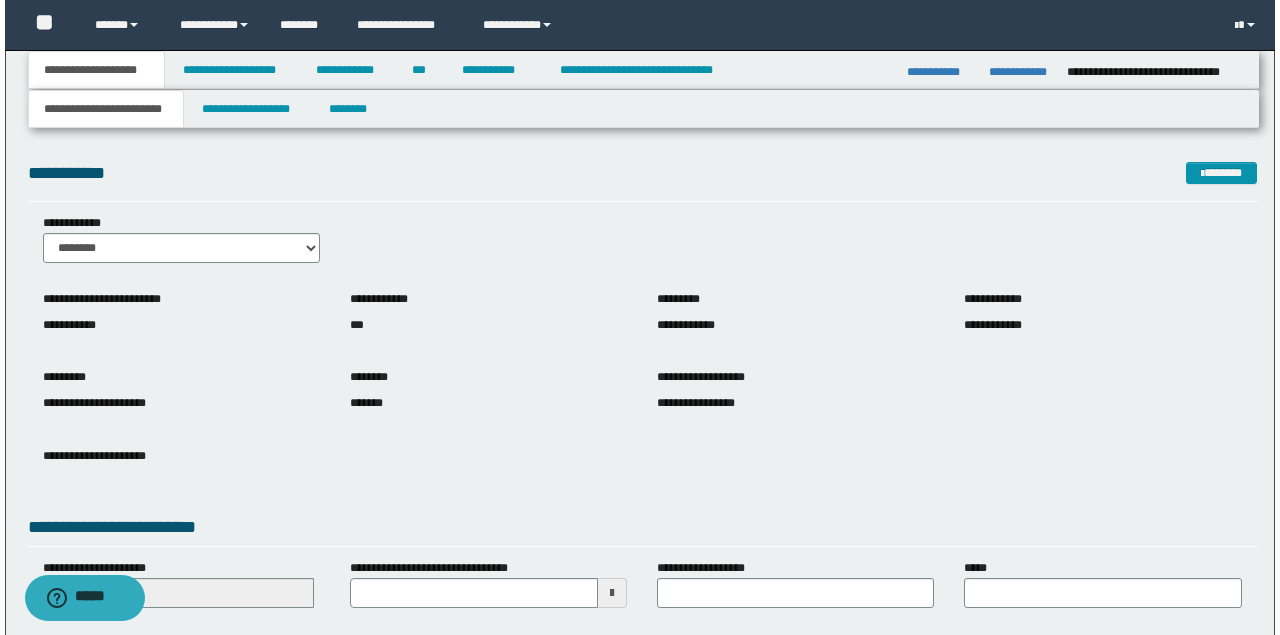 scroll, scrollTop: 0, scrollLeft: 0, axis: both 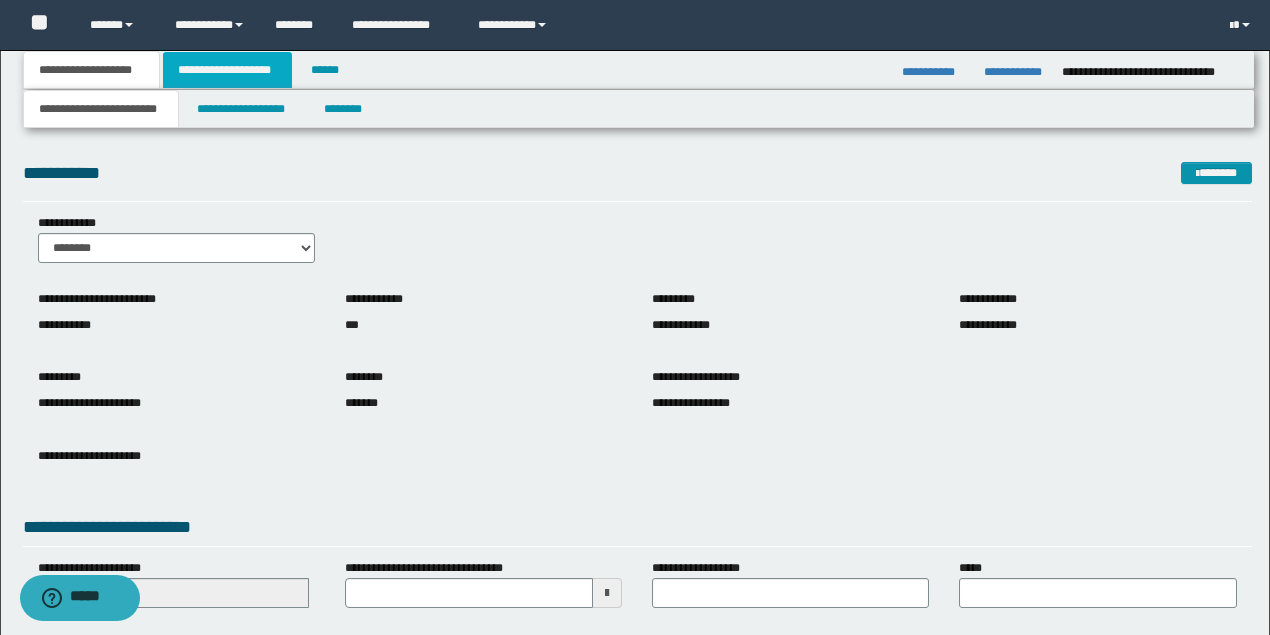 click on "**********" at bounding box center (227, 70) 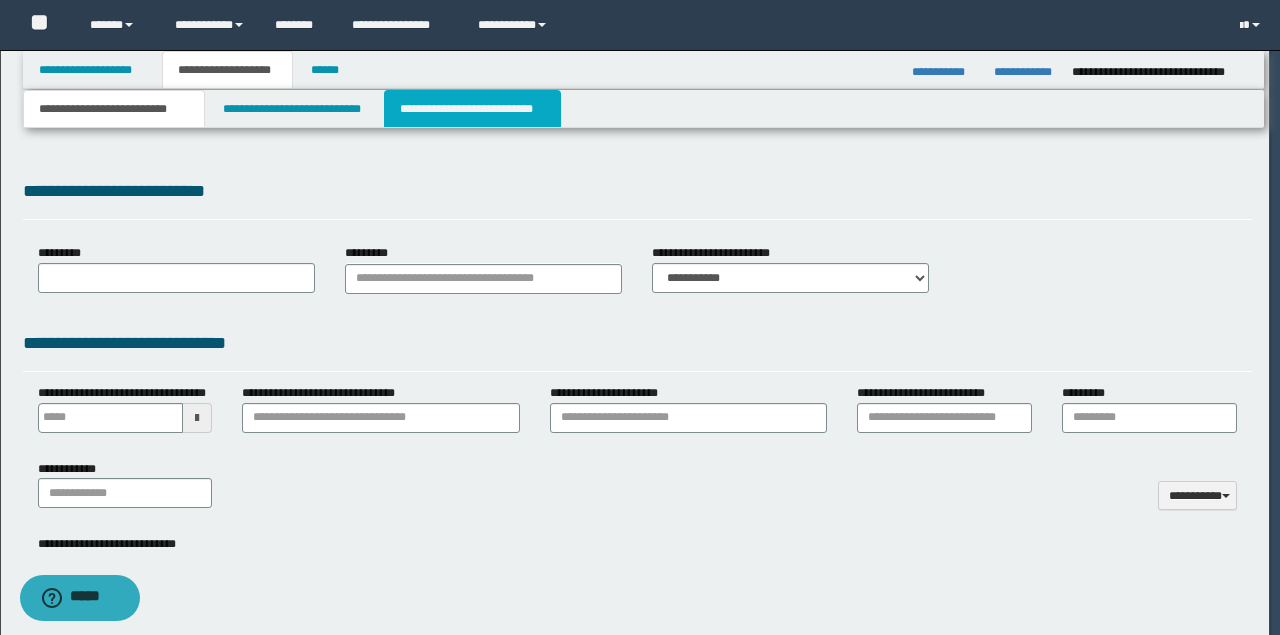 type on "**********" 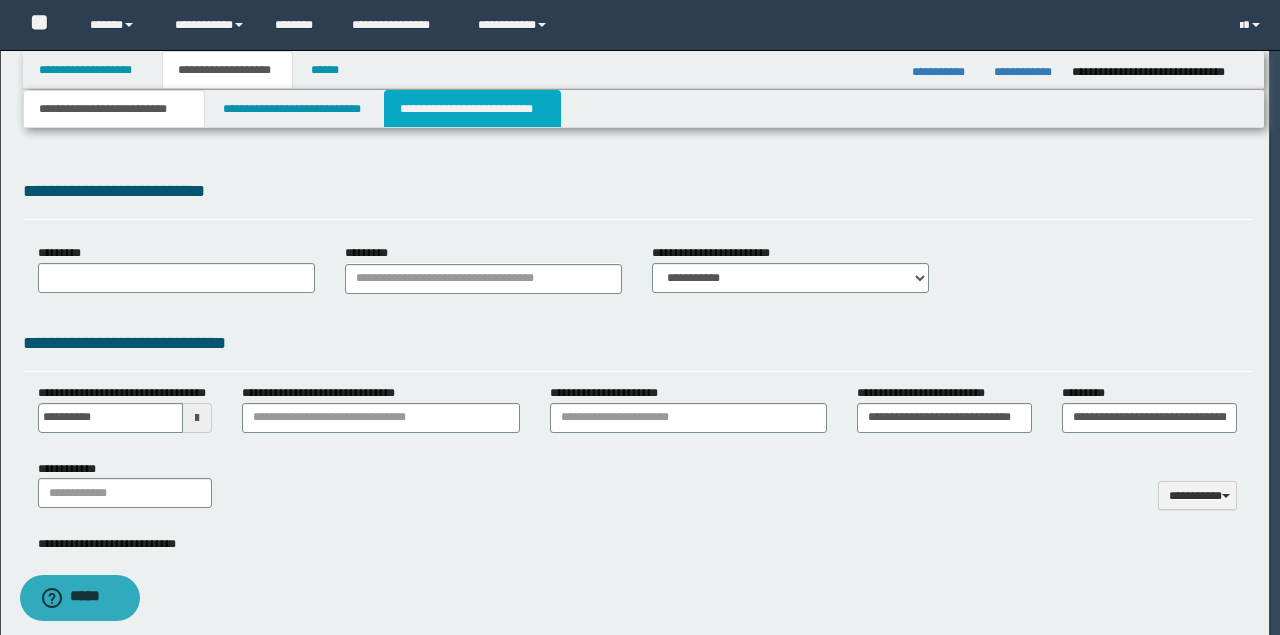 type on "**********" 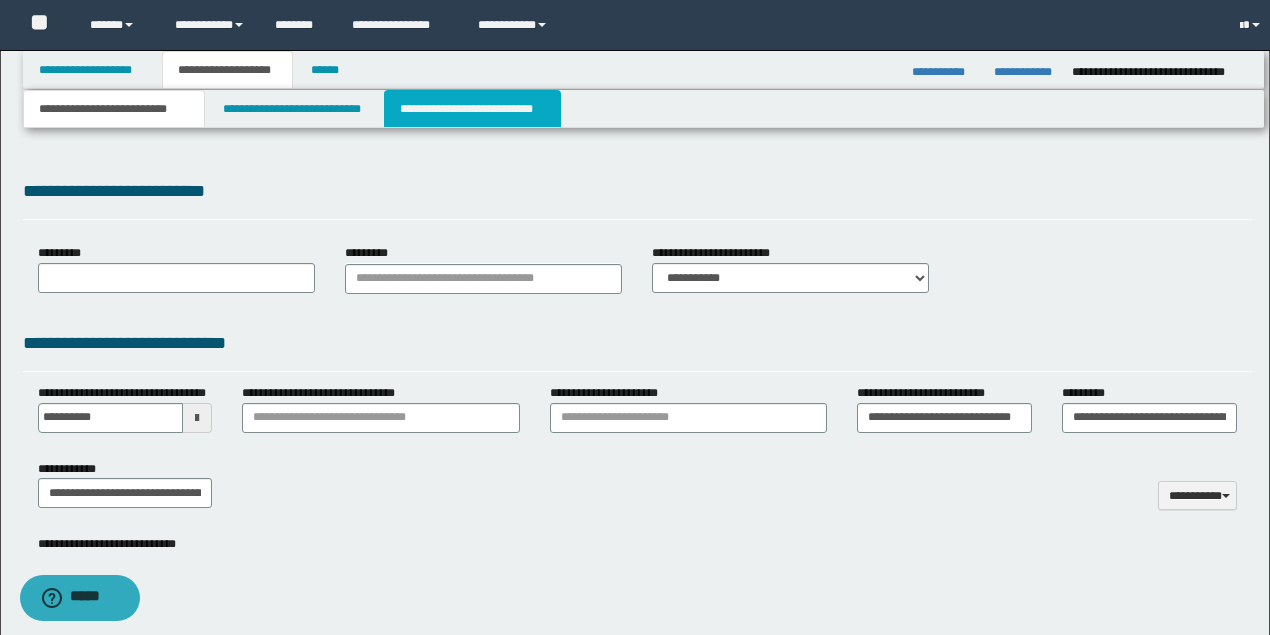 click on "**********" at bounding box center [472, 109] 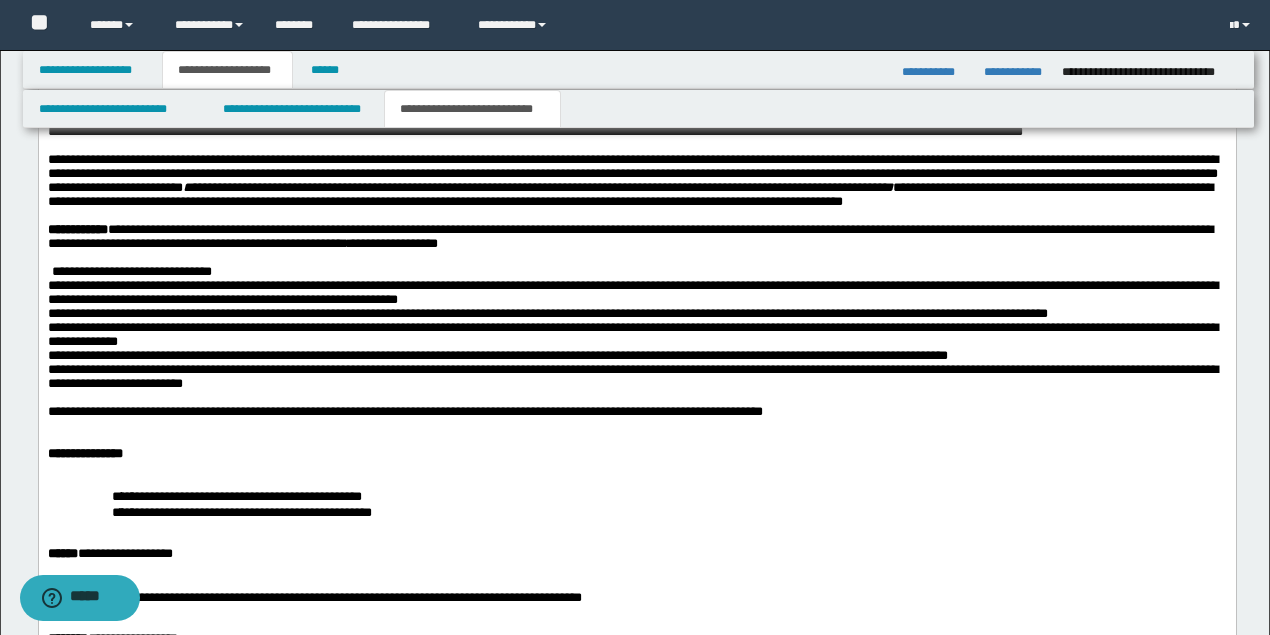 scroll, scrollTop: 2666, scrollLeft: 0, axis: vertical 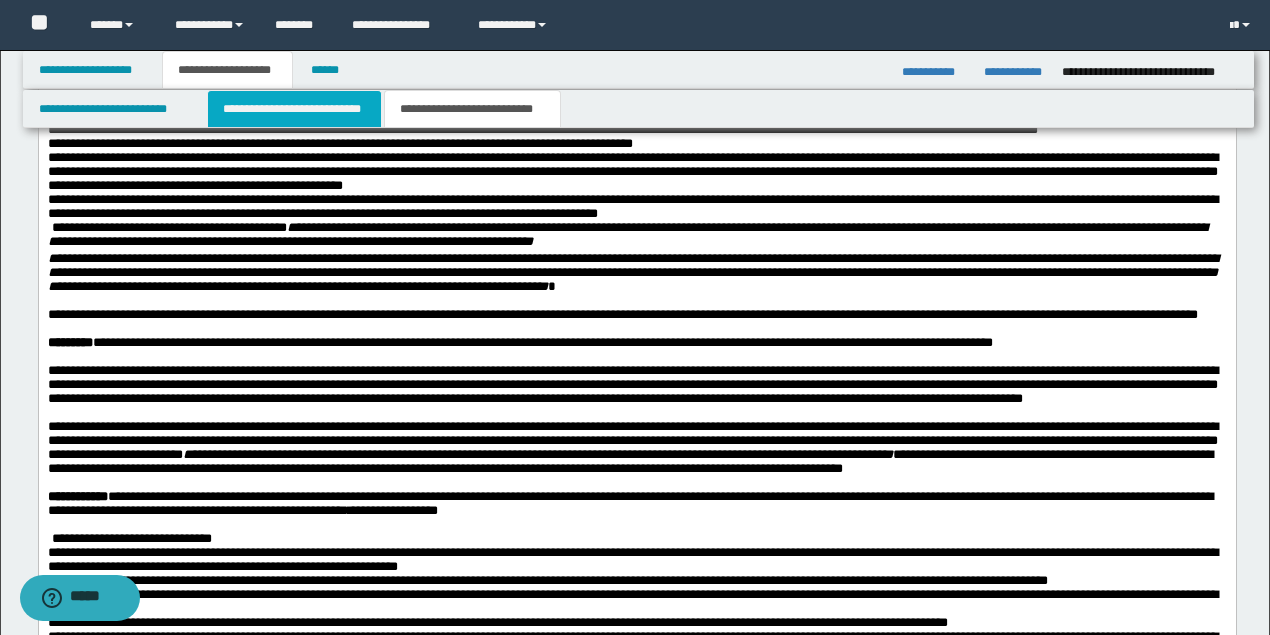 click on "**********" at bounding box center [294, 109] 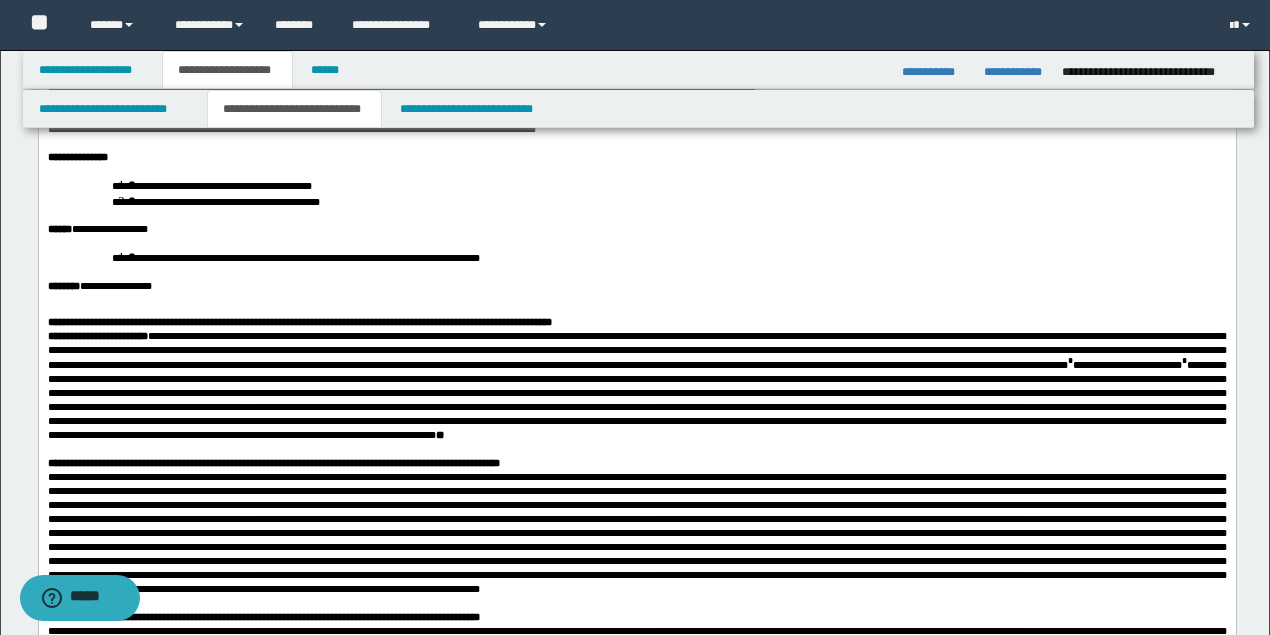 scroll, scrollTop: 0, scrollLeft: 0, axis: both 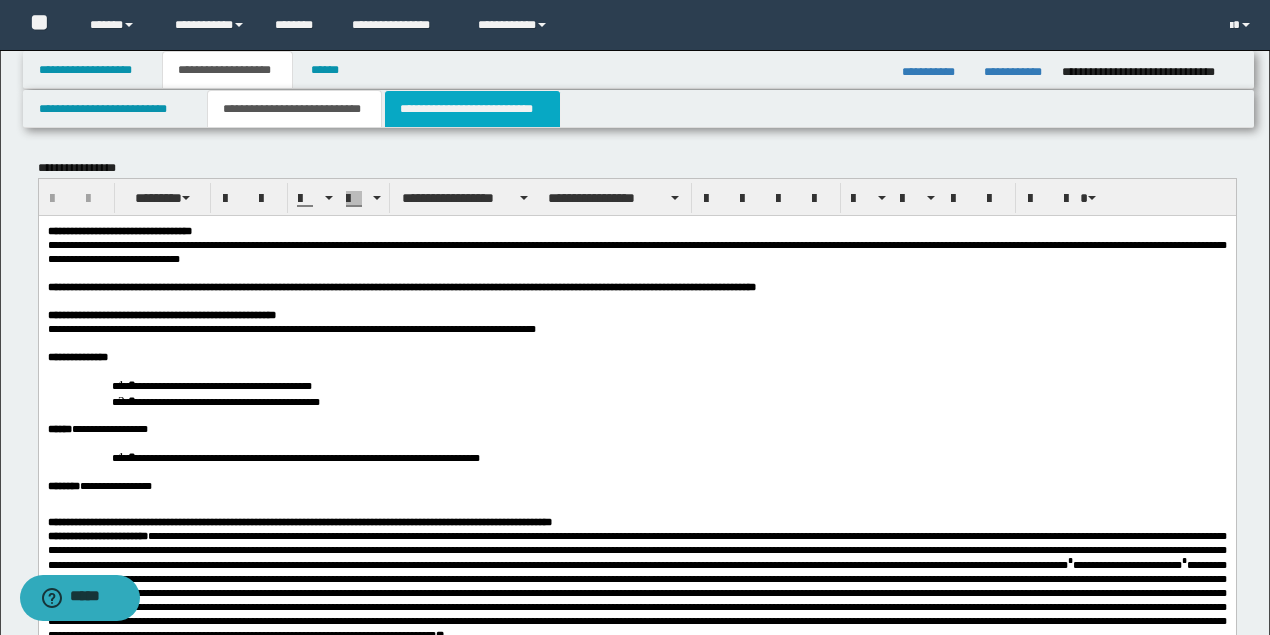 click on "**********" at bounding box center [472, 109] 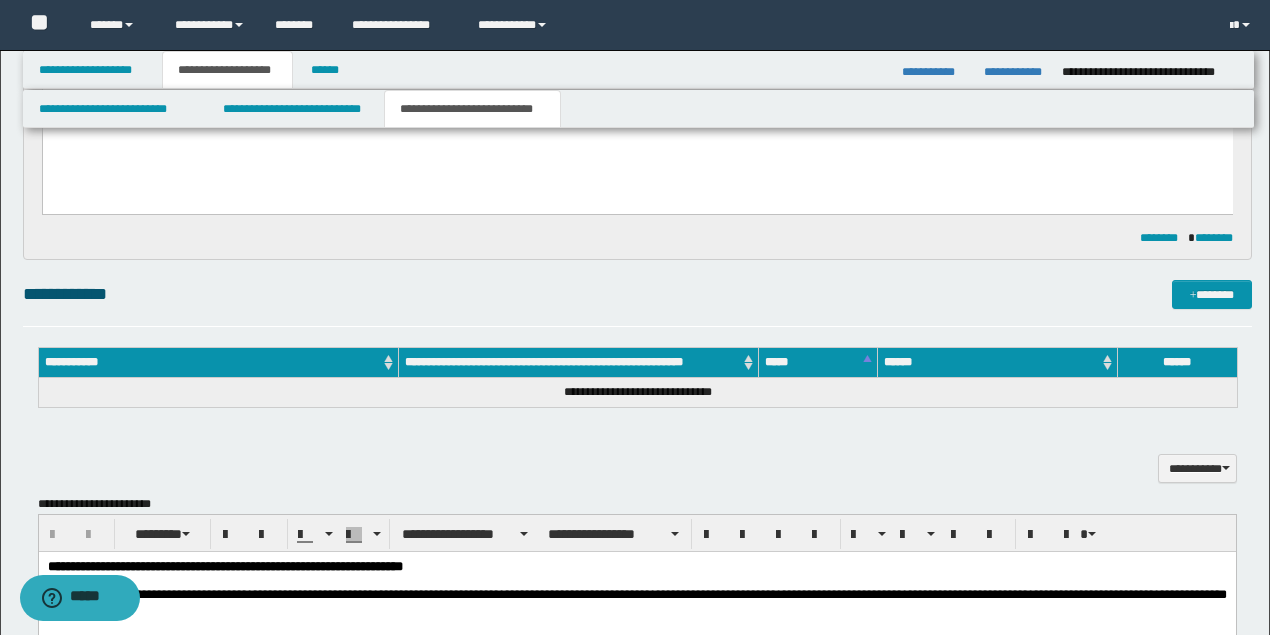 scroll, scrollTop: 1400, scrollLeft: 0, axis: vertical 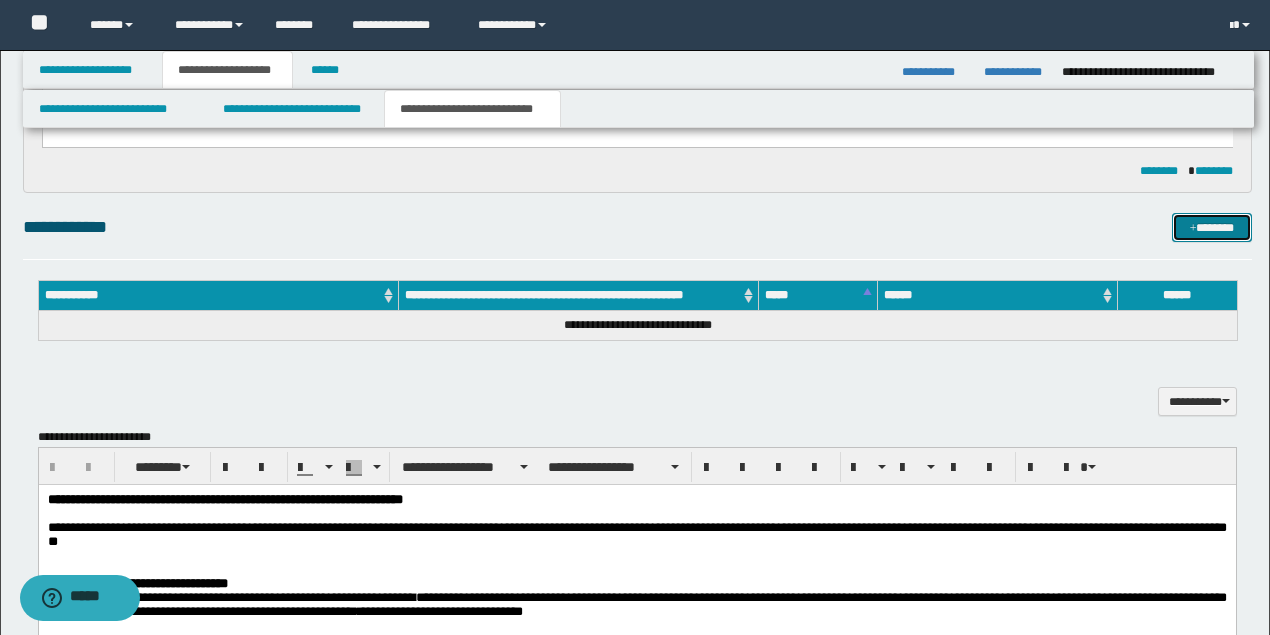 click on "*******" at bounding box center (1211, 227) 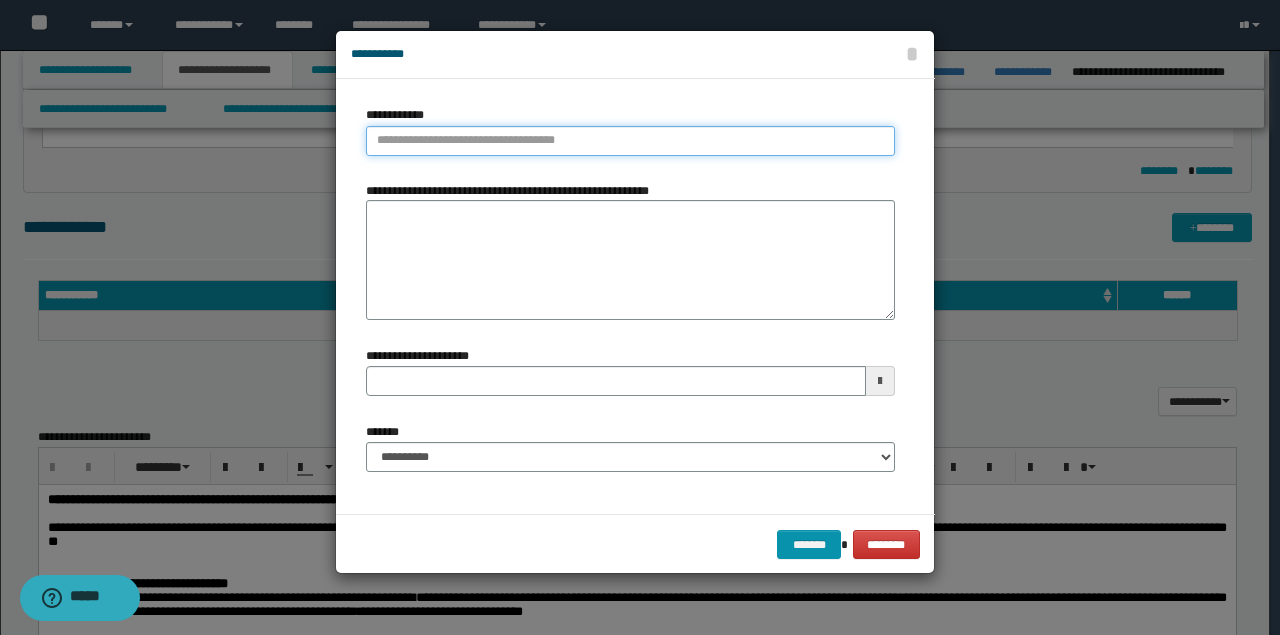 click on "**********" at bounding box center (630, 141) 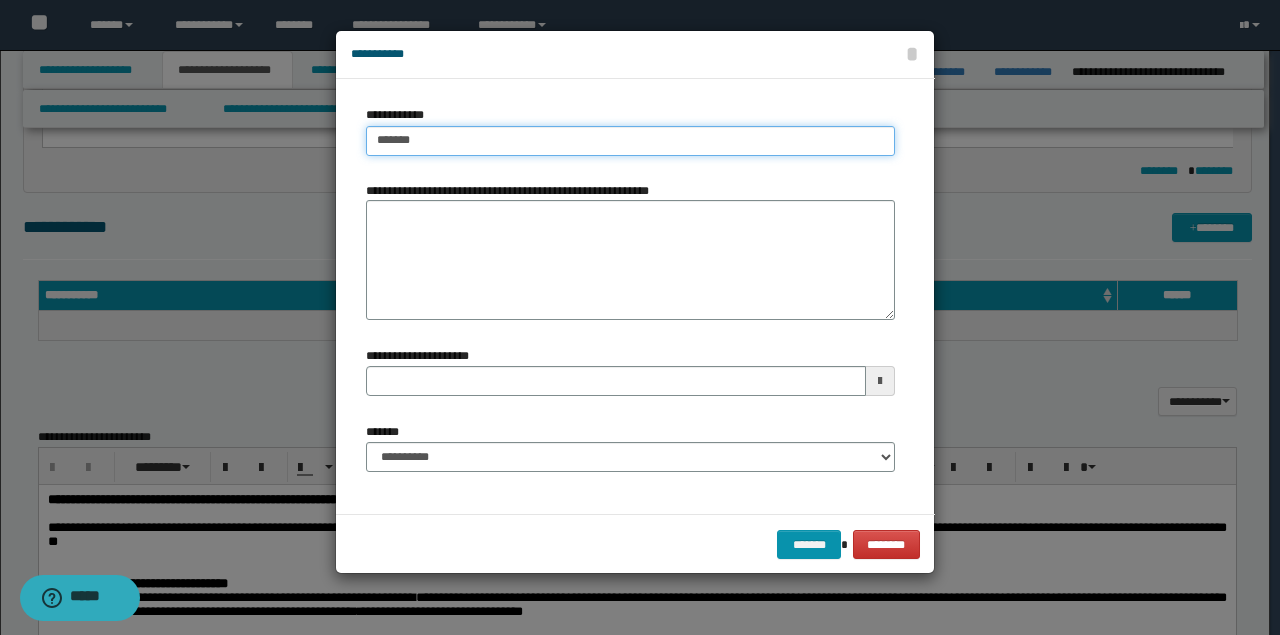 type on "********" 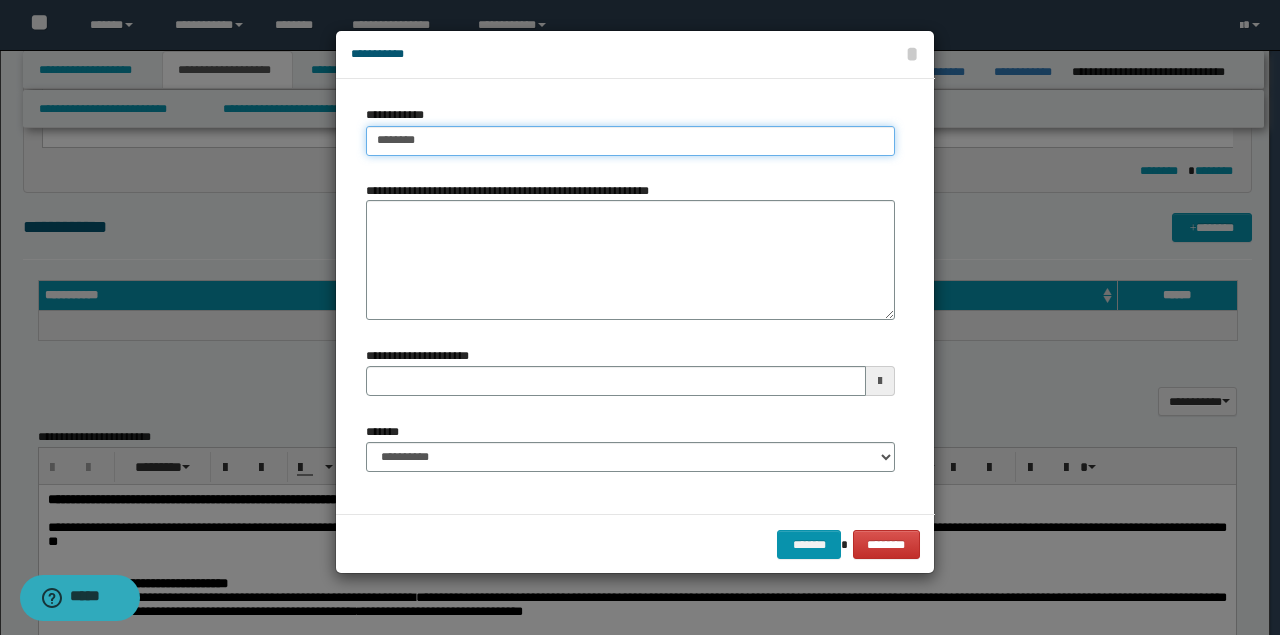 type on "**********" 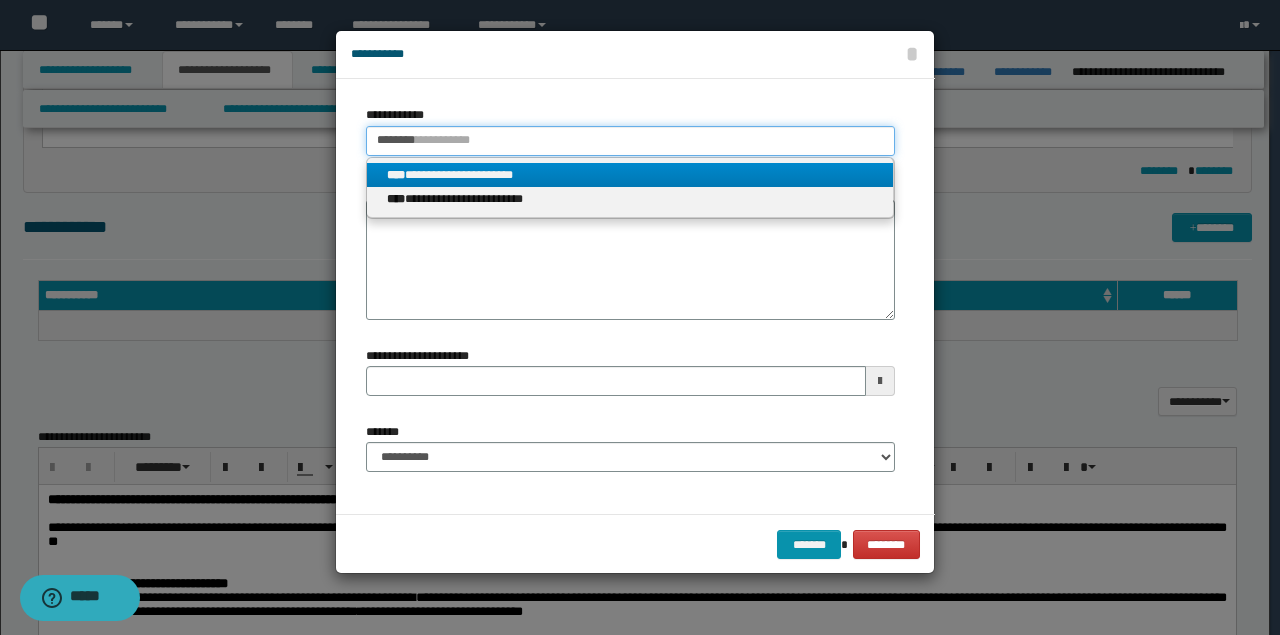 type on "********" 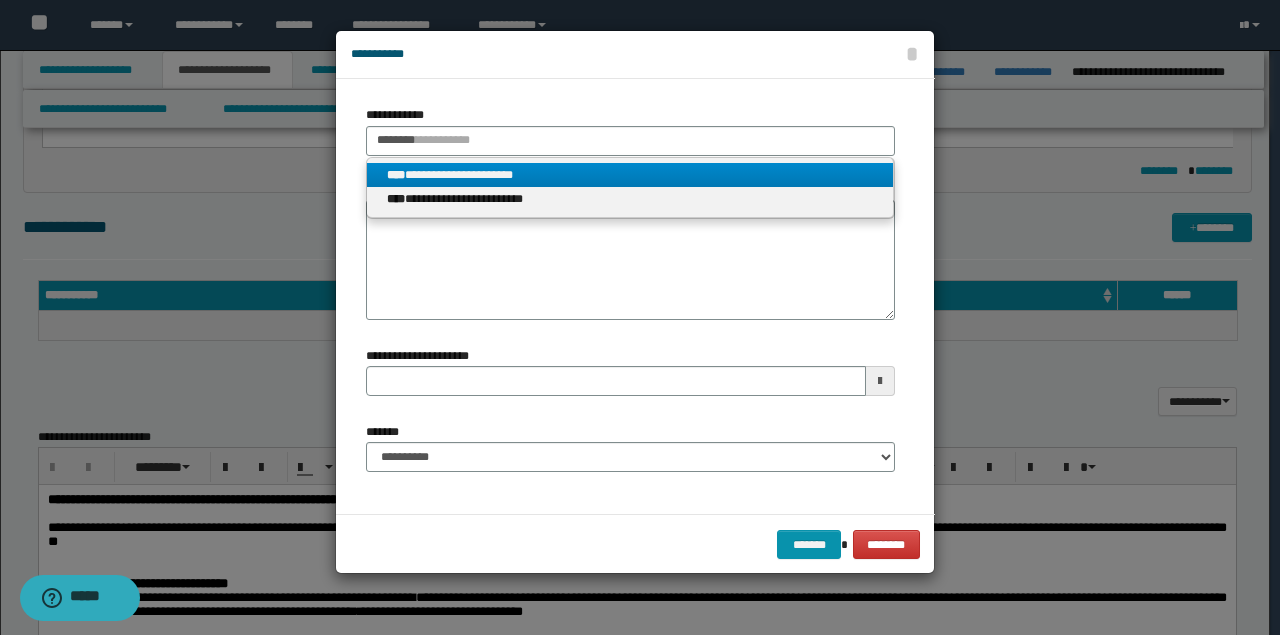 click on "**********" at bounding box center (630, 175) 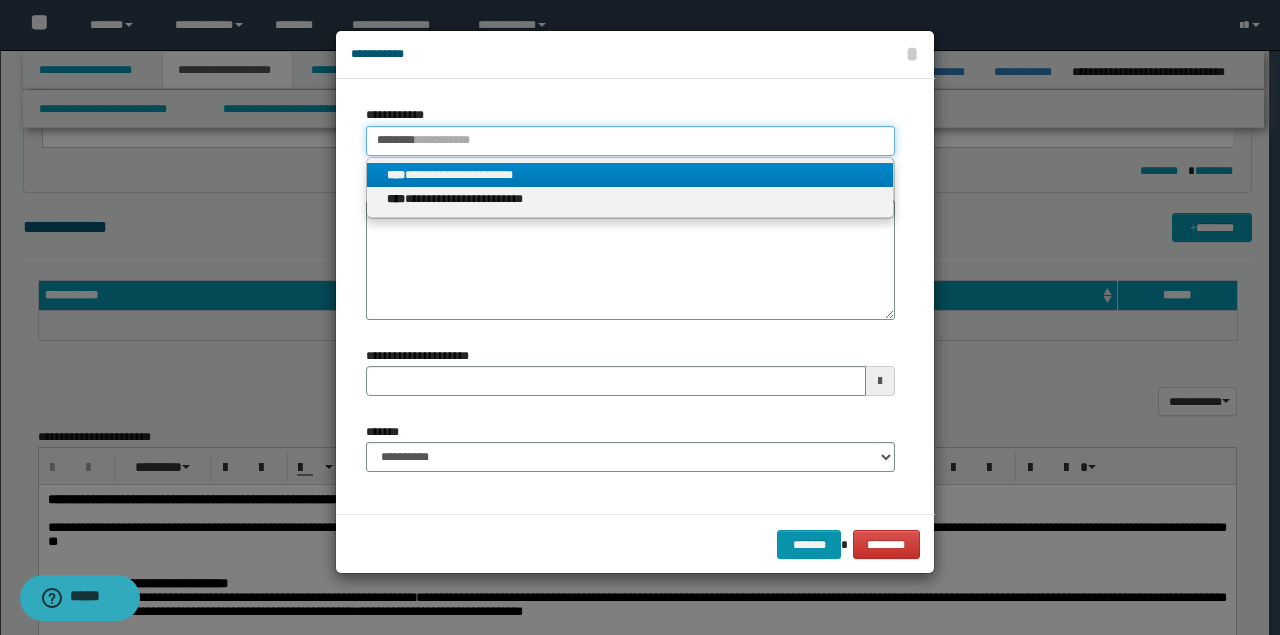 type 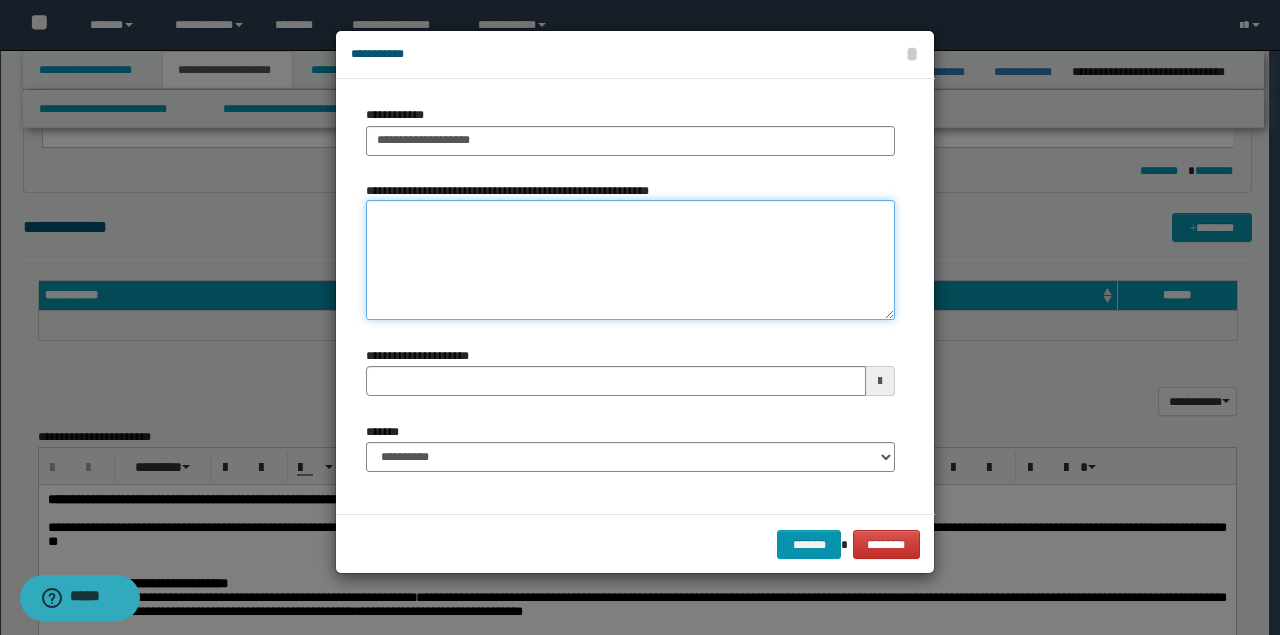 click on "**********" at bounding box center (630, 260) 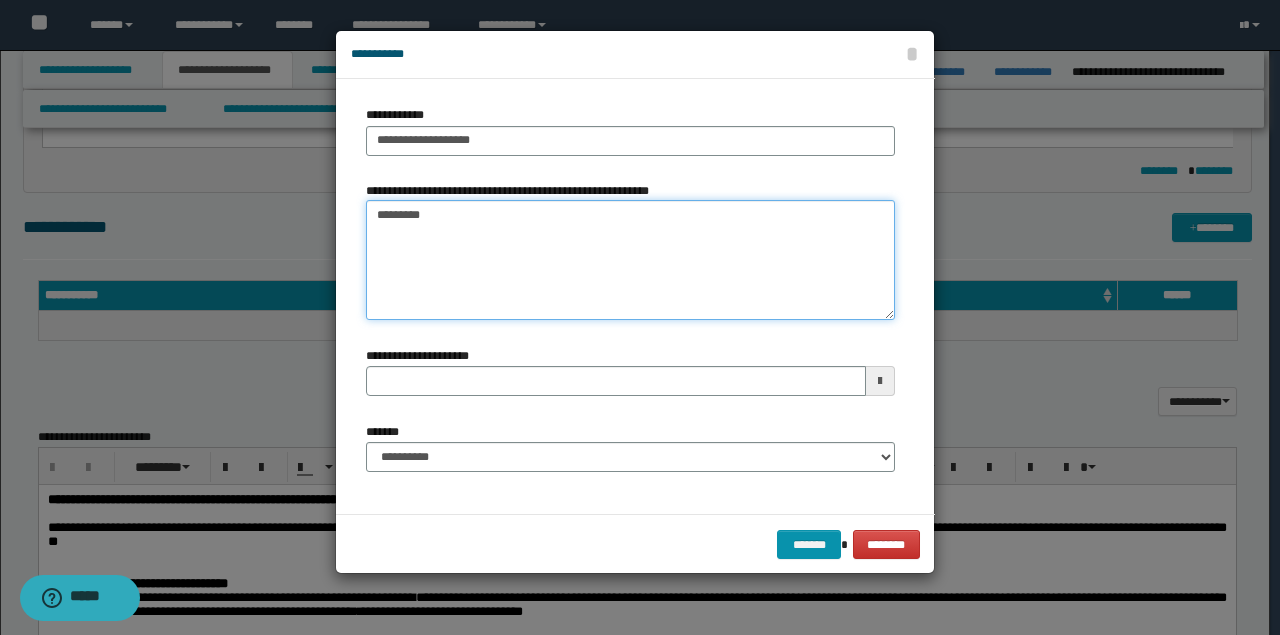 type on "*********" 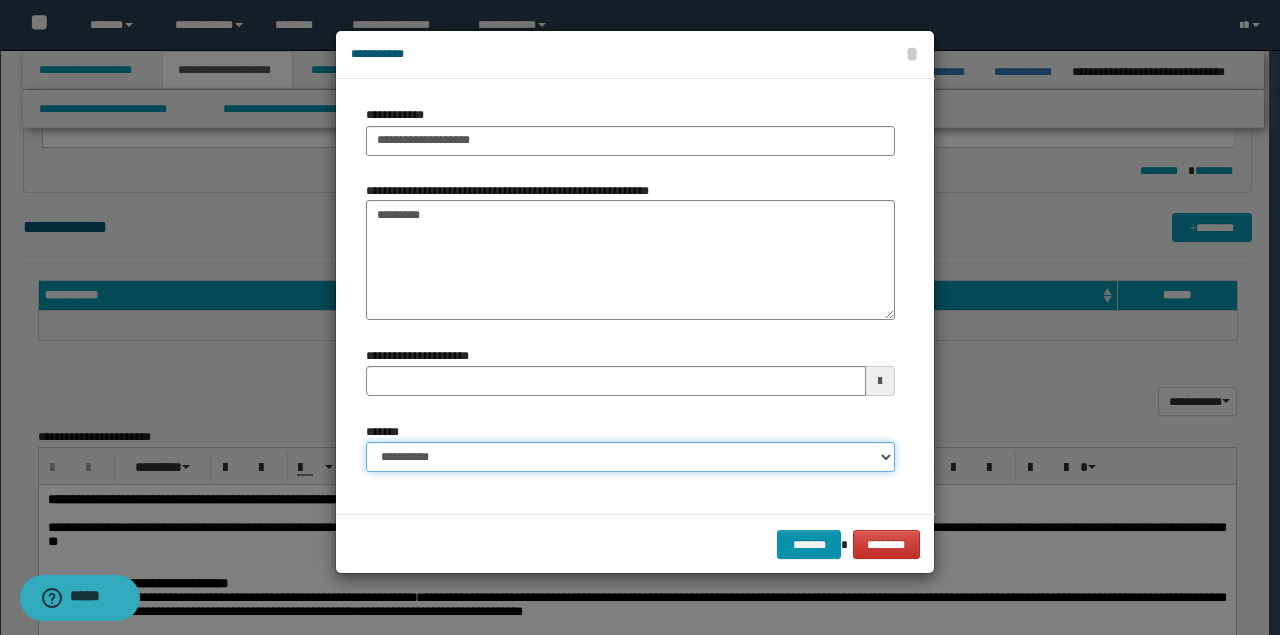 click on "**********" at bounding box center [630, 457] 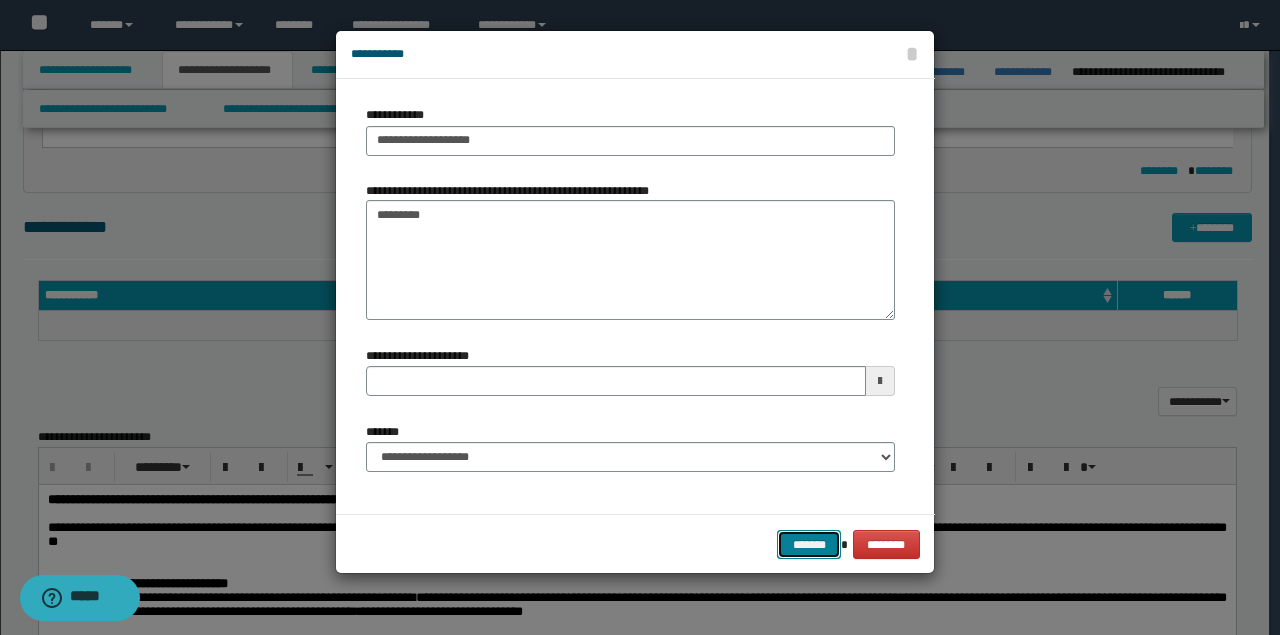 click on "*******" at bounding box center [809, 544] 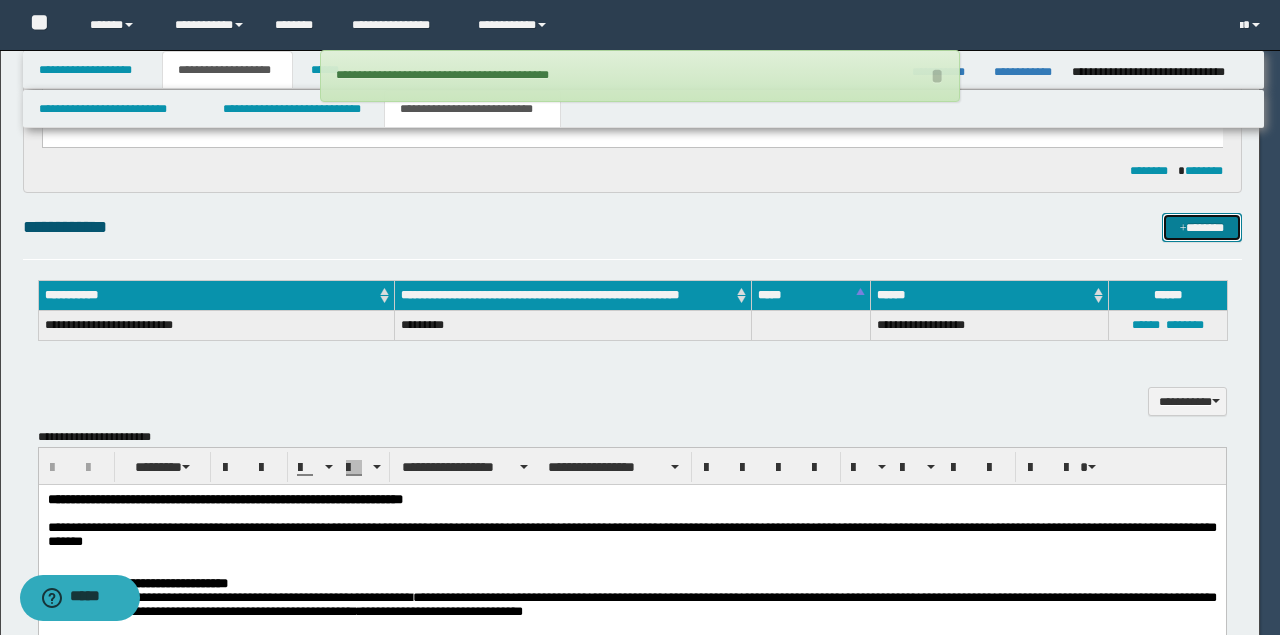 type 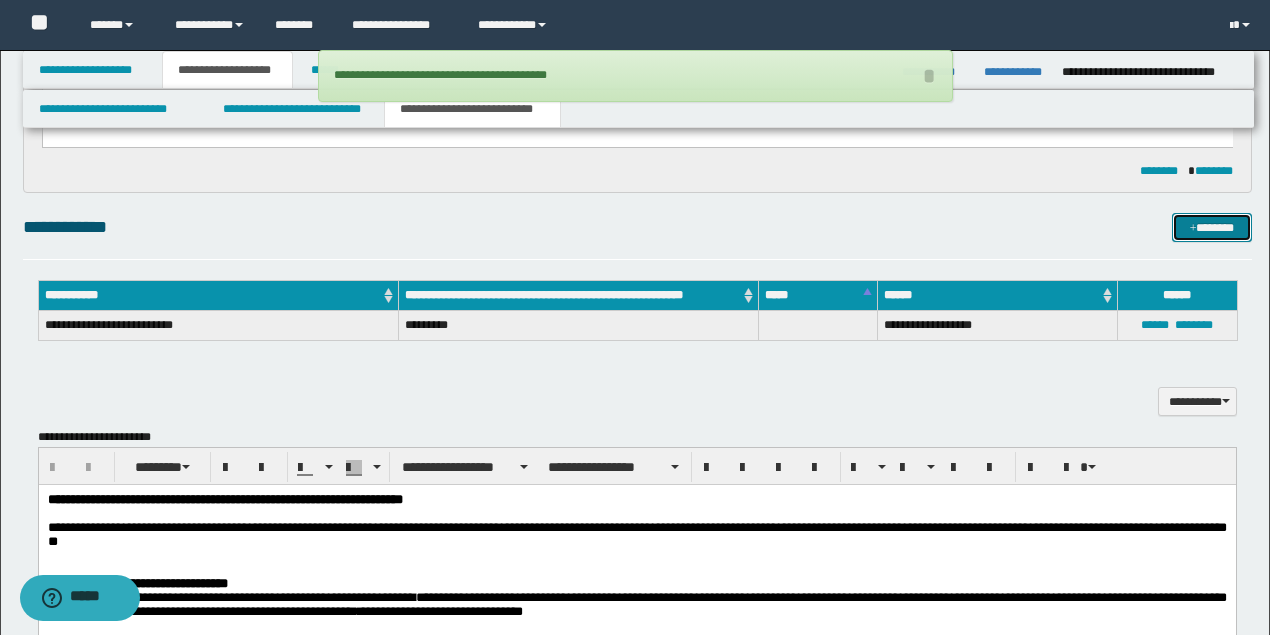 click on "*******" at bounding box center (1211, 227) 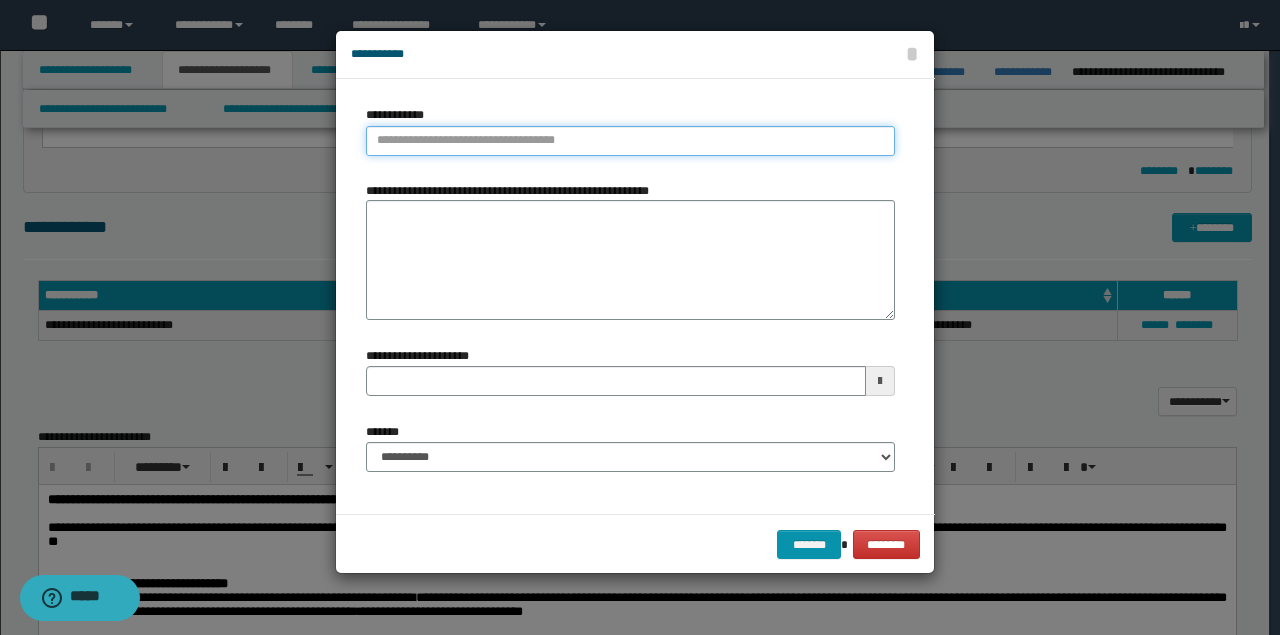type on "**********" 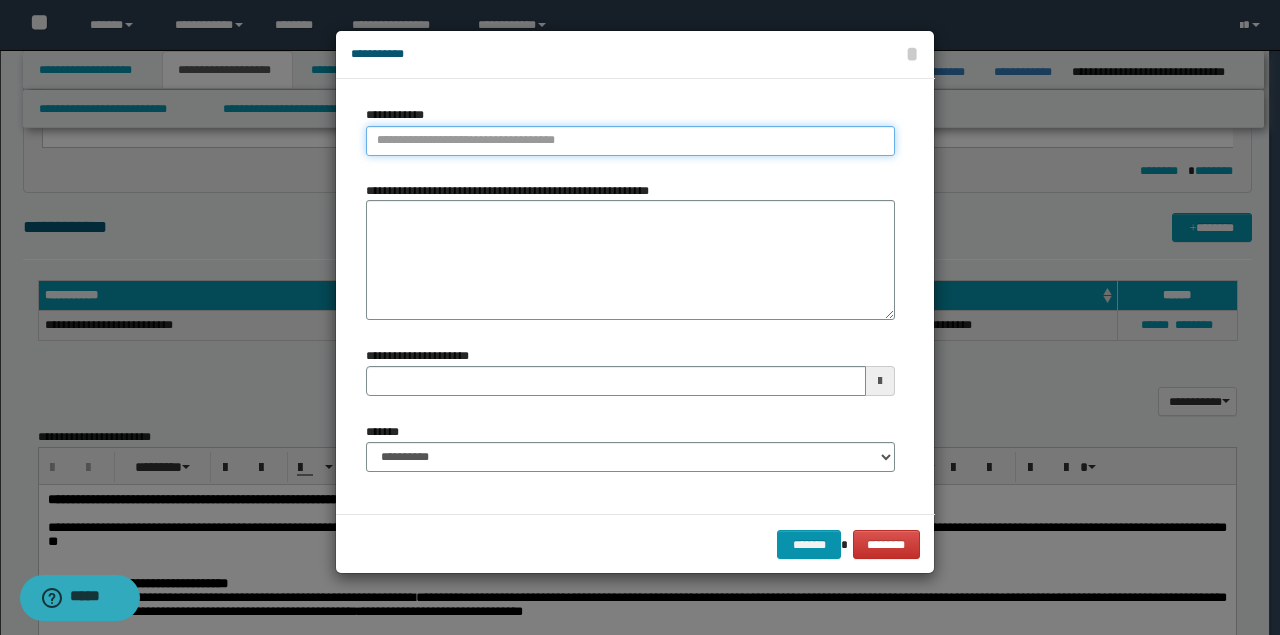click on "**********" at bounding box center [630, 141] 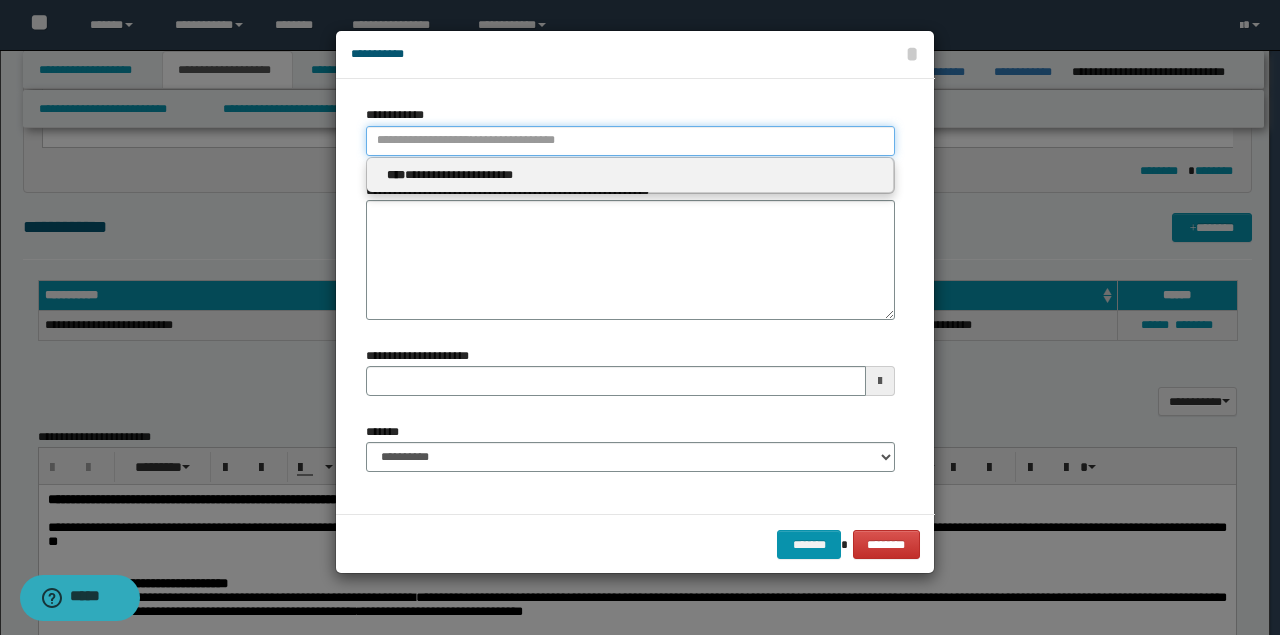 type 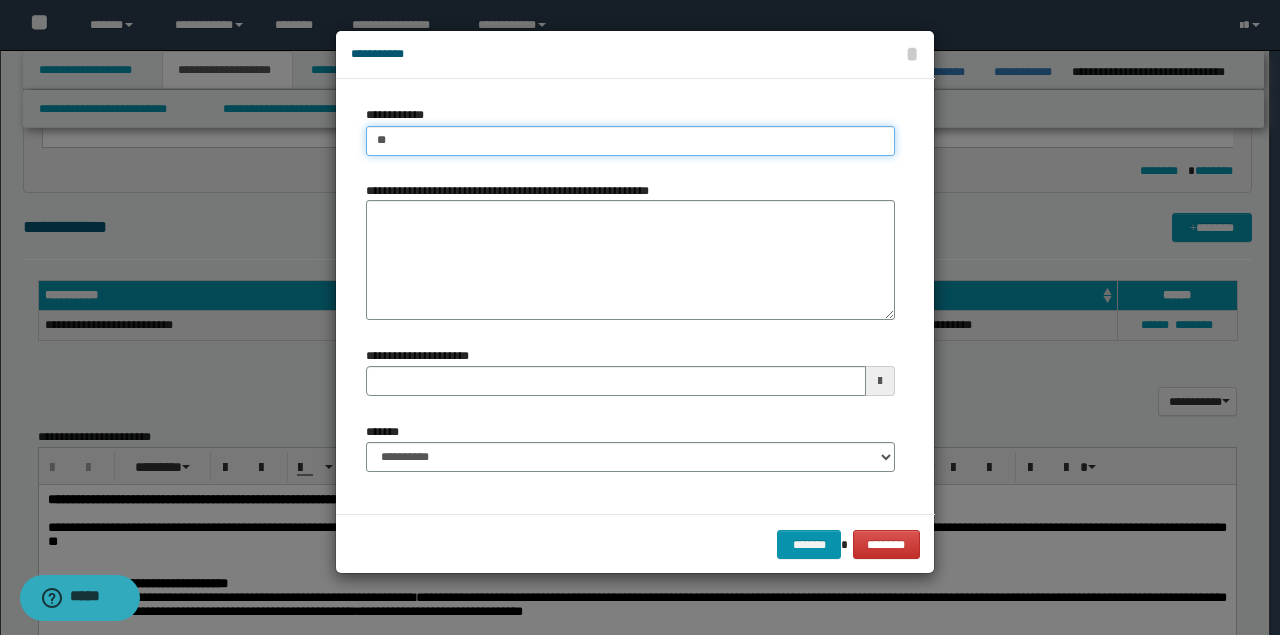 type on "*" 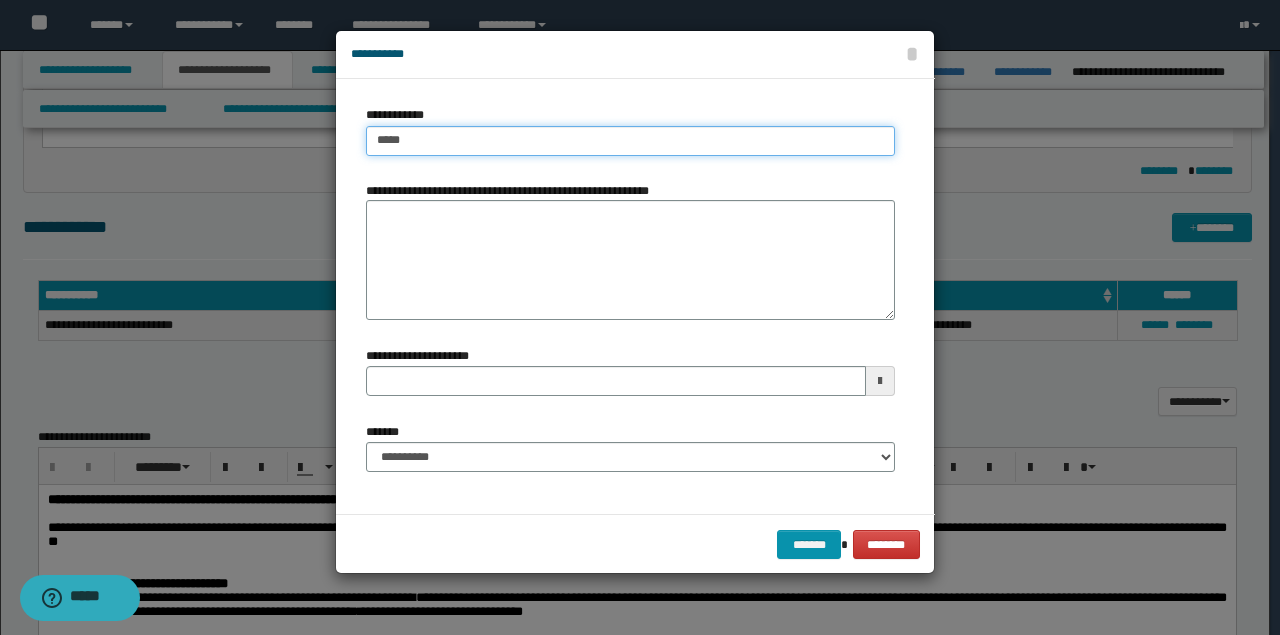 type on "******" 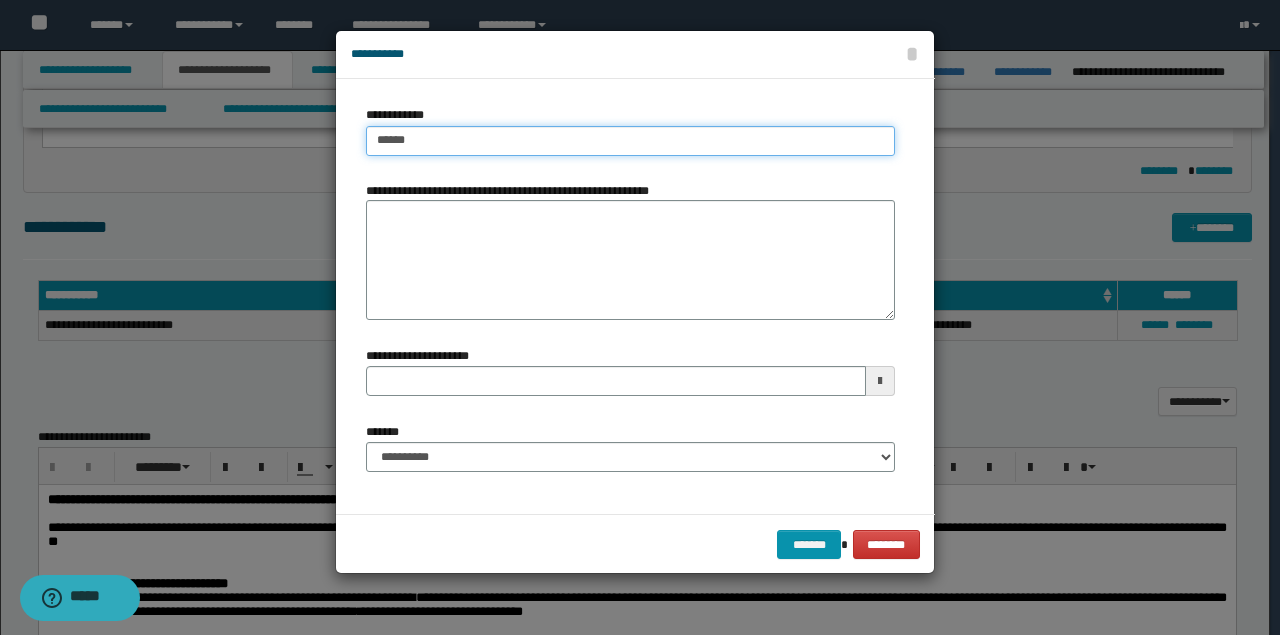 type on "******" 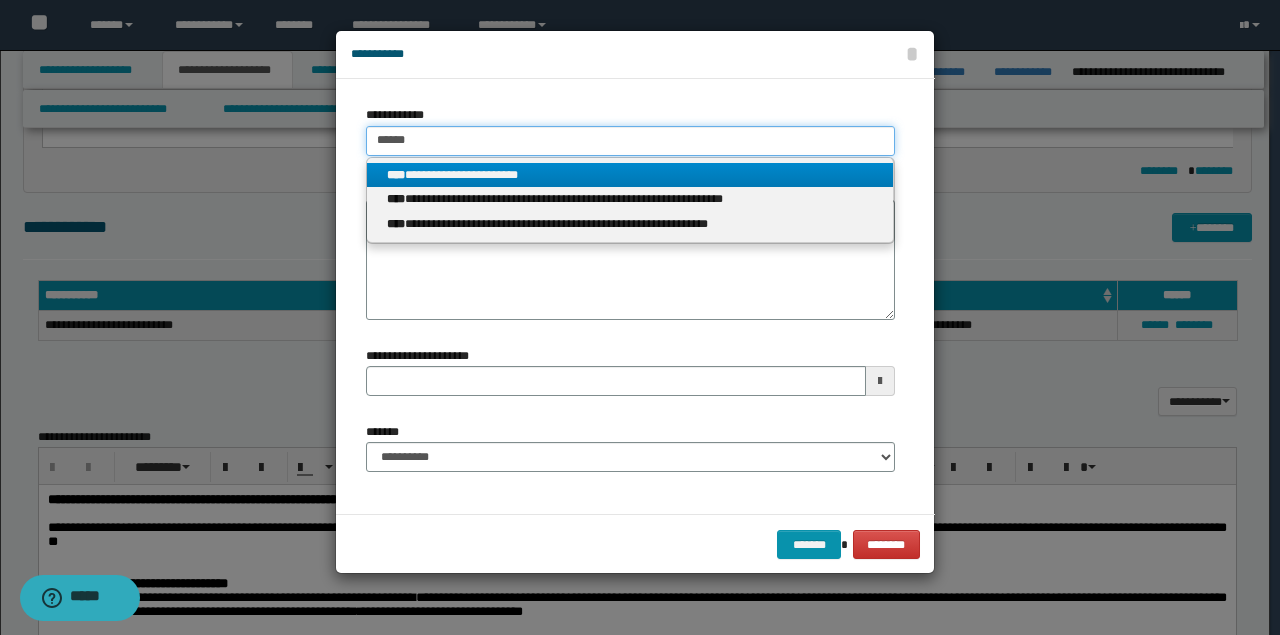 type on "******" 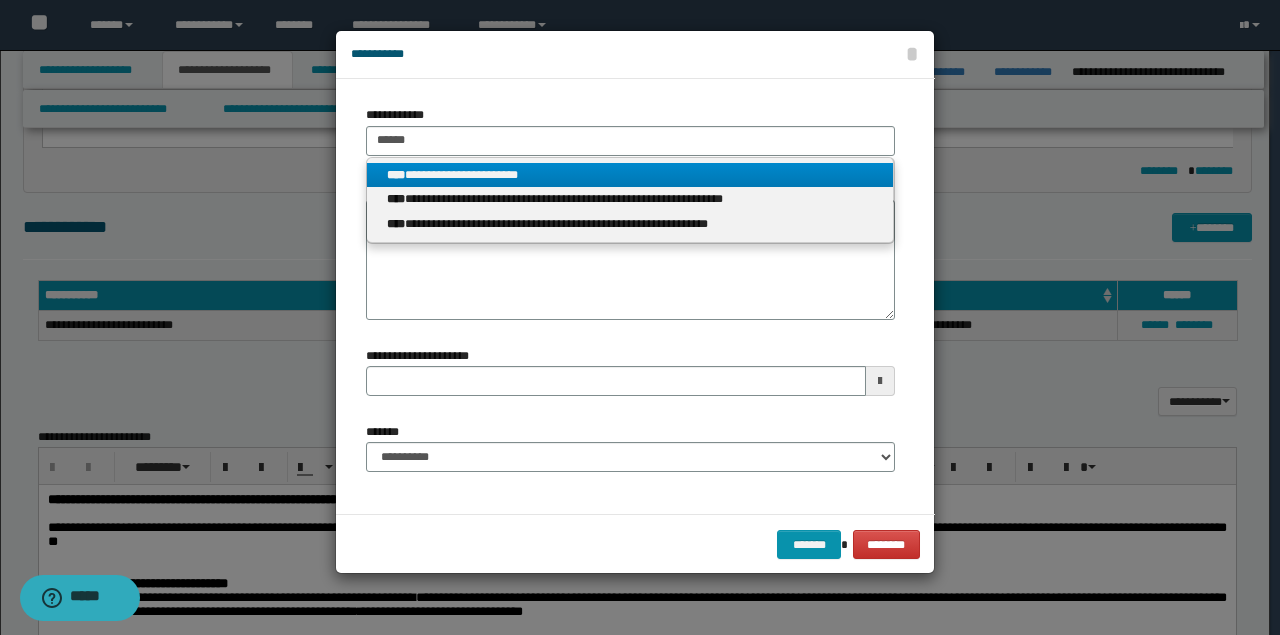 click on "**********" at bounding box center [630, 175] 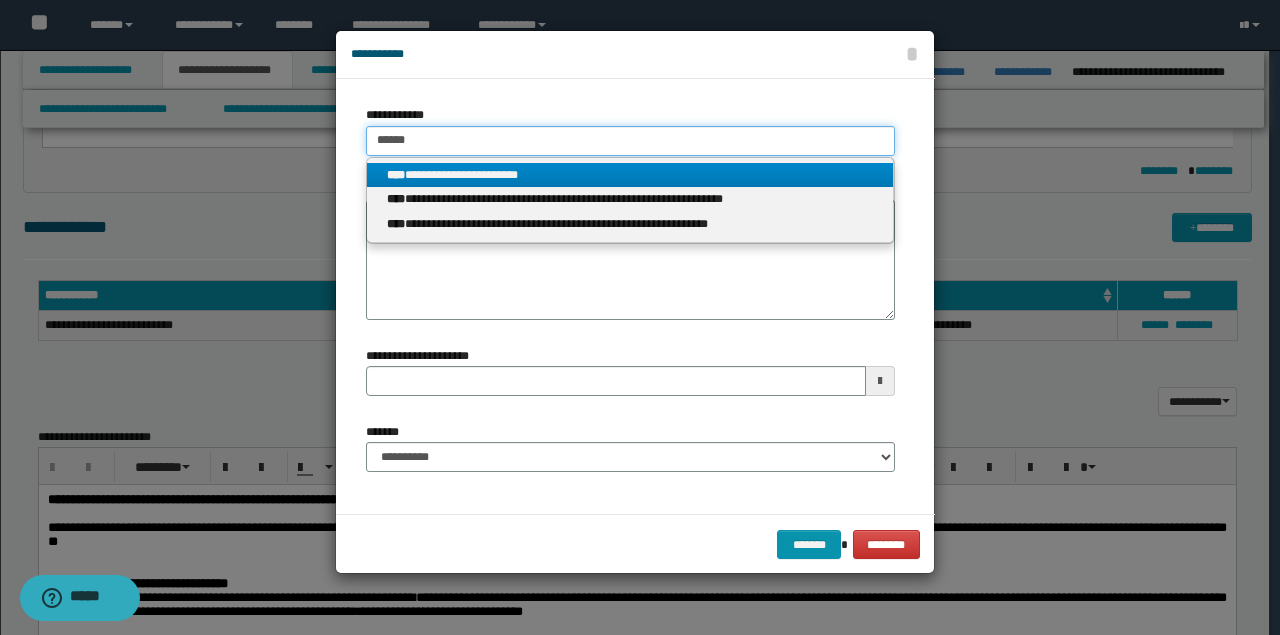 type 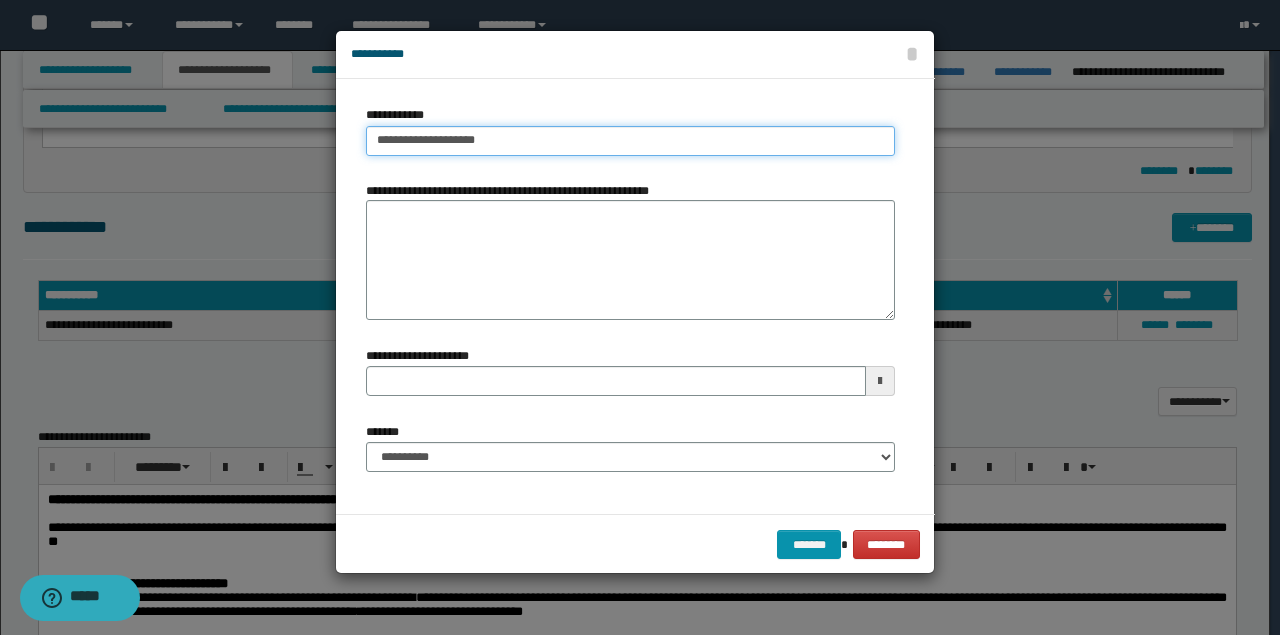 type 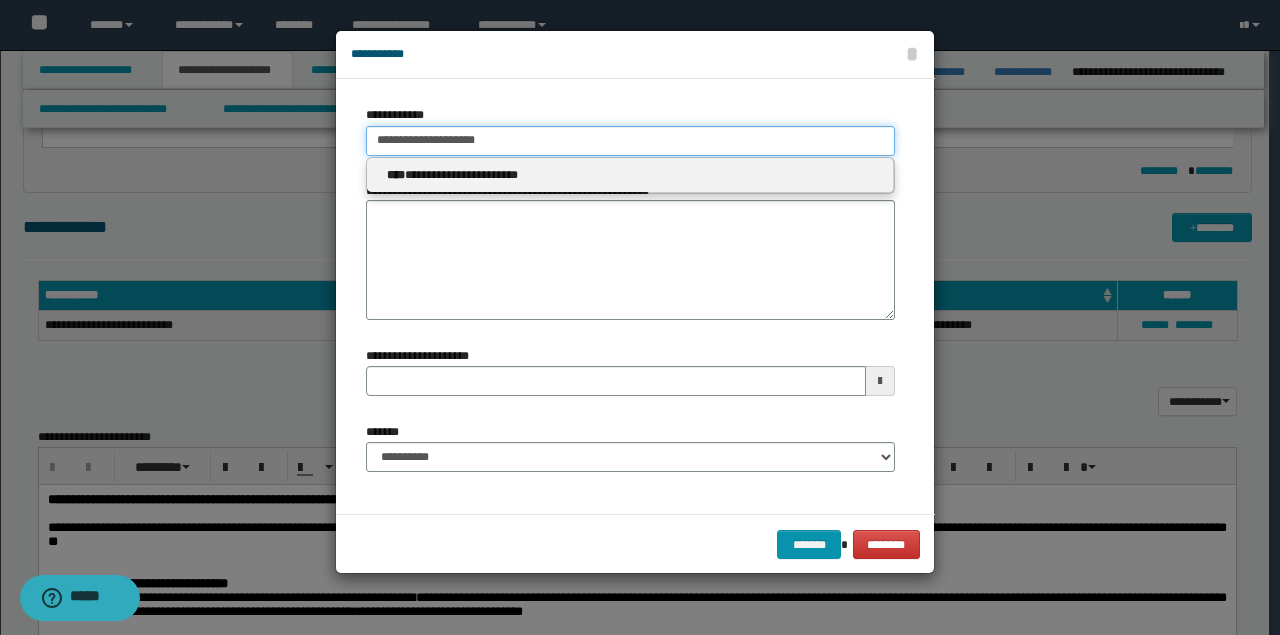 type on "**********" 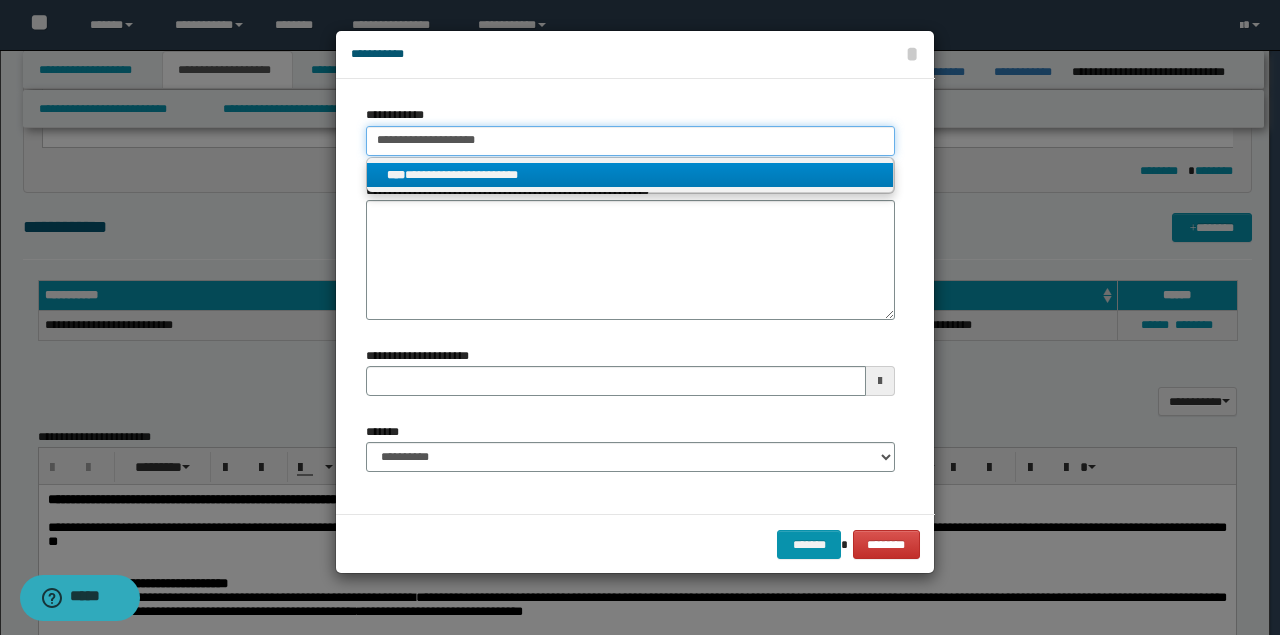 click on "**********" at bounding box center [630, 141] 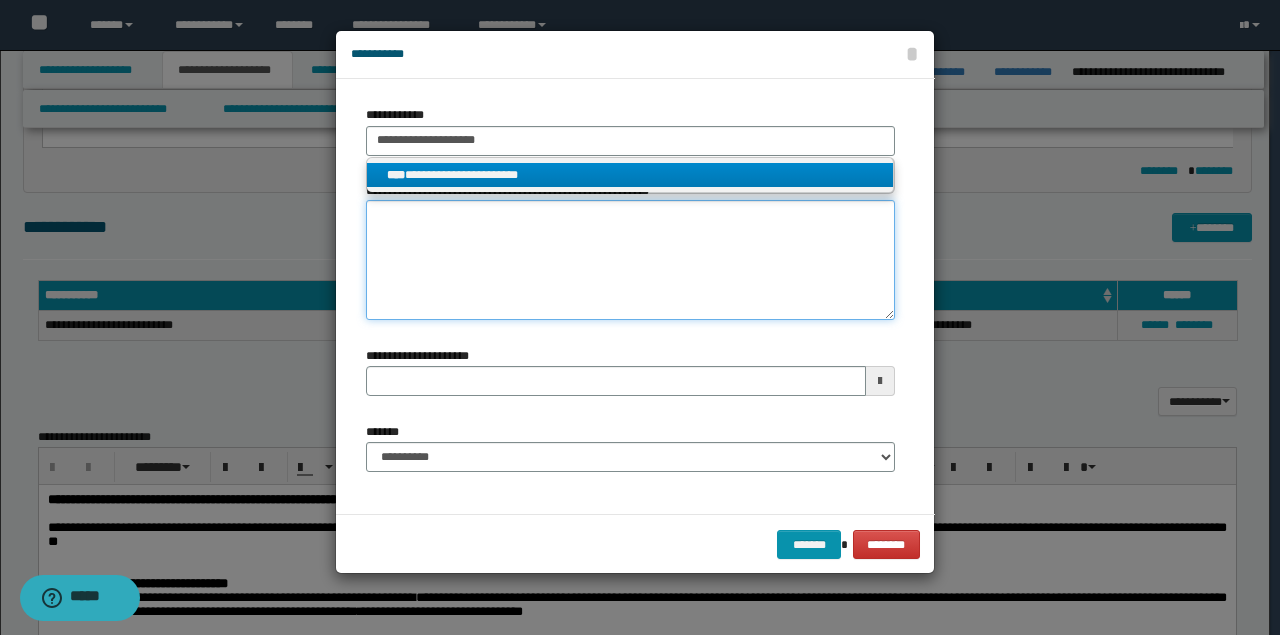 type 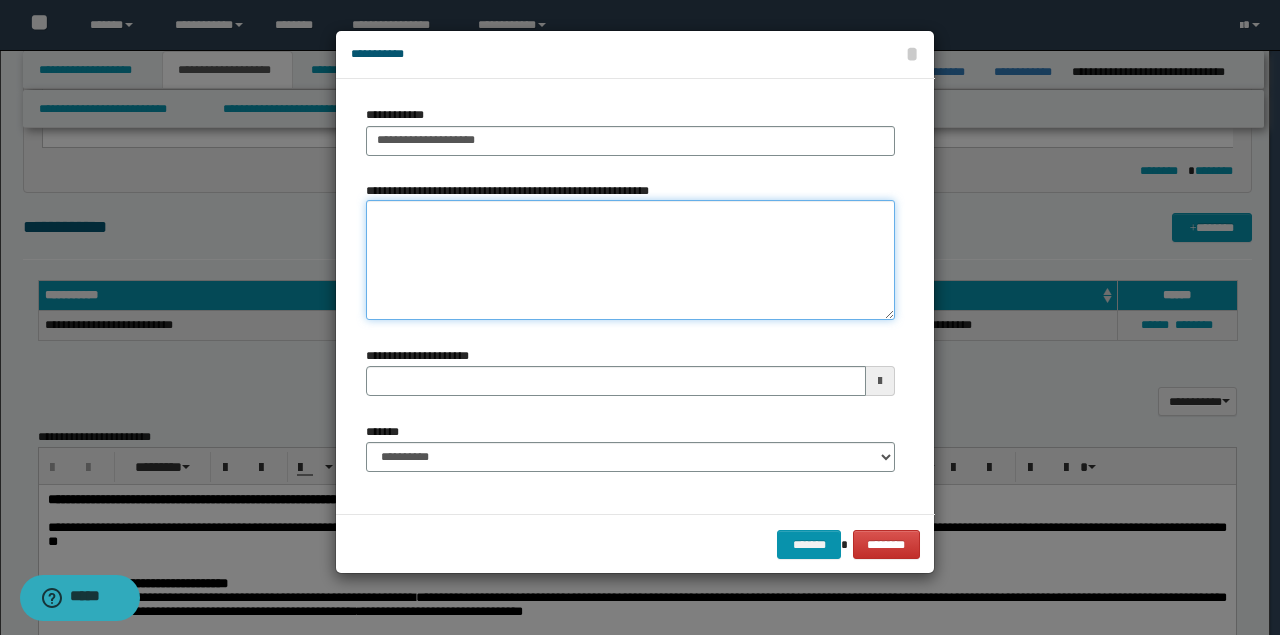 click on "**********" at bounding box center (630, 260) 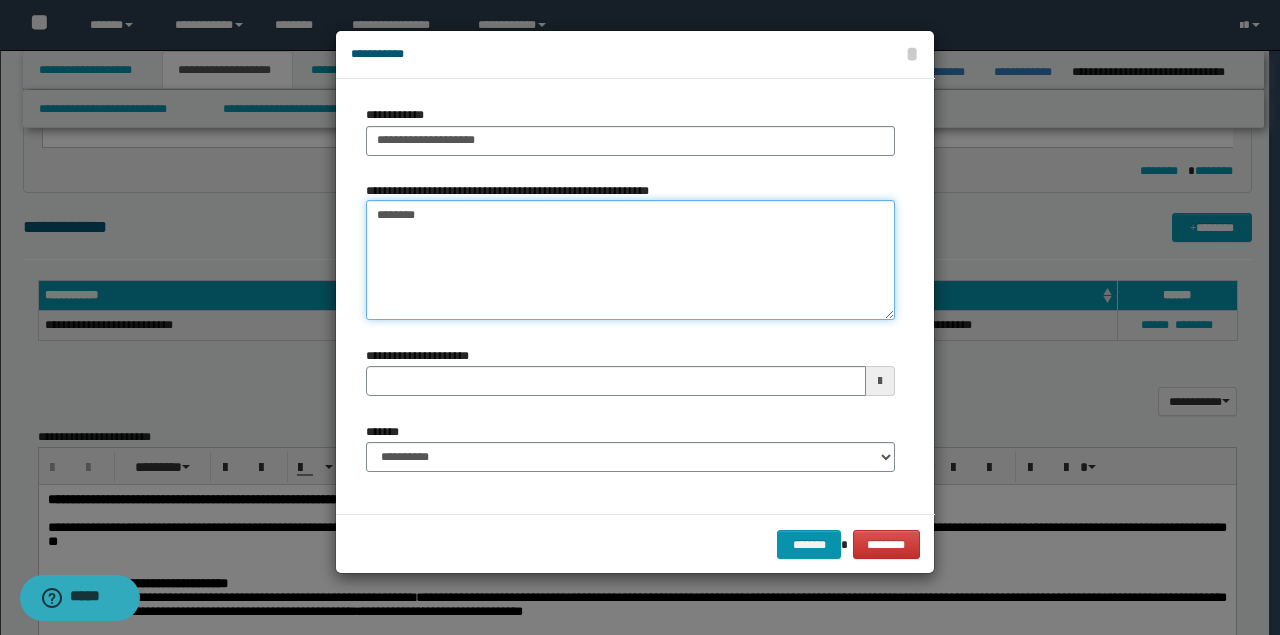 type on "*********" 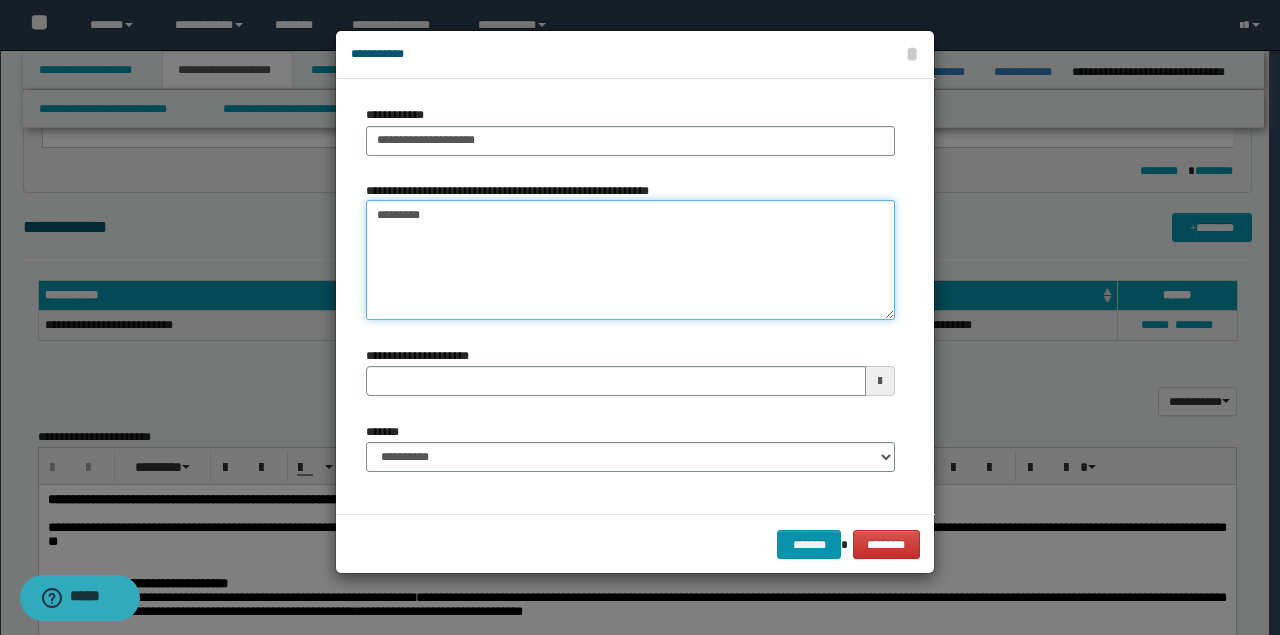 type 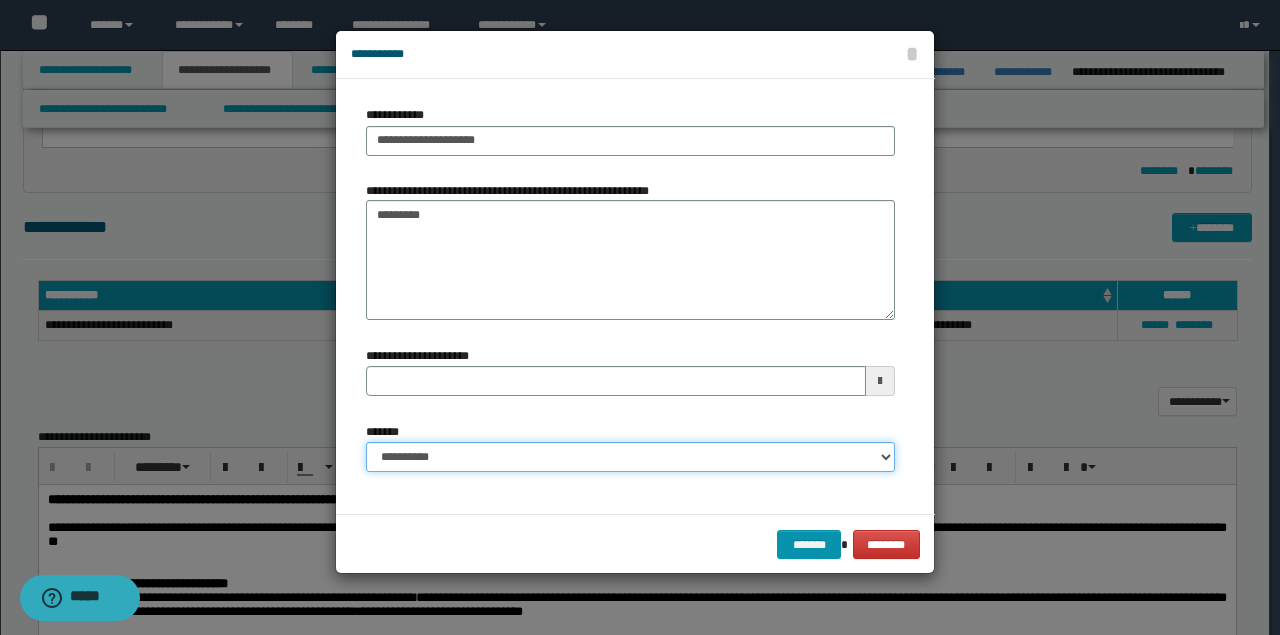 click on "**********" at bounding box center [630, 457] 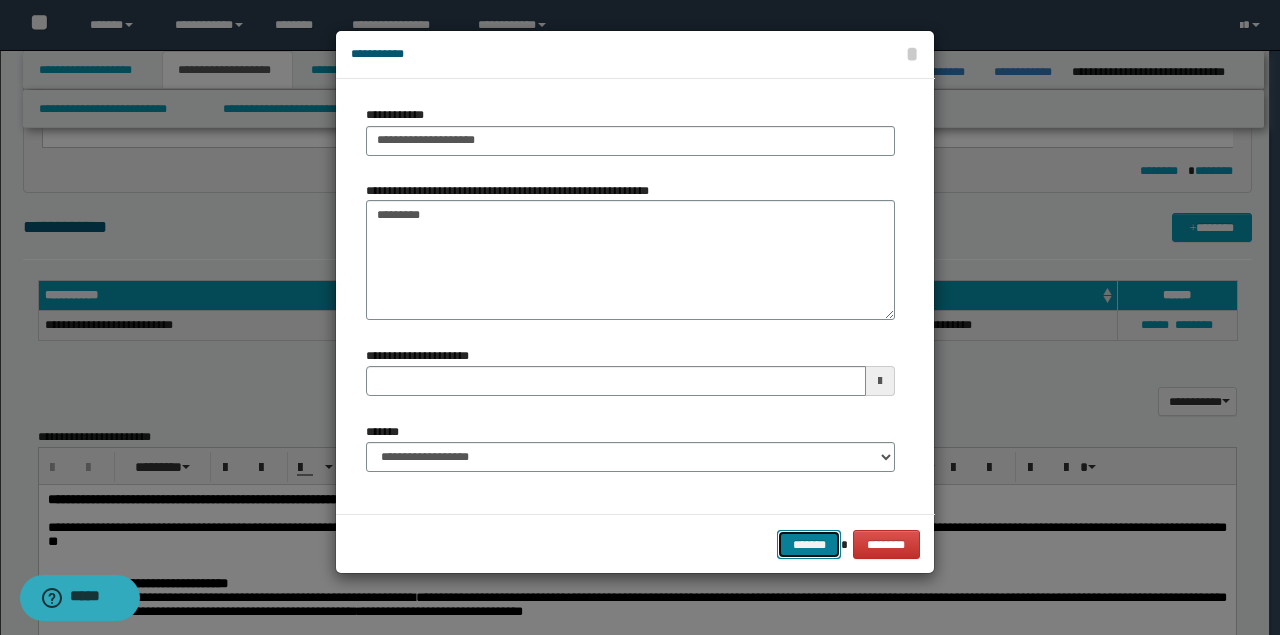 click on "*******" at bounding box center (809, 544) 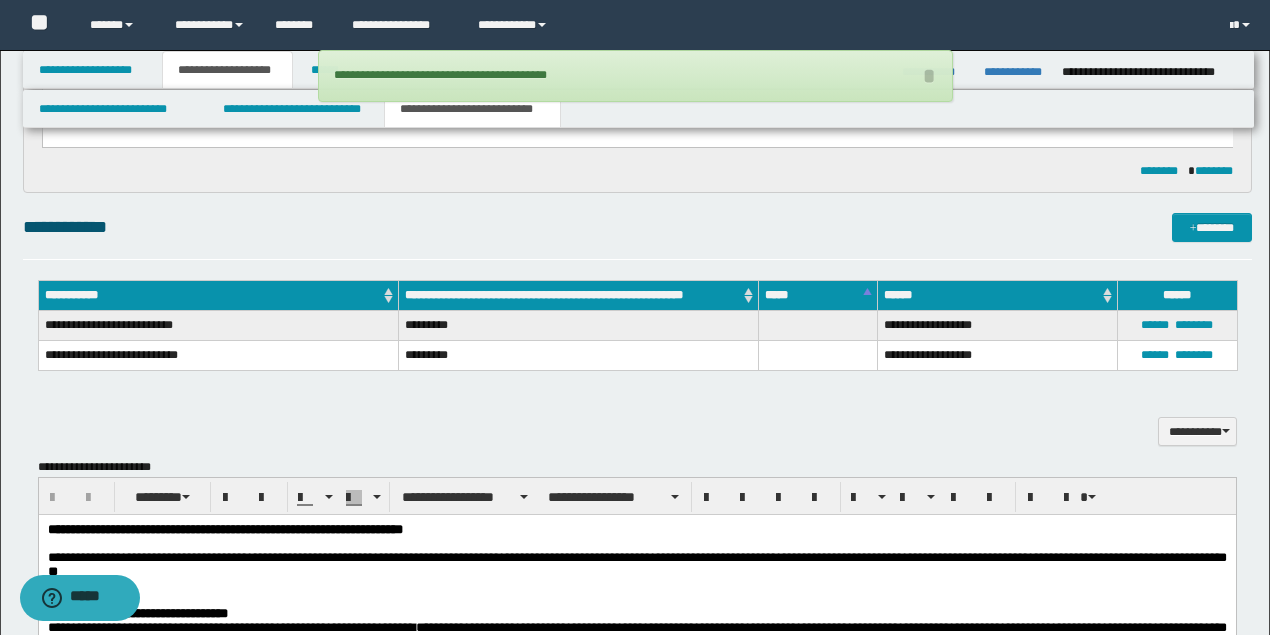 click on "**********" at bounding box center [637, 420] 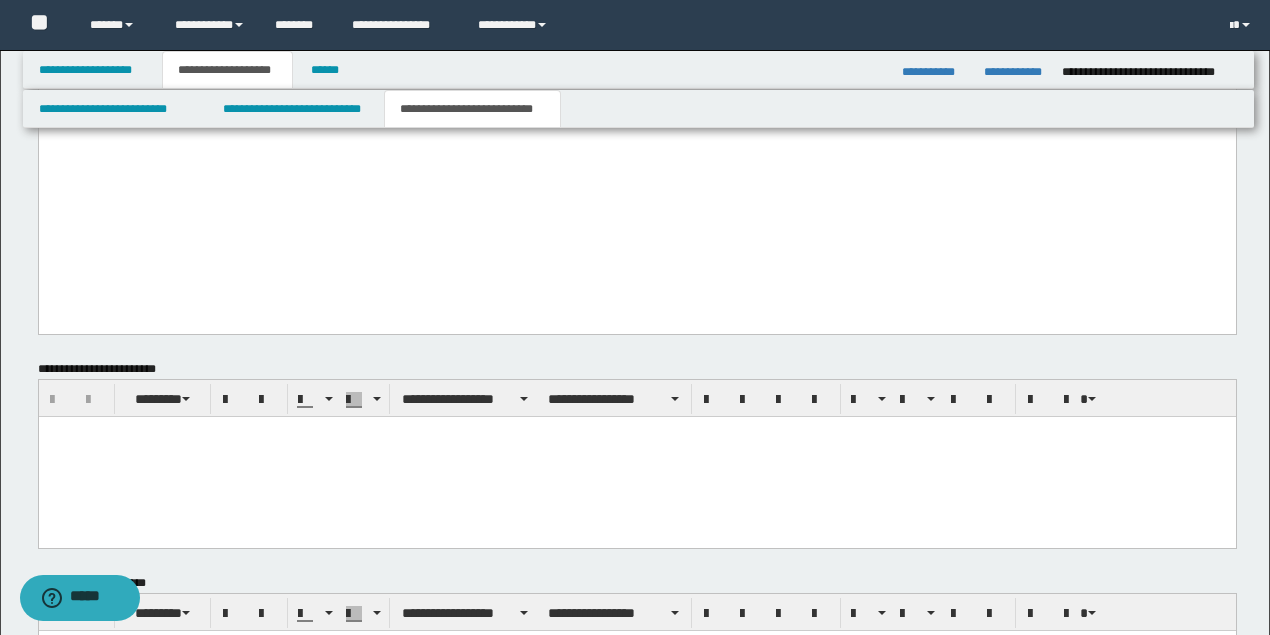 scroll, scrollTop: 3352, scrollLeft: 0, axis: vertical 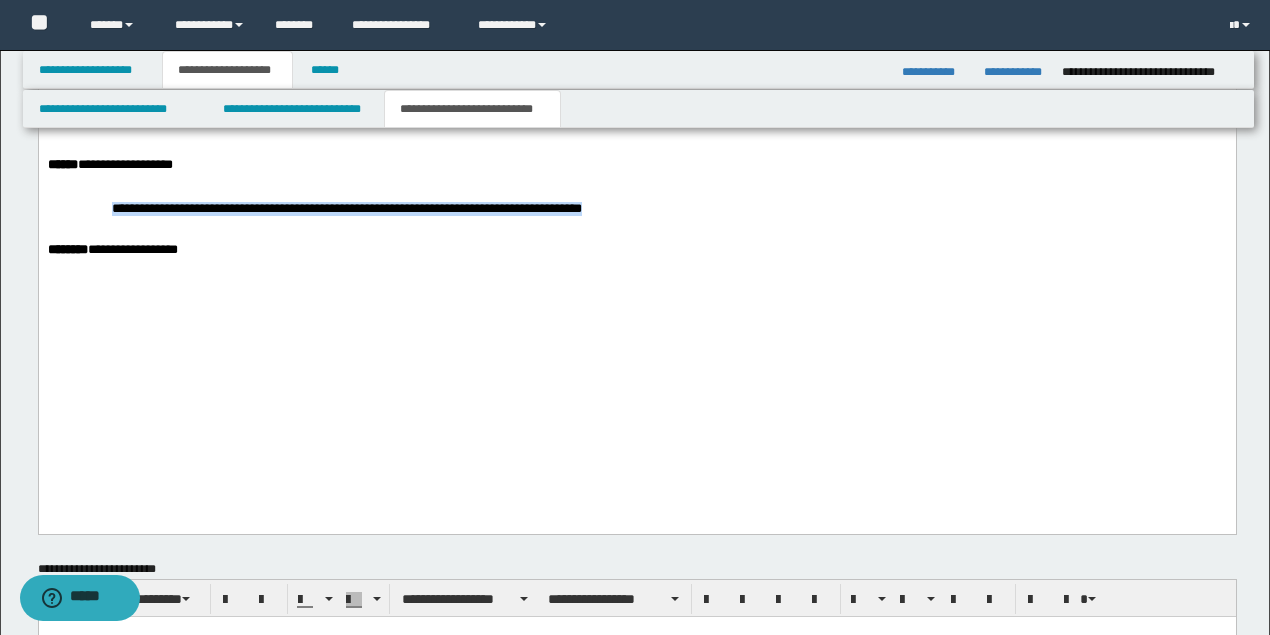 drag, startPoint x: 657, startPoint y: 362, endPoint x: 90, endPoint y: 357, distance: 567.02203 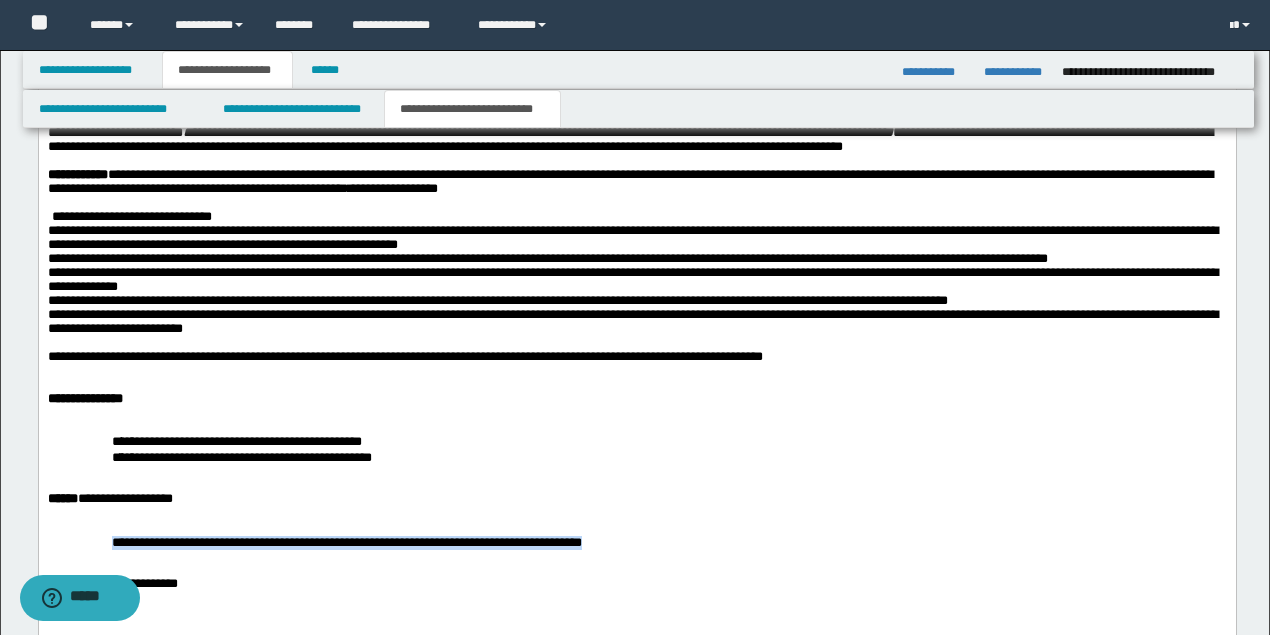scroll, scrollTop: 2952, scrollLeft: 0, axis: vertical 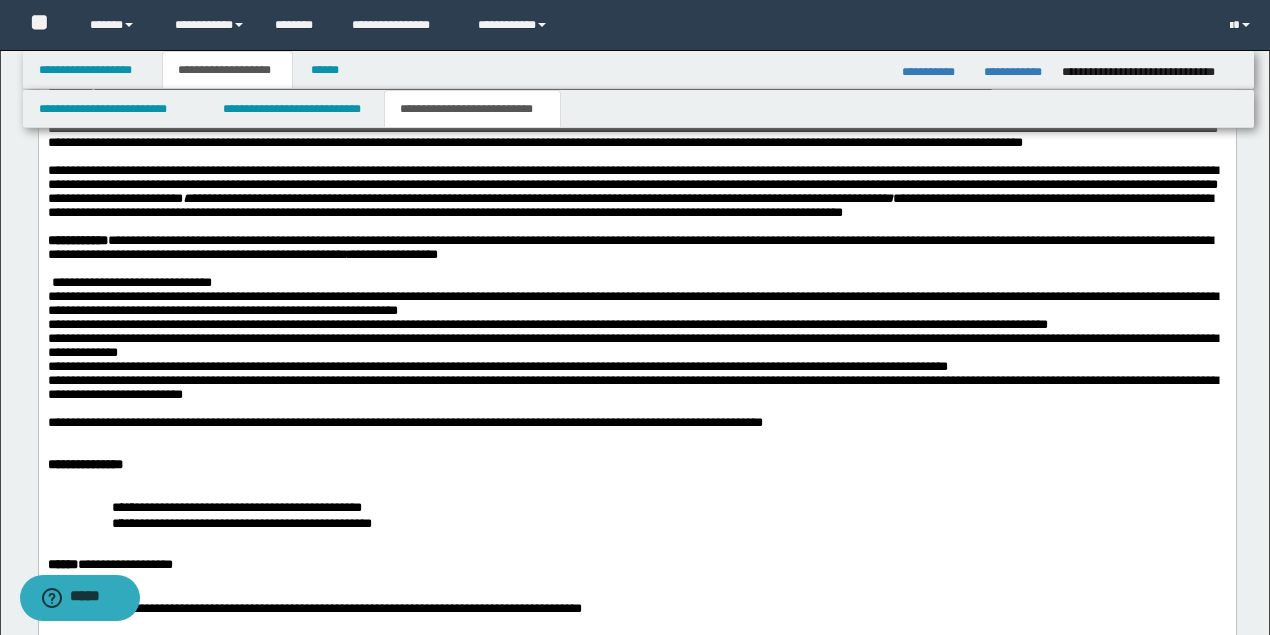 click on "**********" at bounding box center (636, 248) 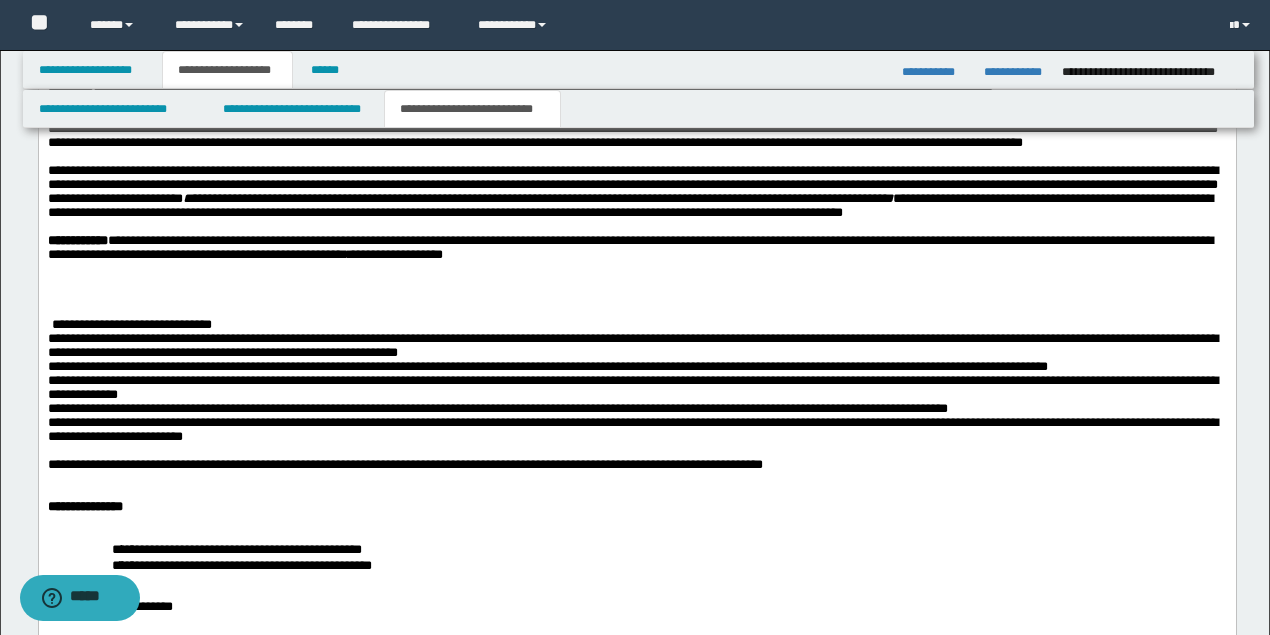 click on "**********" at bounding box center [544, 240] 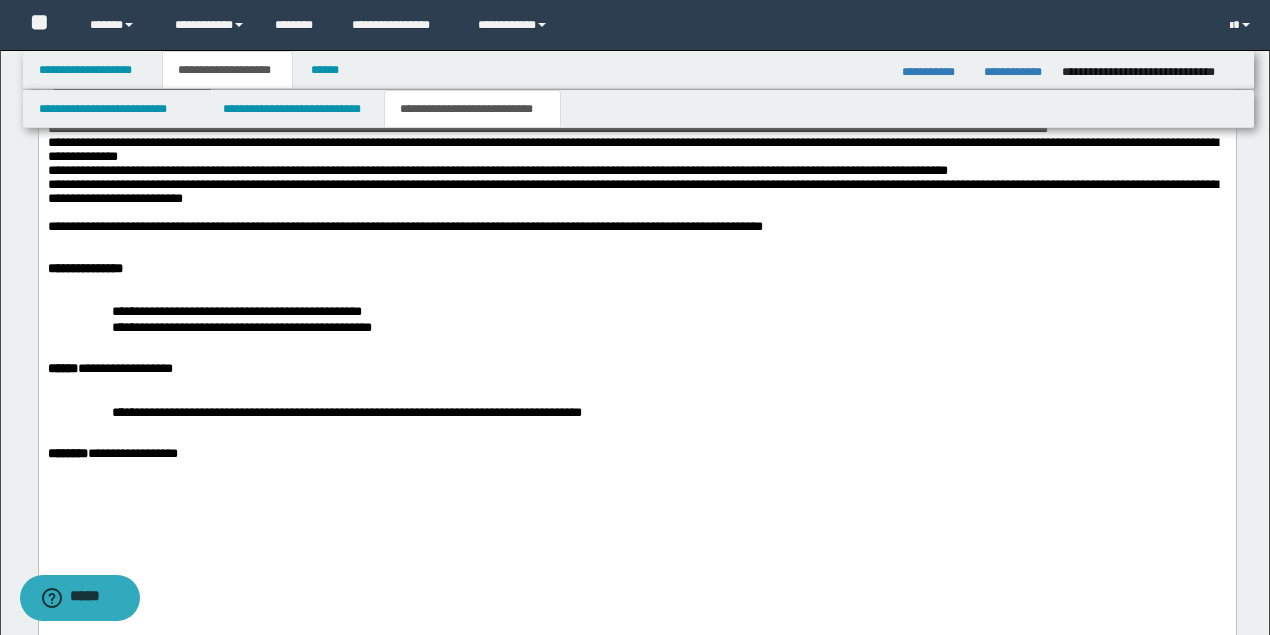 scroll, scrollTop: 3418, scrollLeft: 0, axis: vertical 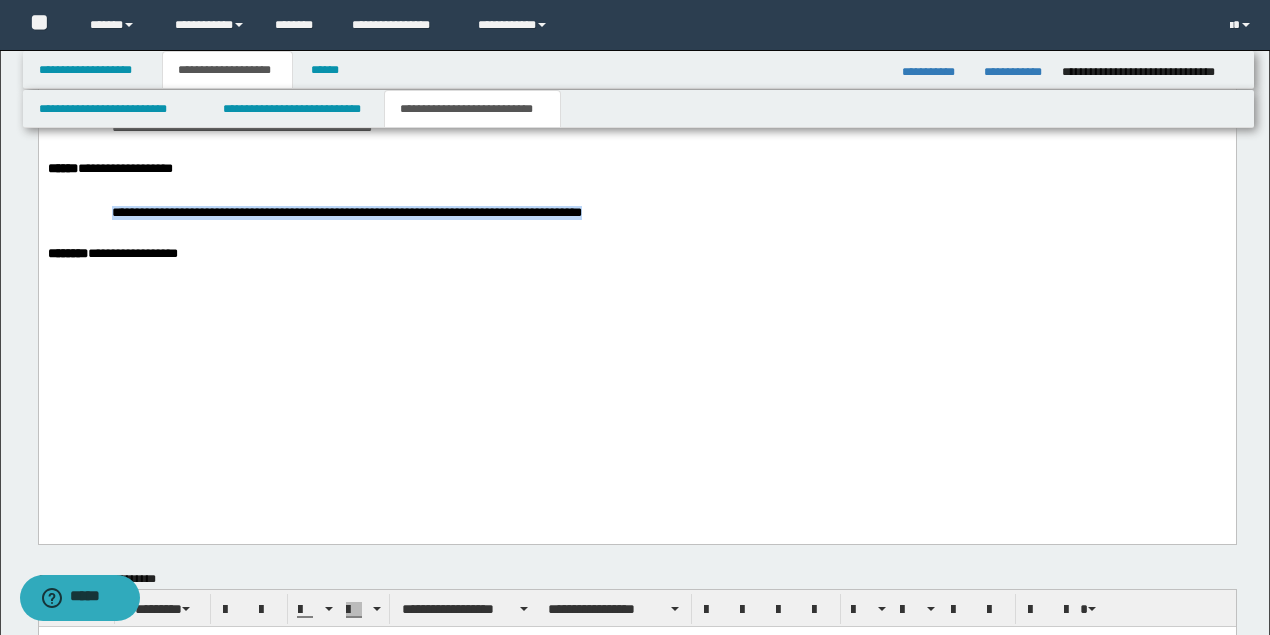 drag, startPoint x: 648, startPoint y: 370, endPoint x: 101, endPoint y: 369, distance: 547.0009 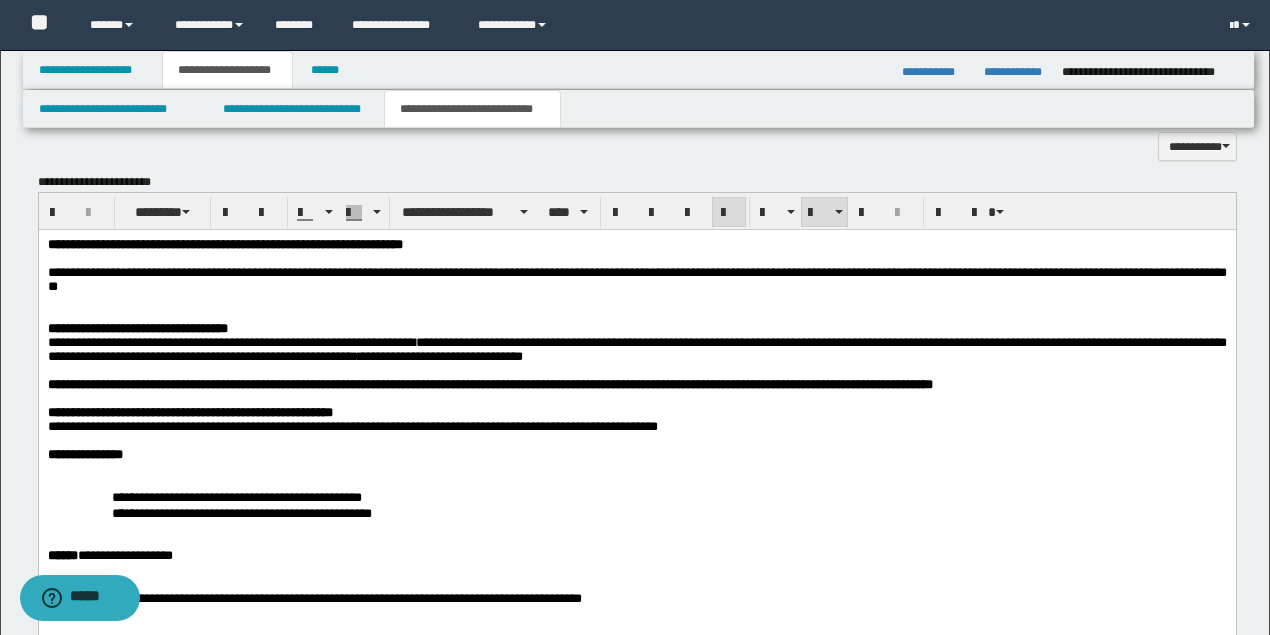 scroll, scrollTop: 1485, scrollLeft: 0, axis: vertical 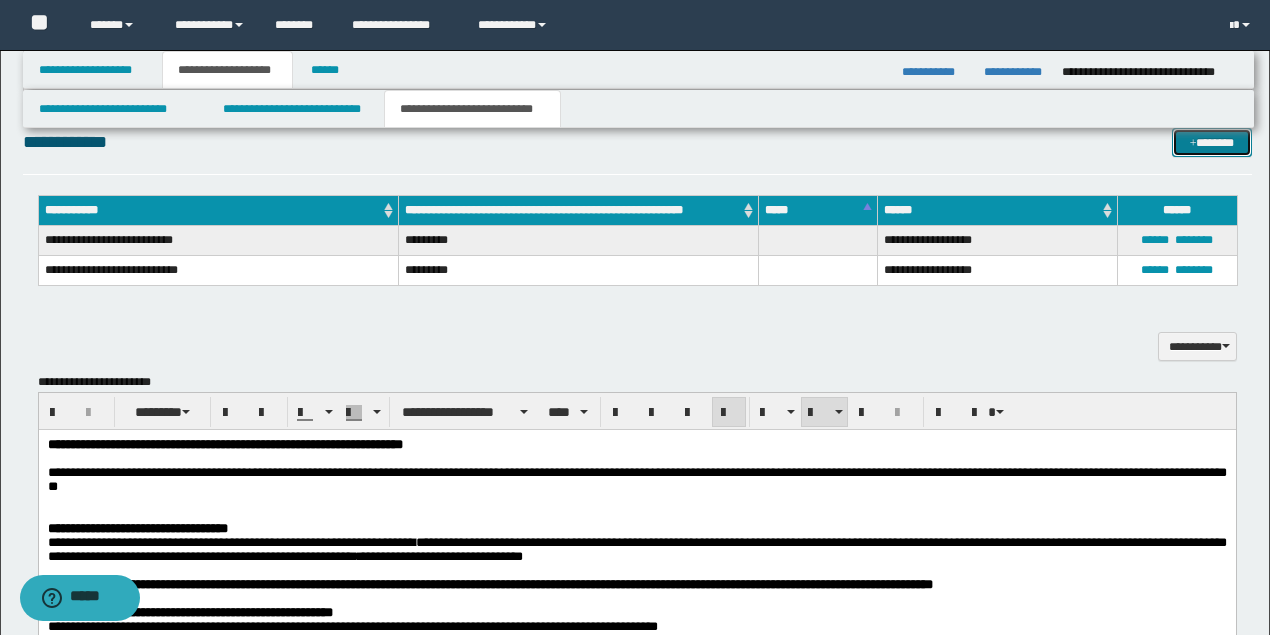 click on "*******" at bounding box center (1211, 142) 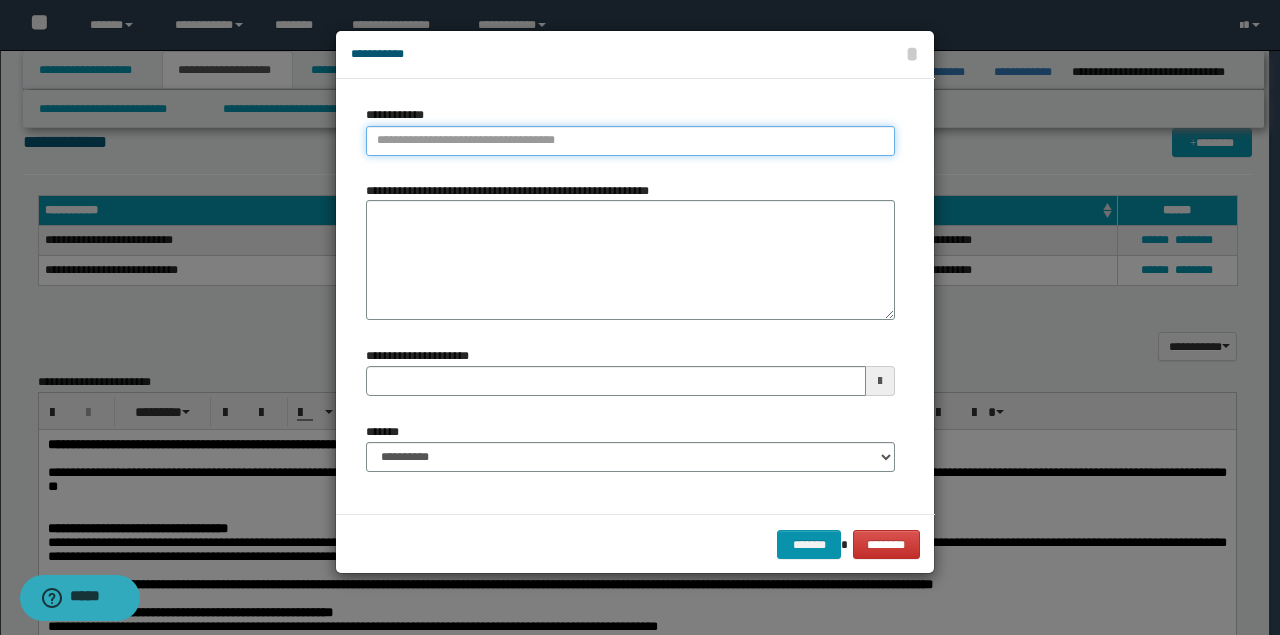 type on "**********" 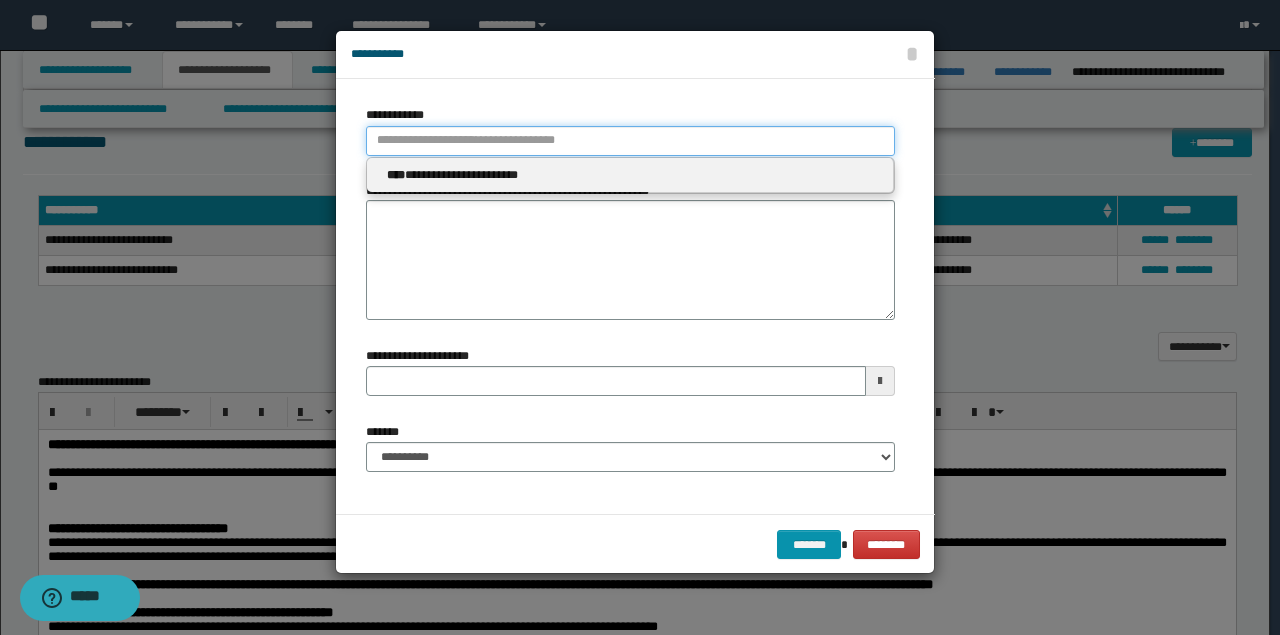 click on "**********" at bounding box center (630, 141) 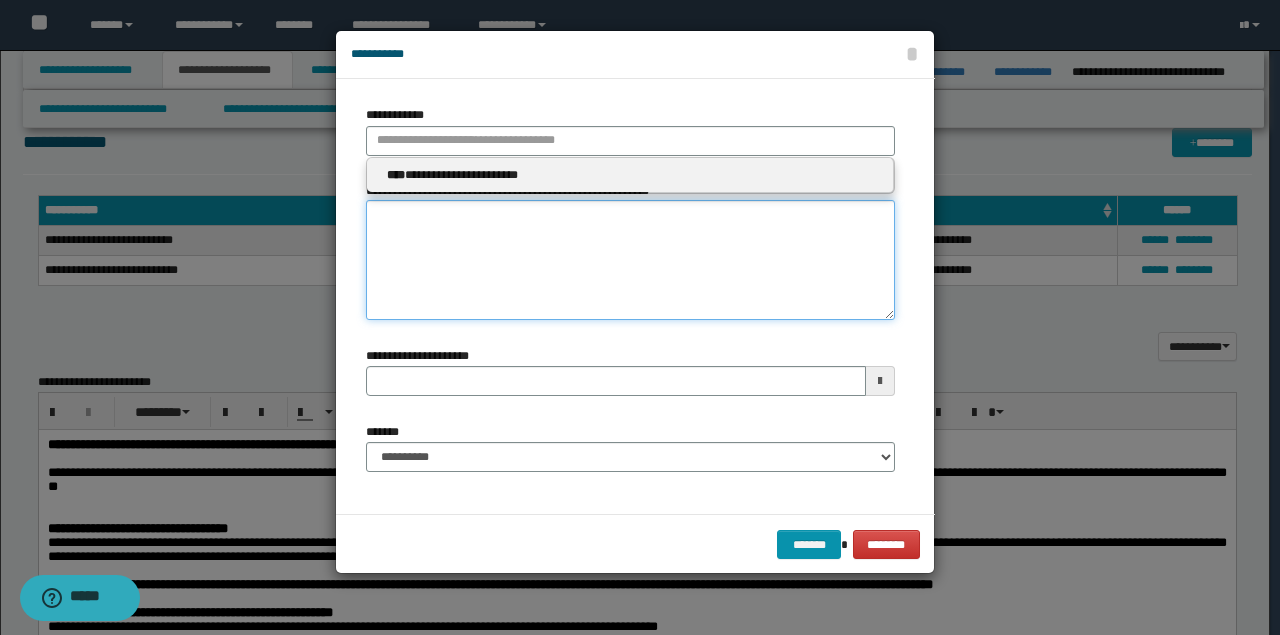 type 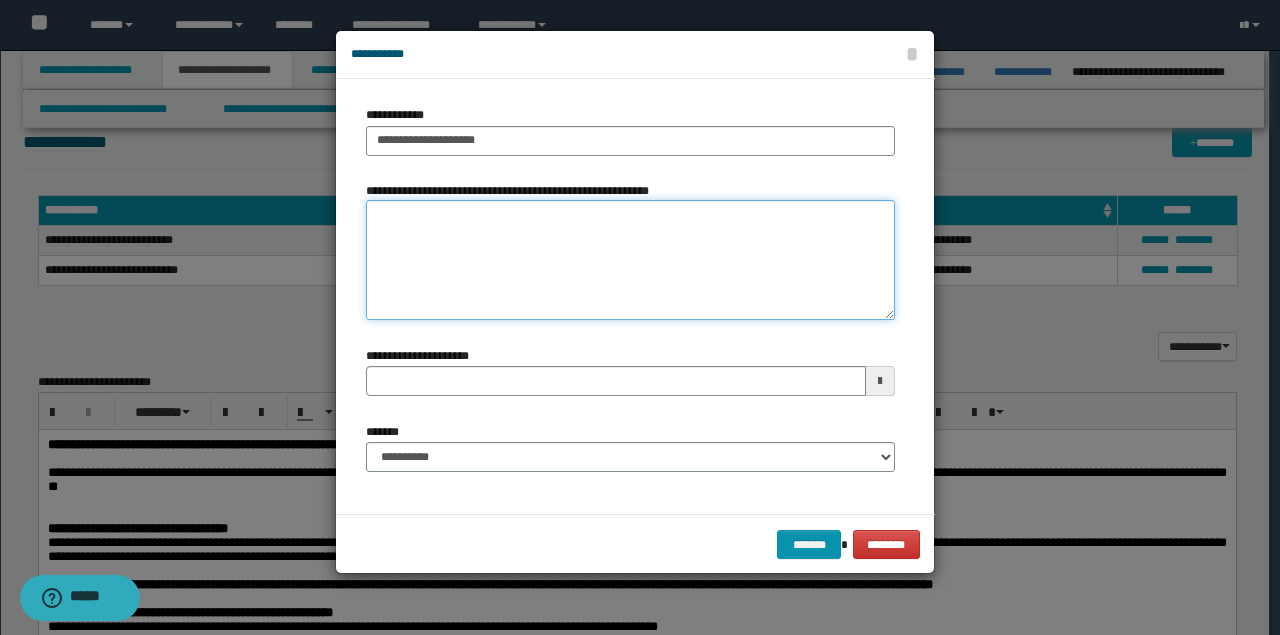 click on "**********" at bounding box center (630, 260) 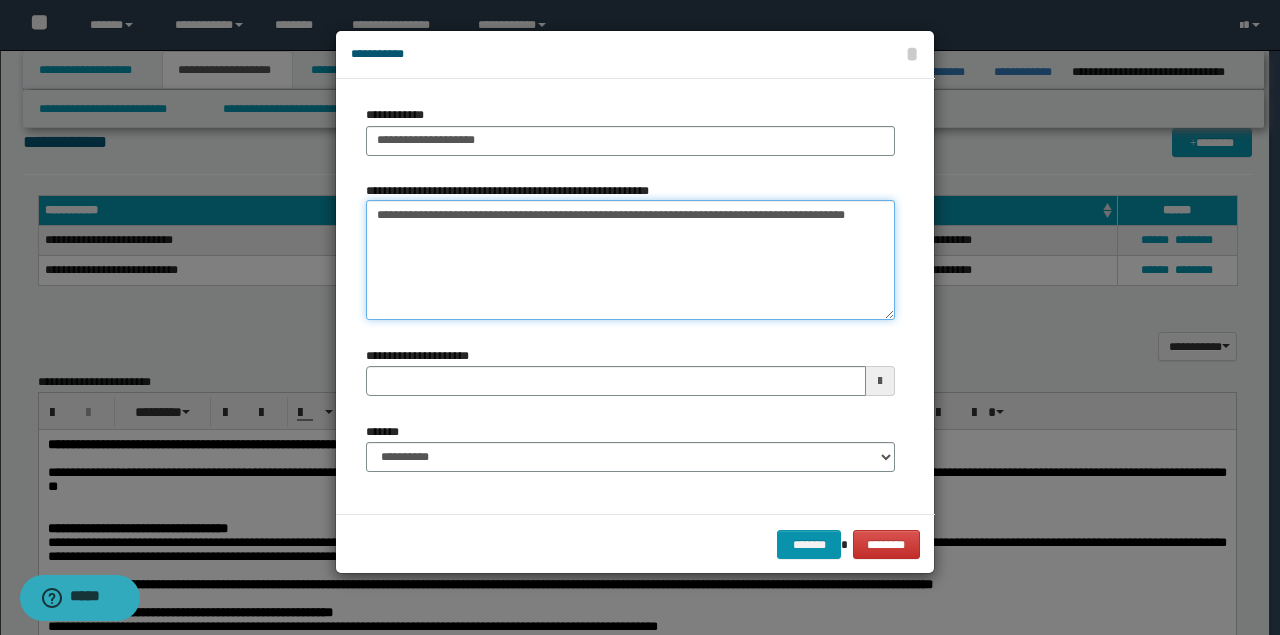 type 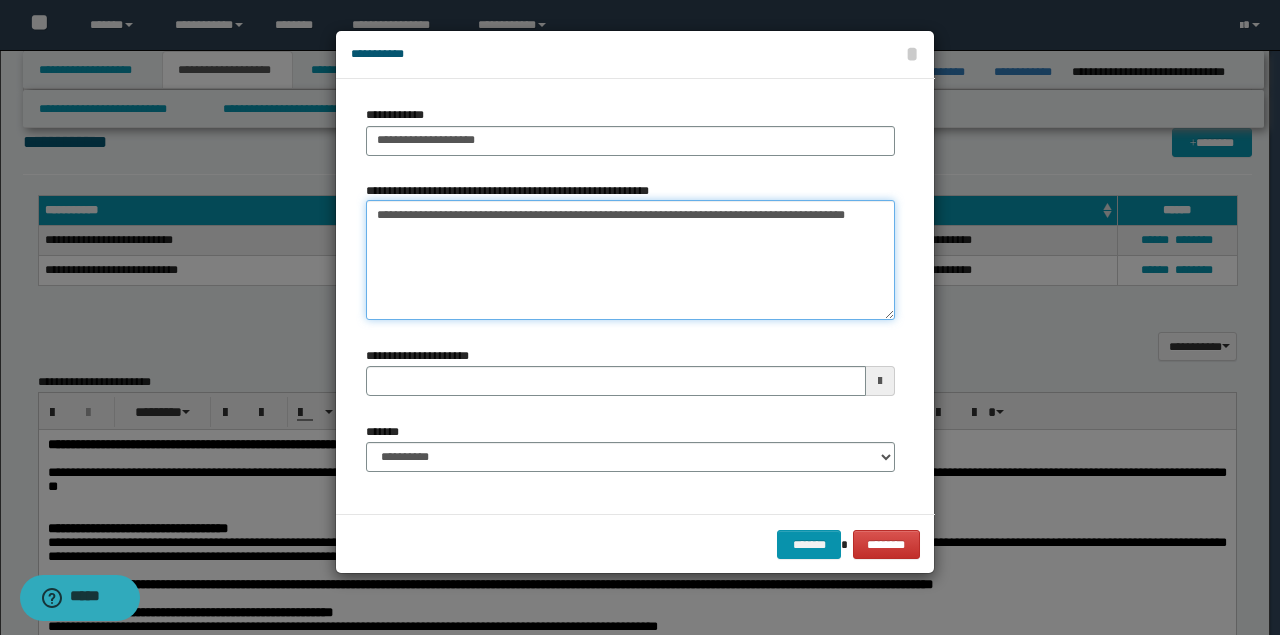 type on "**********" 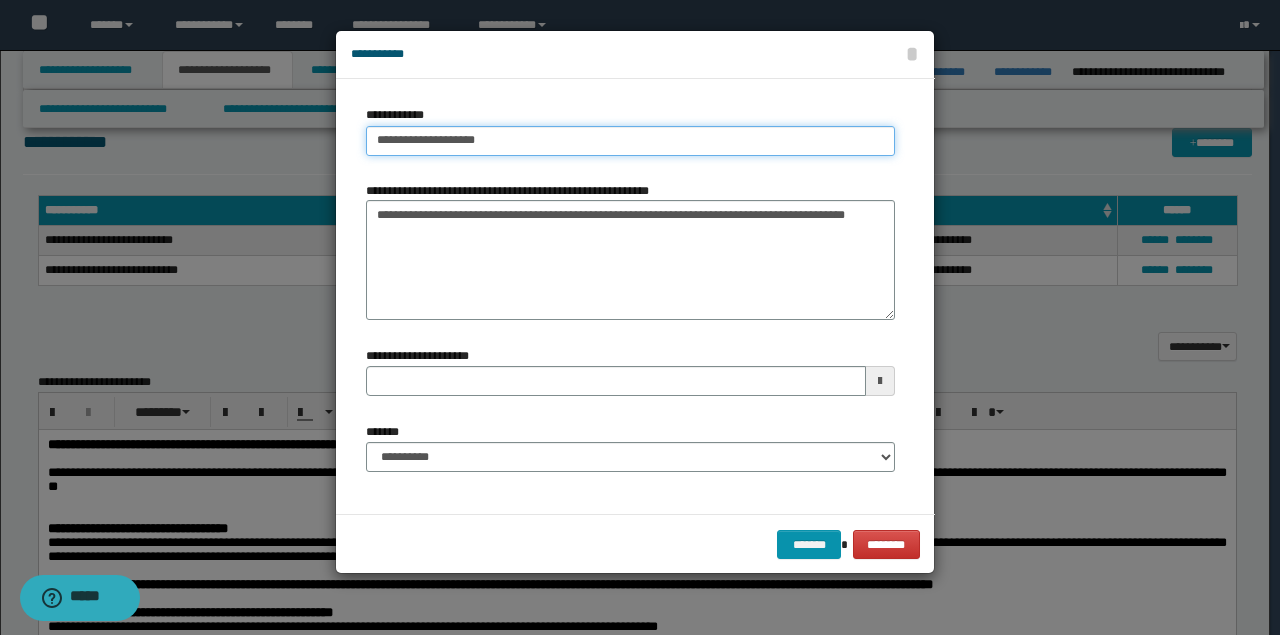 type on "**********" 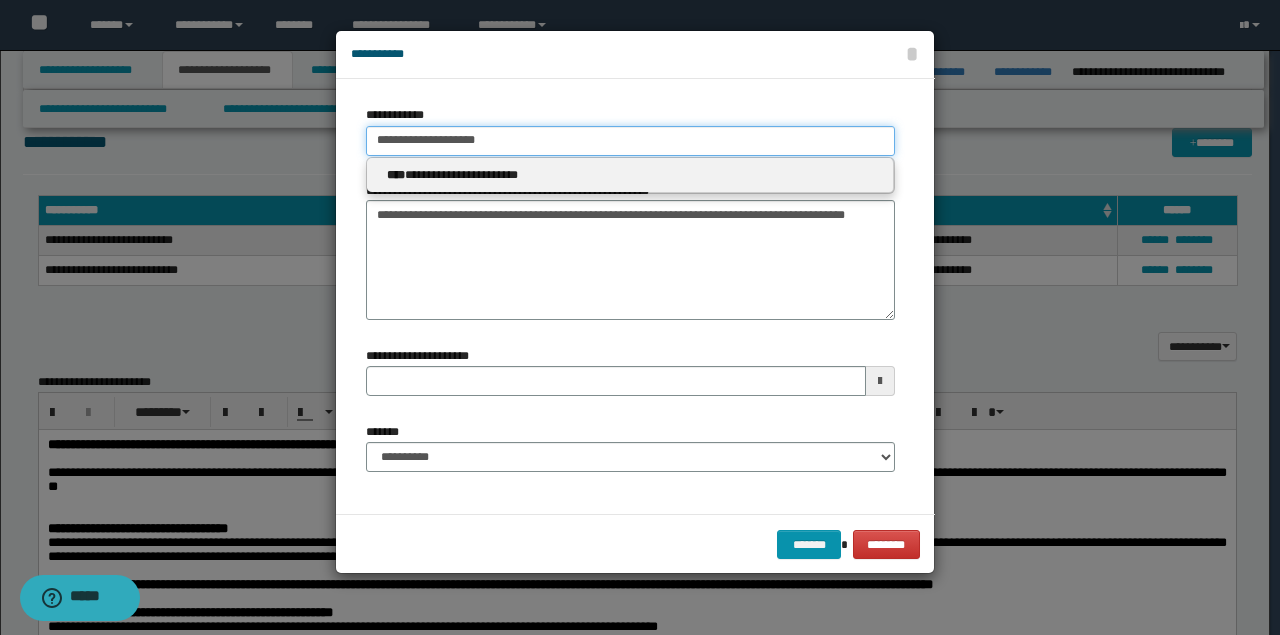 drag, startPoint x: 511, startPoint y: 146, endPoint x: 282, endPoint y: 120, distance: 230.47125 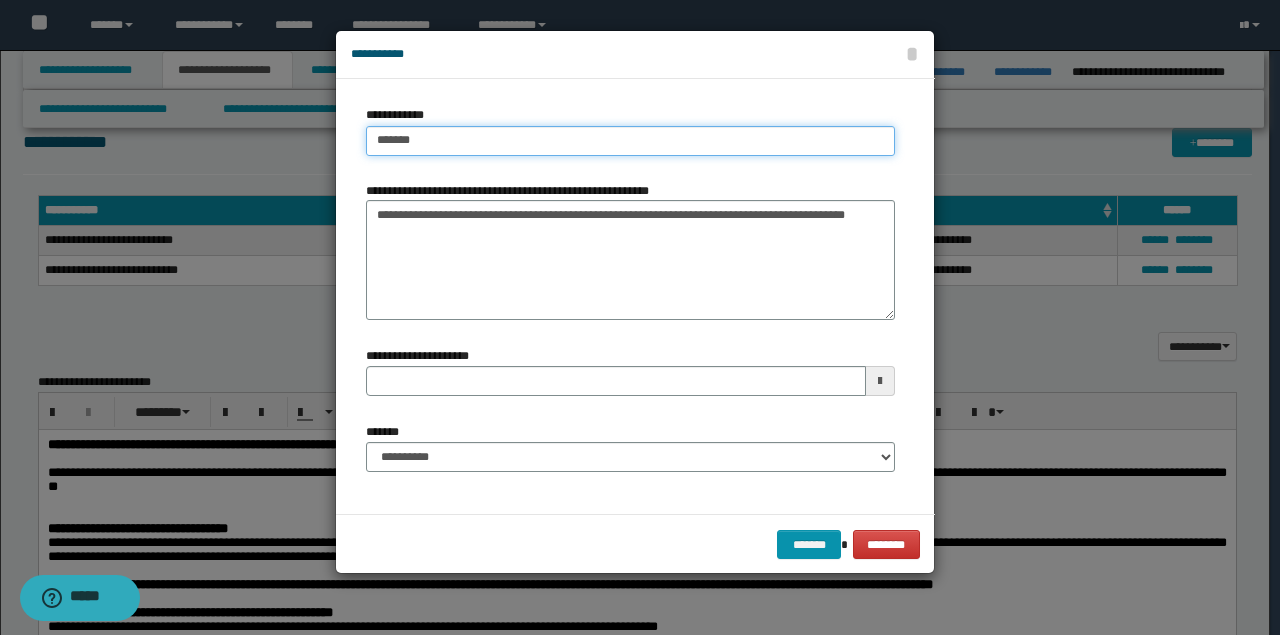type on "********" 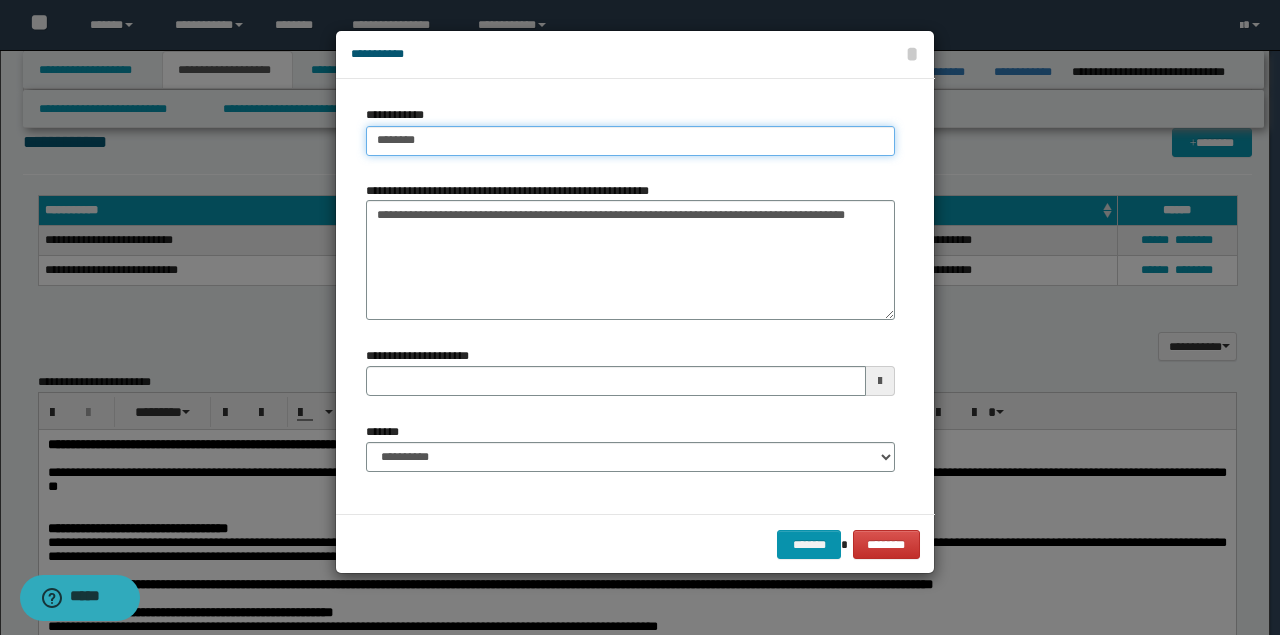 type on "********" 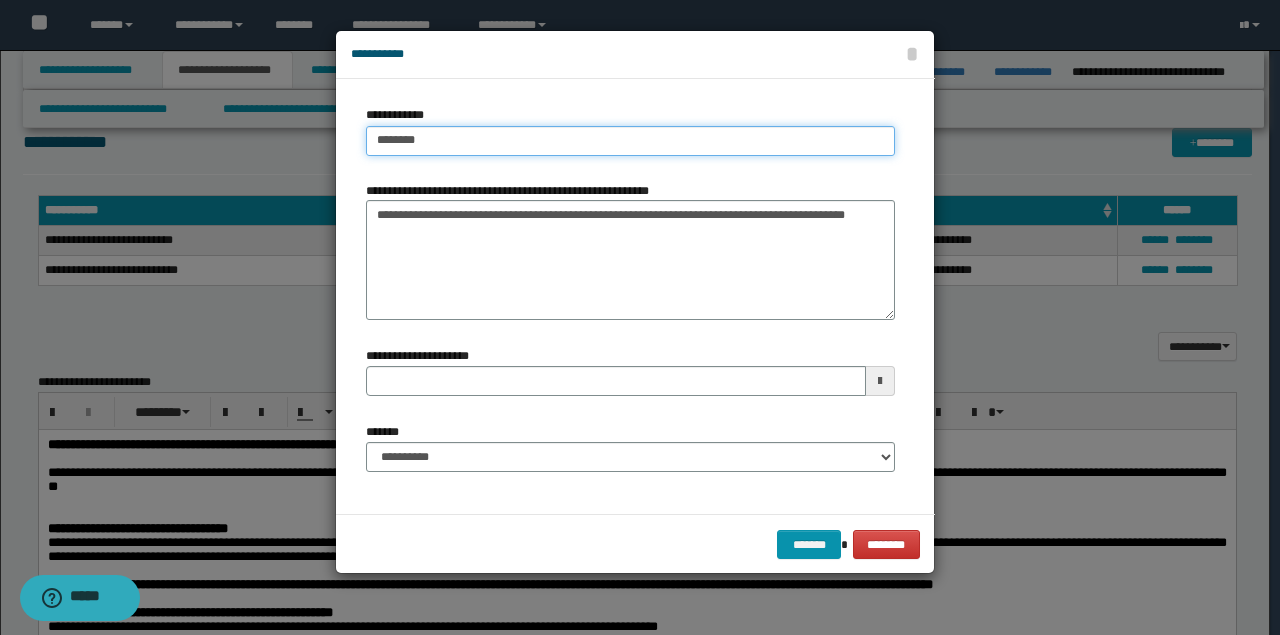 type 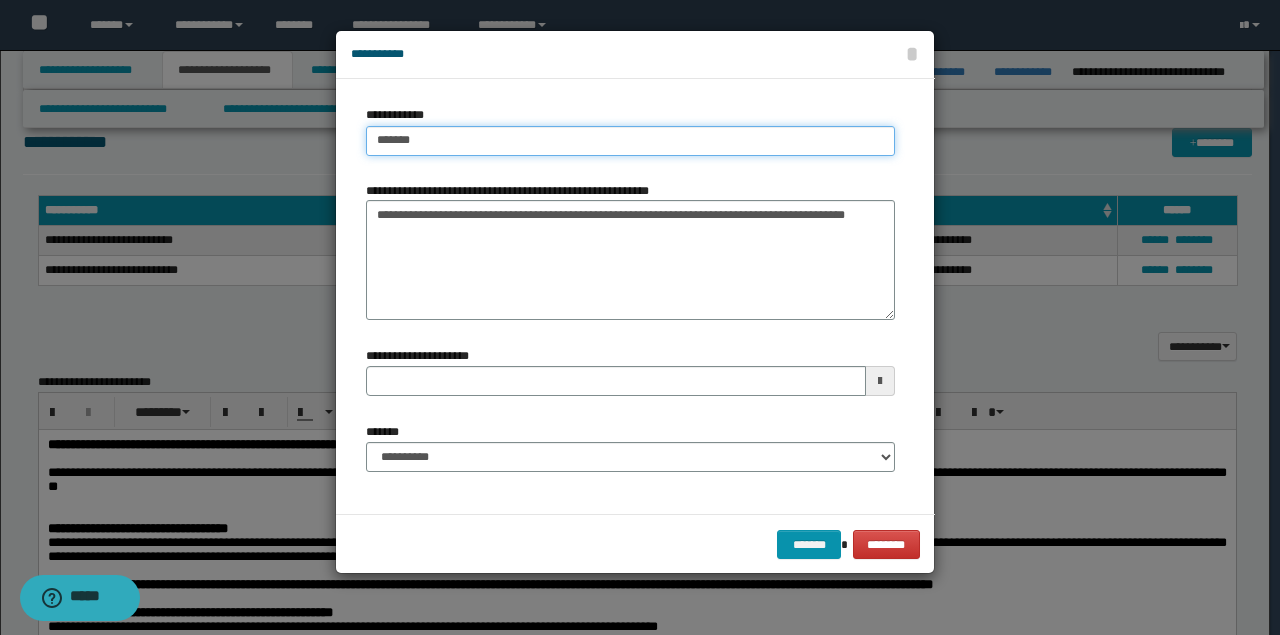 type on "*******" 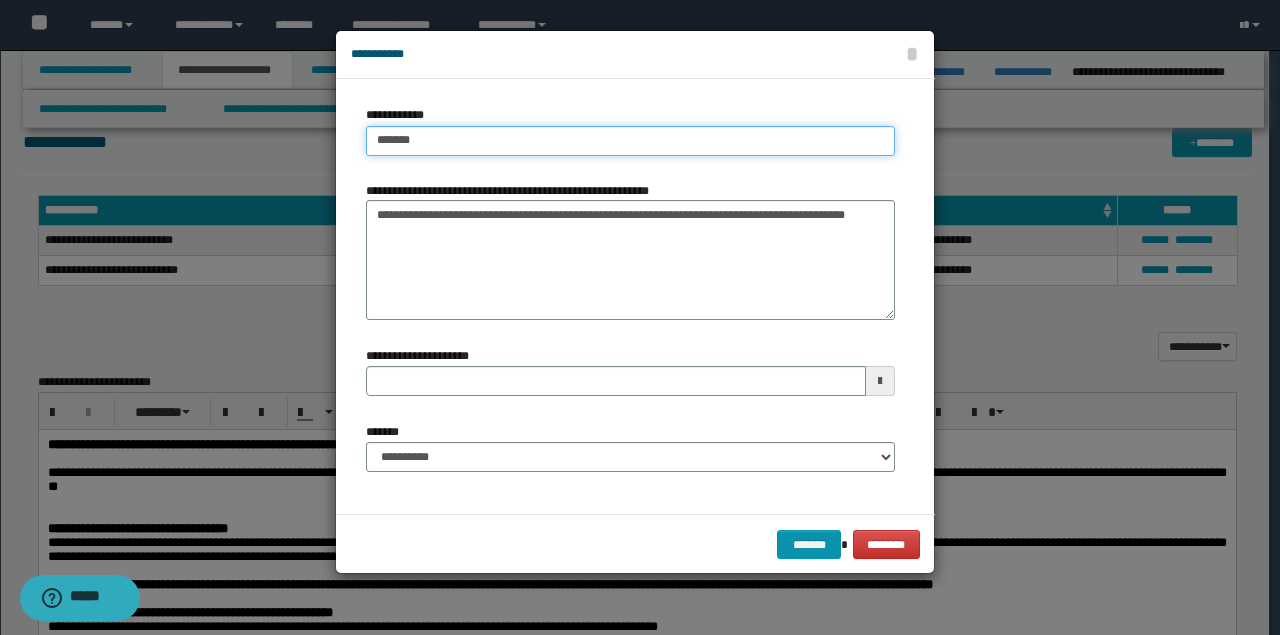 type 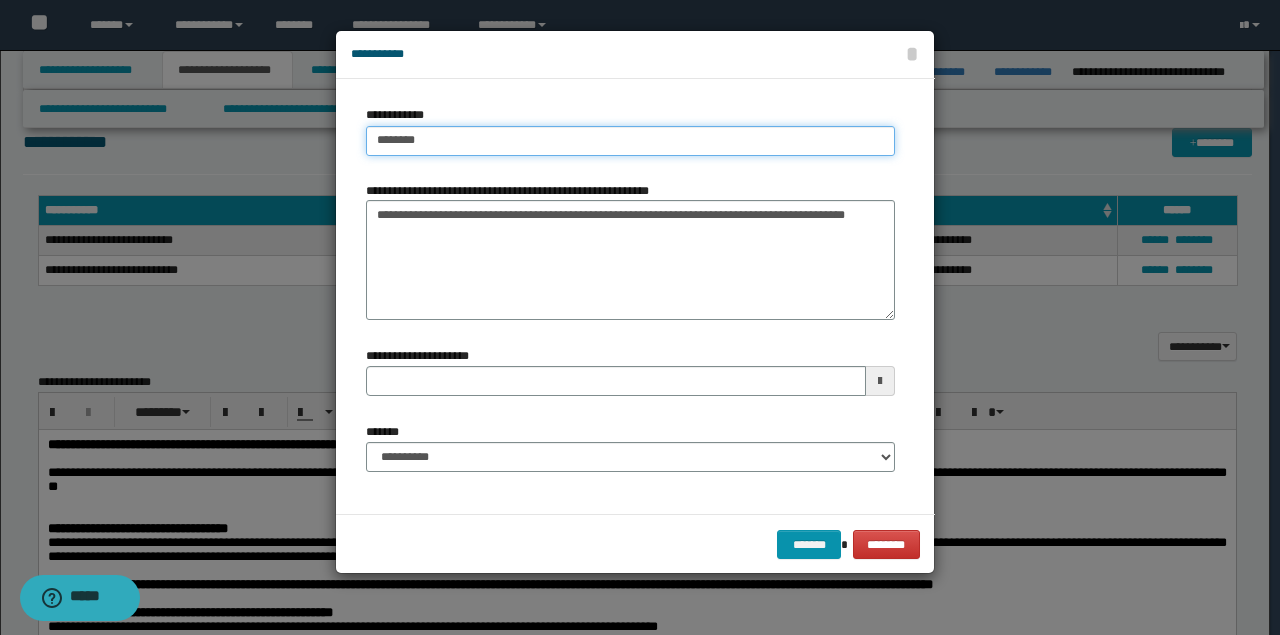 type on "*********" 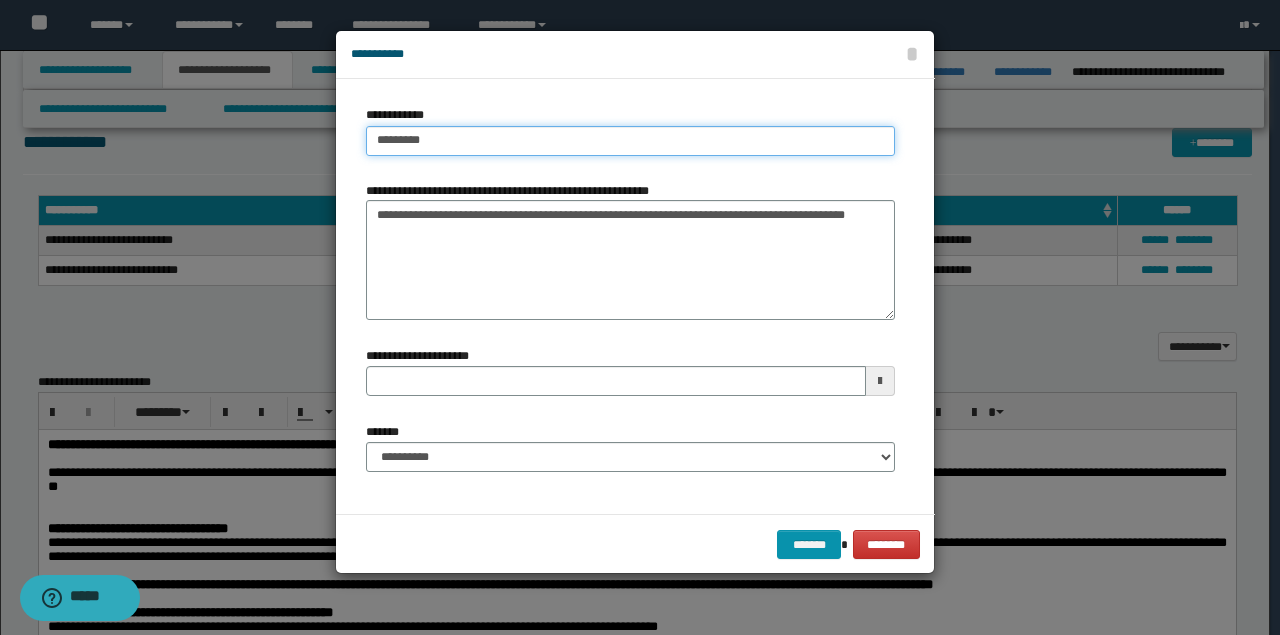 type on "*********" 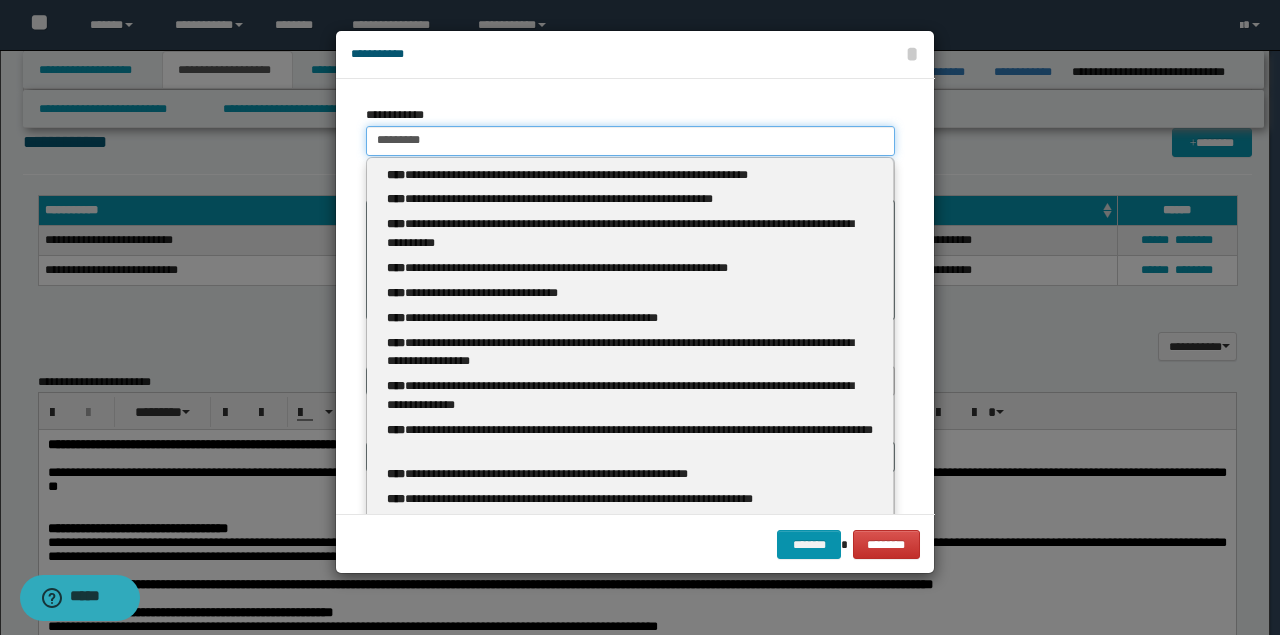 type 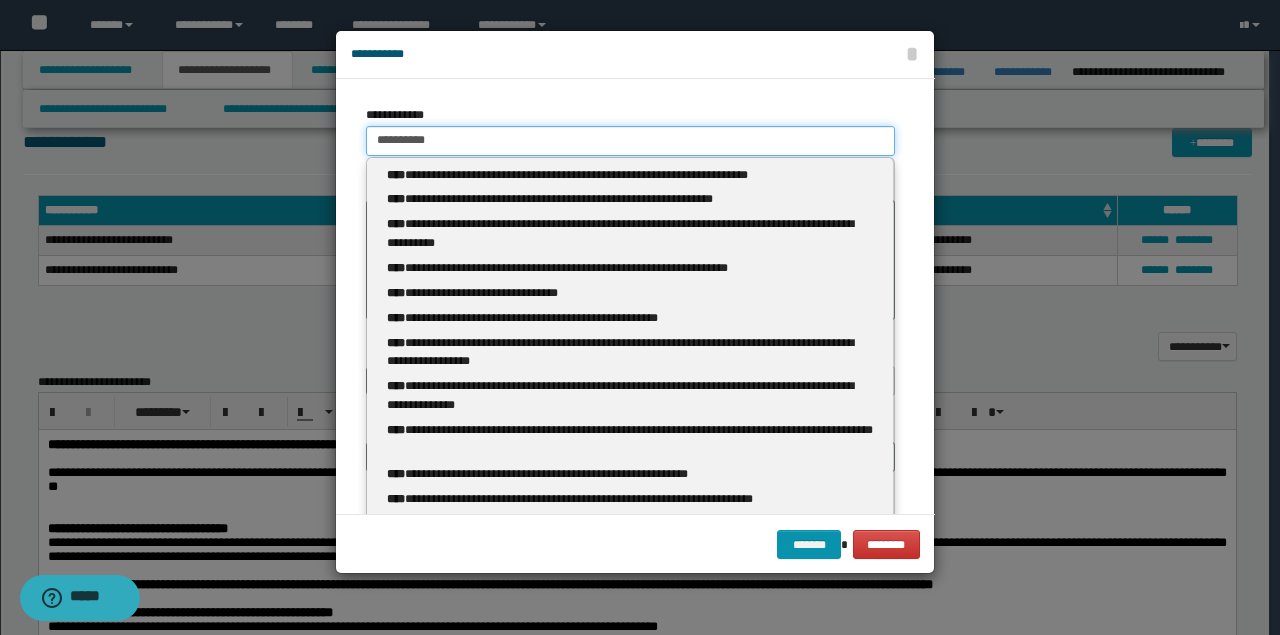 type on "**********" 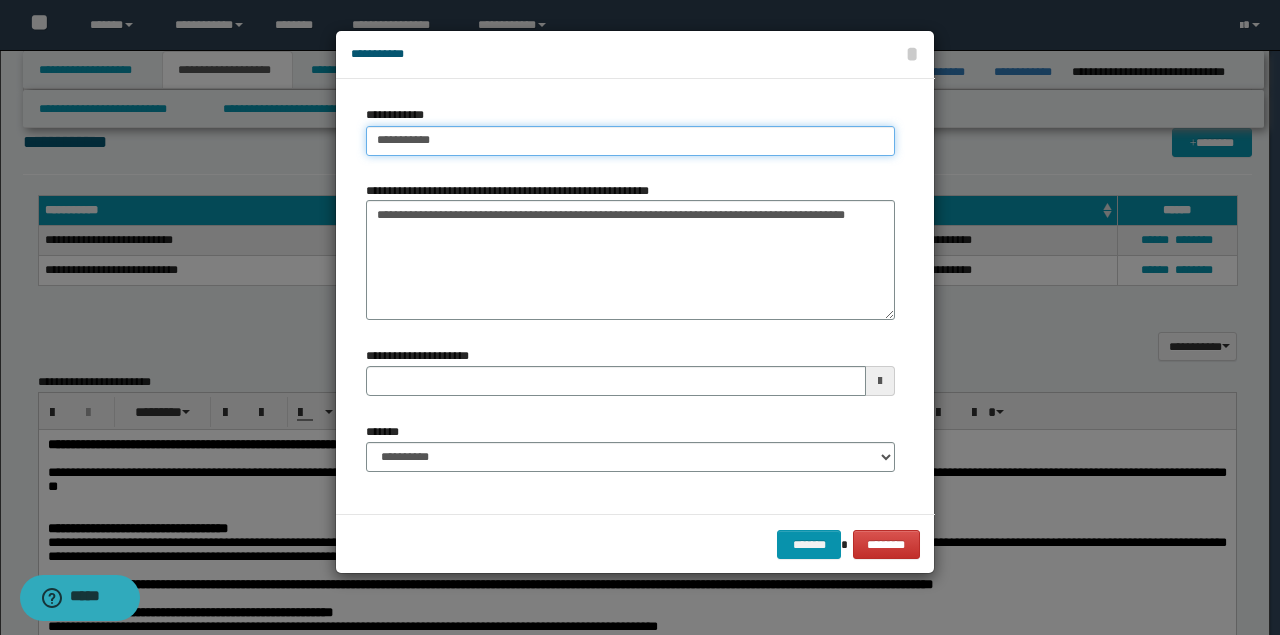 type on "**********" 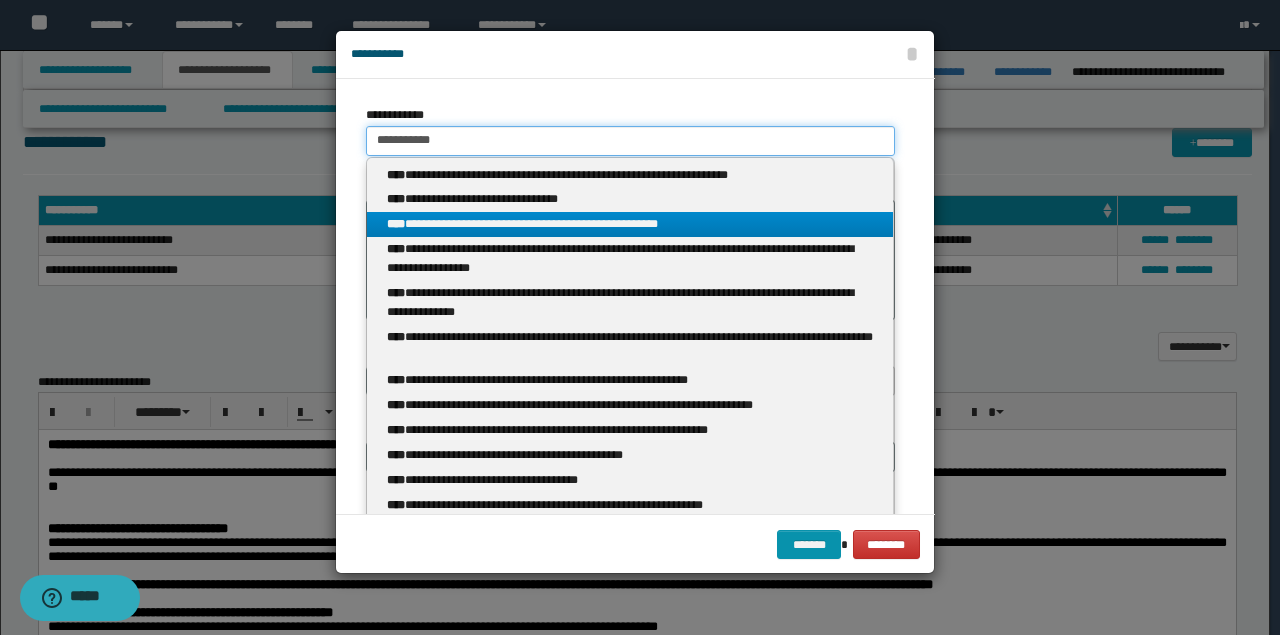 type 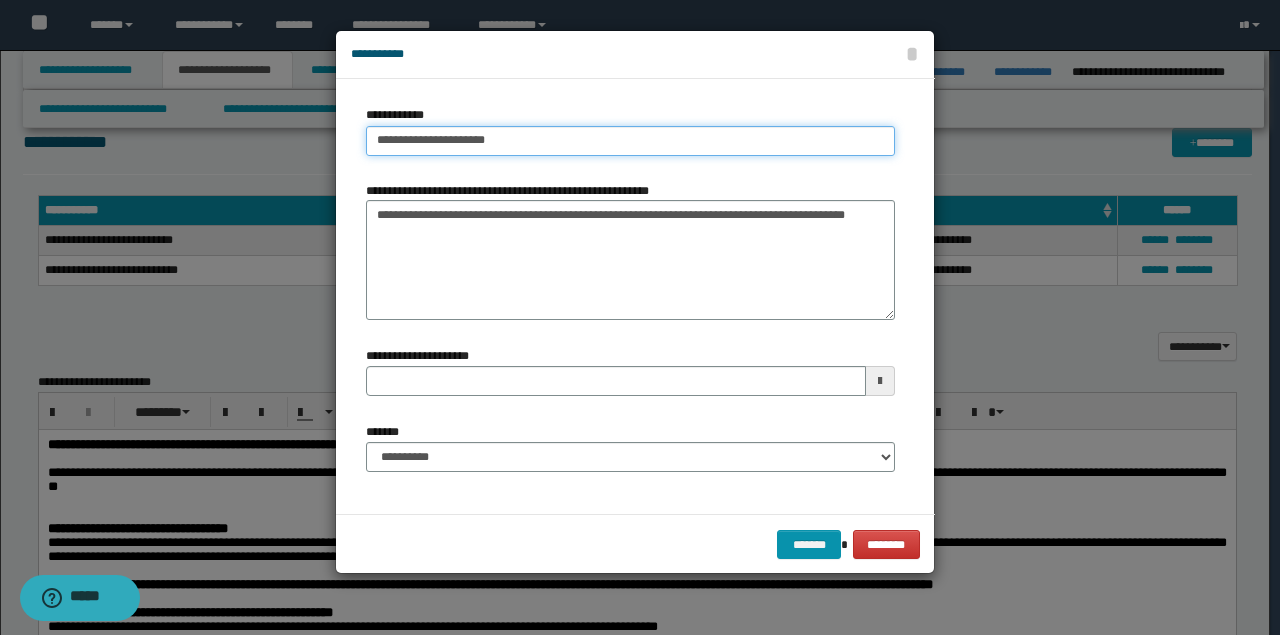 type on "**********" 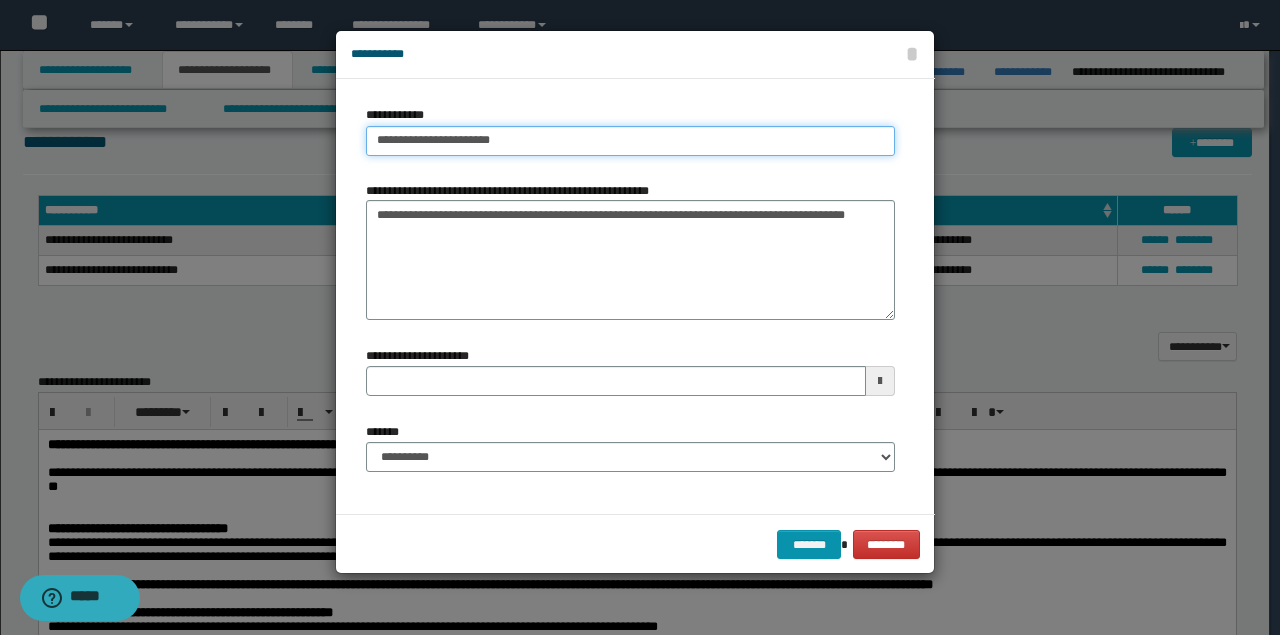 type on "**********" 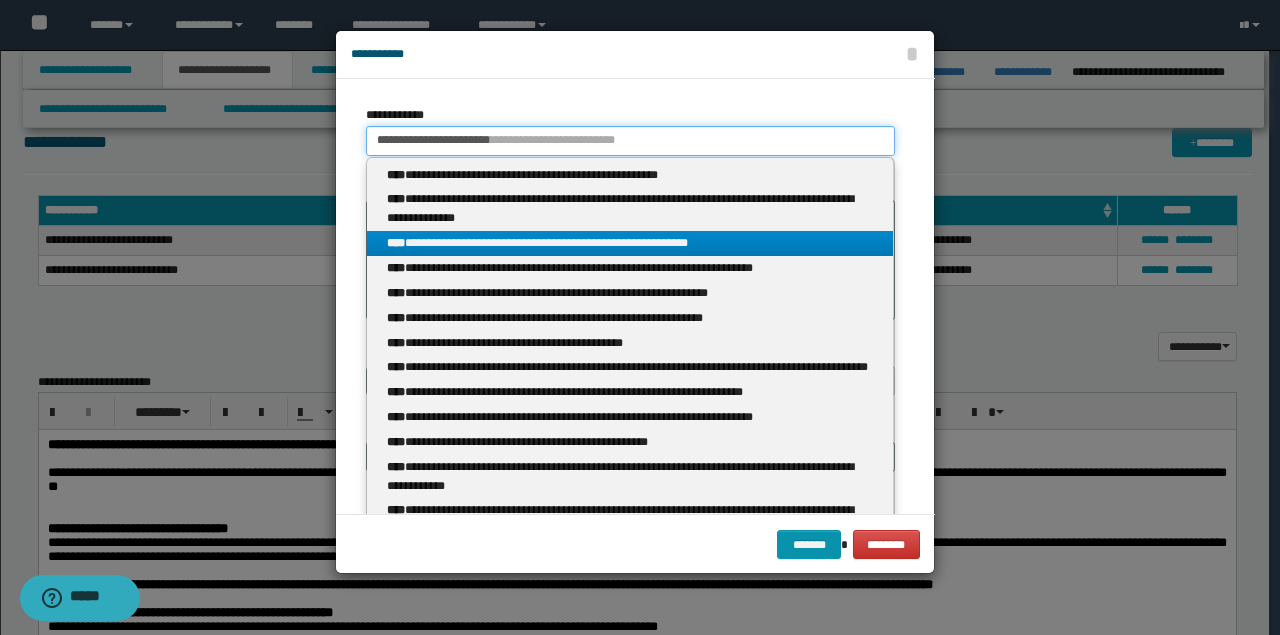 type 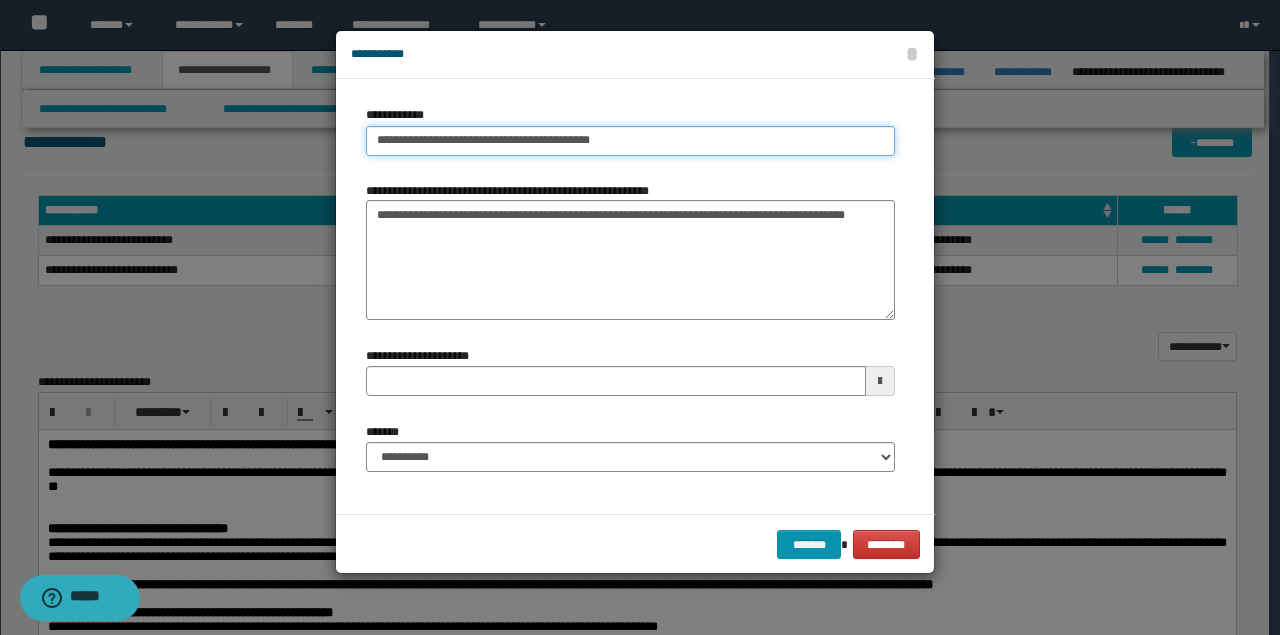 type on "**********" 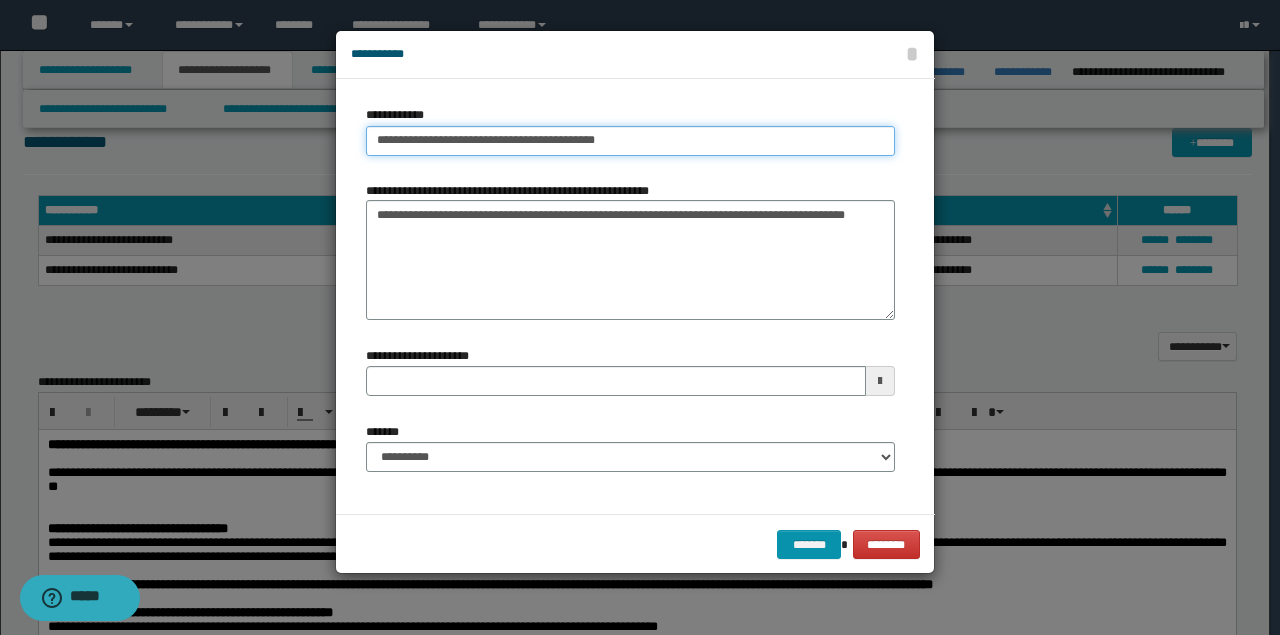 type on "**********" 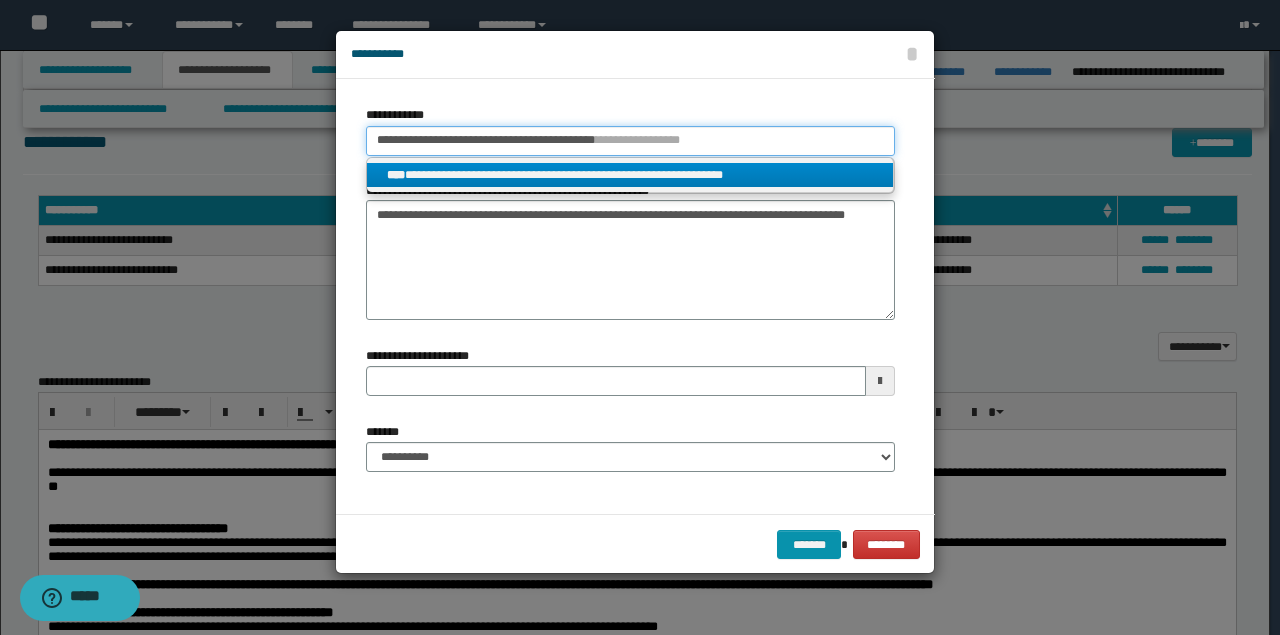 type on "**********" 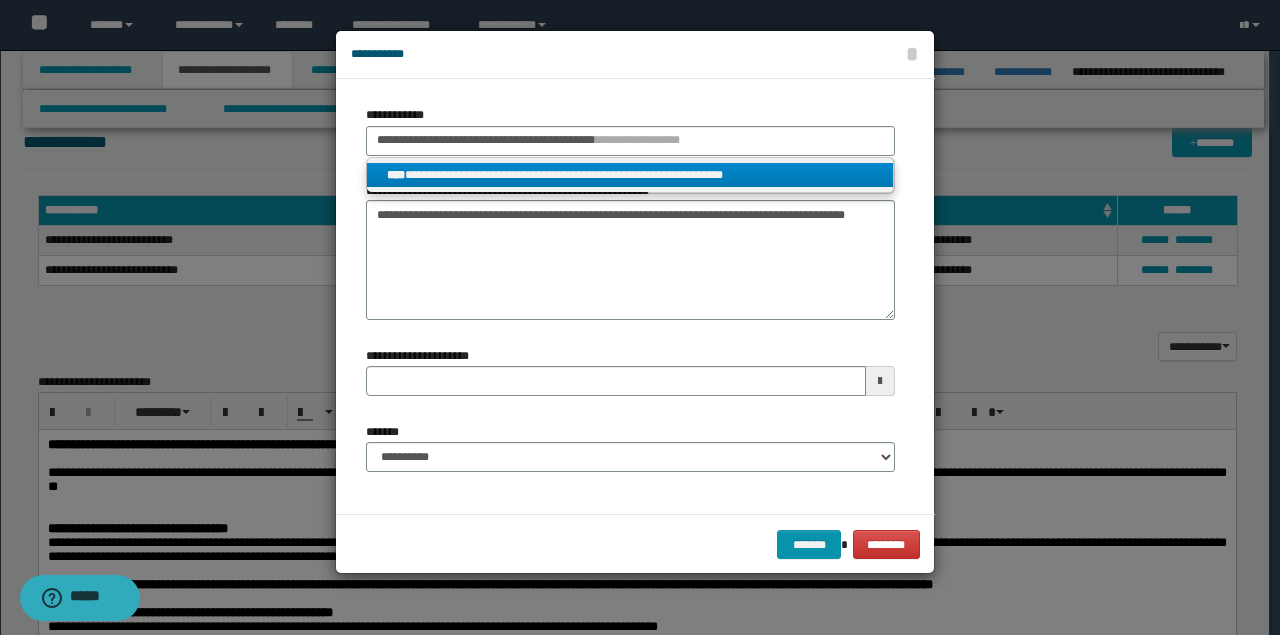 click on "**********" at bounding box center (630, 175) 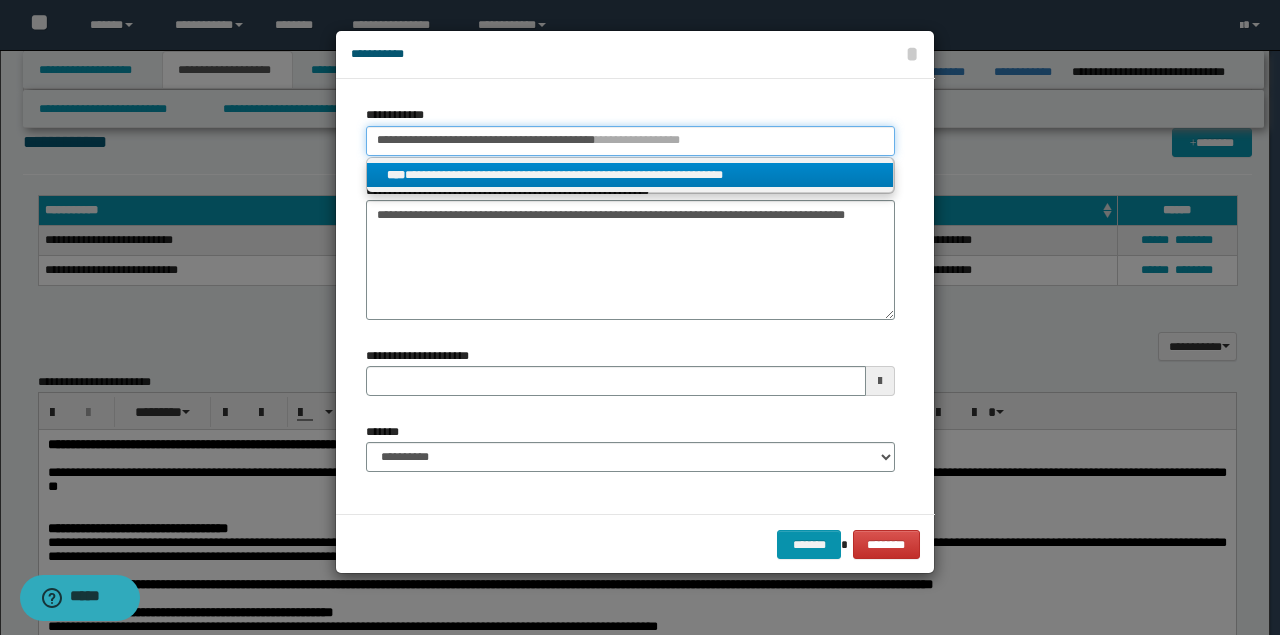 type 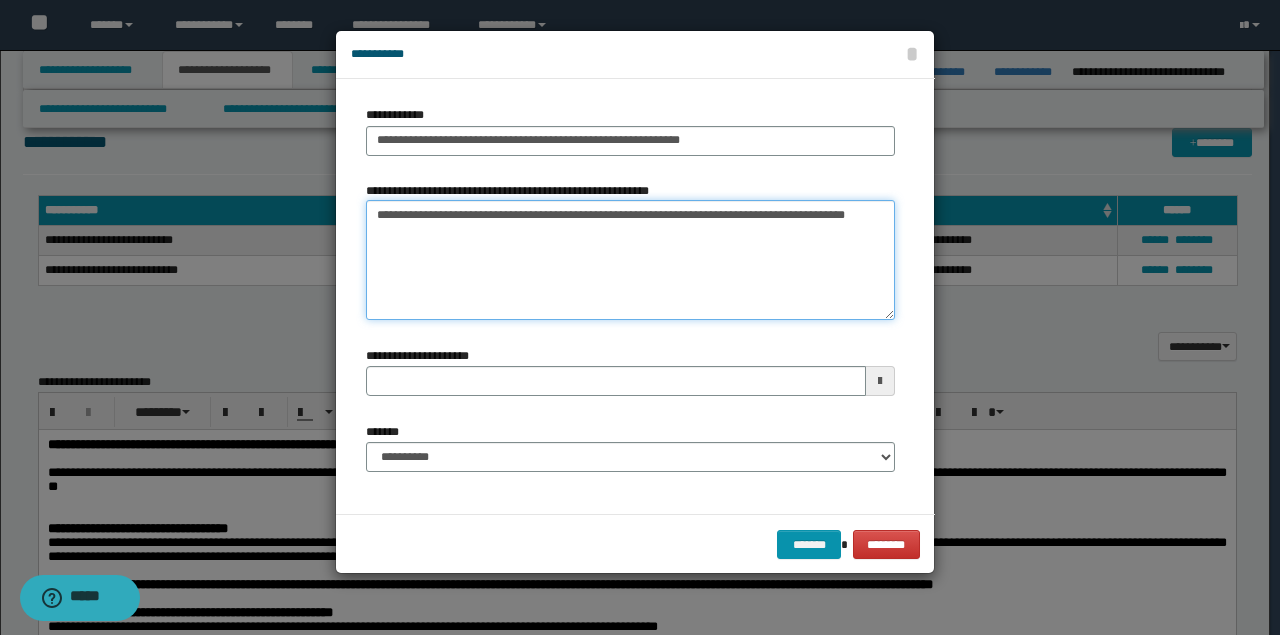 click on "**********" at bounding box center (630, 260) 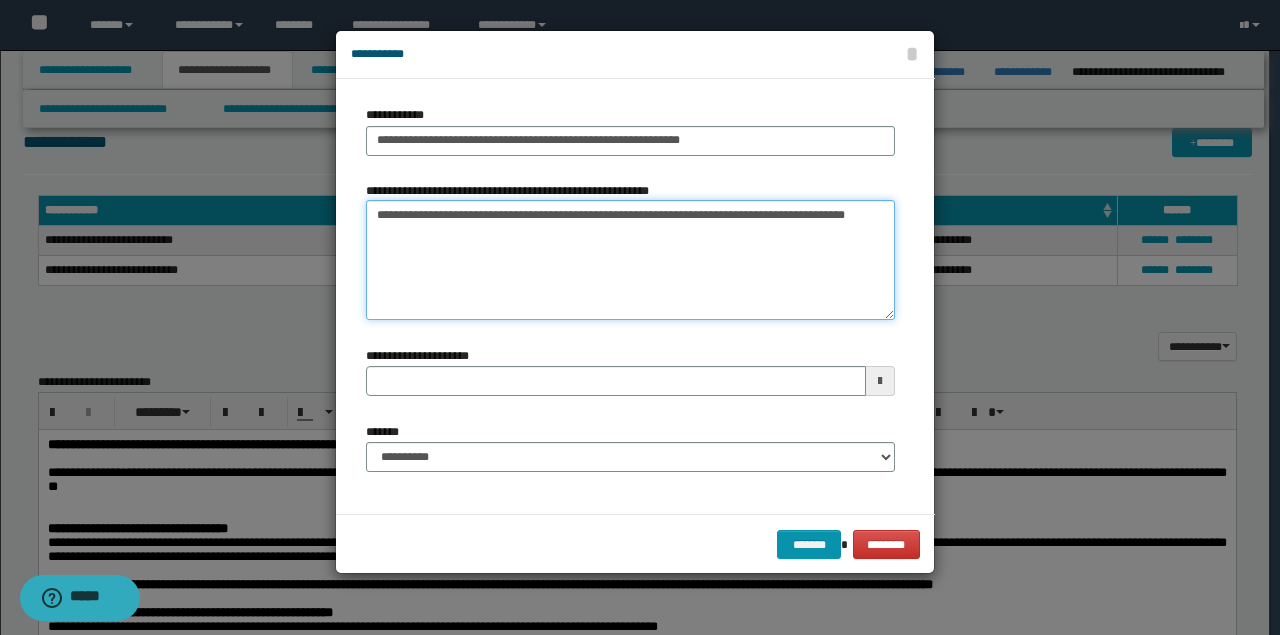 type on "**********" 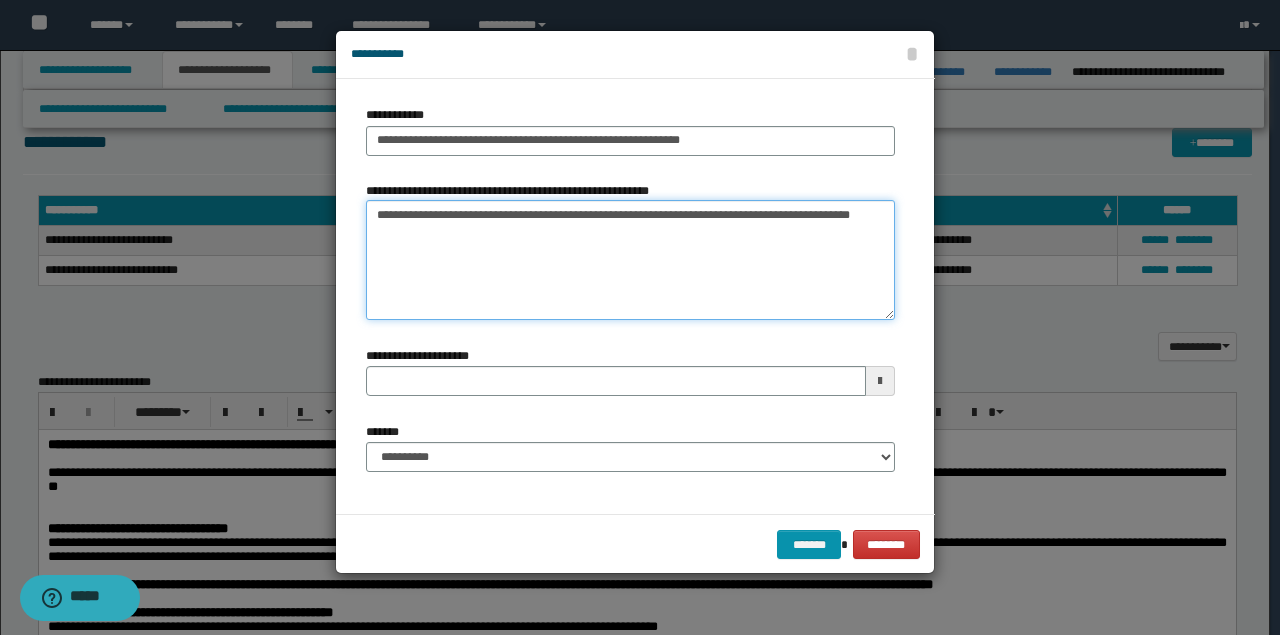 type 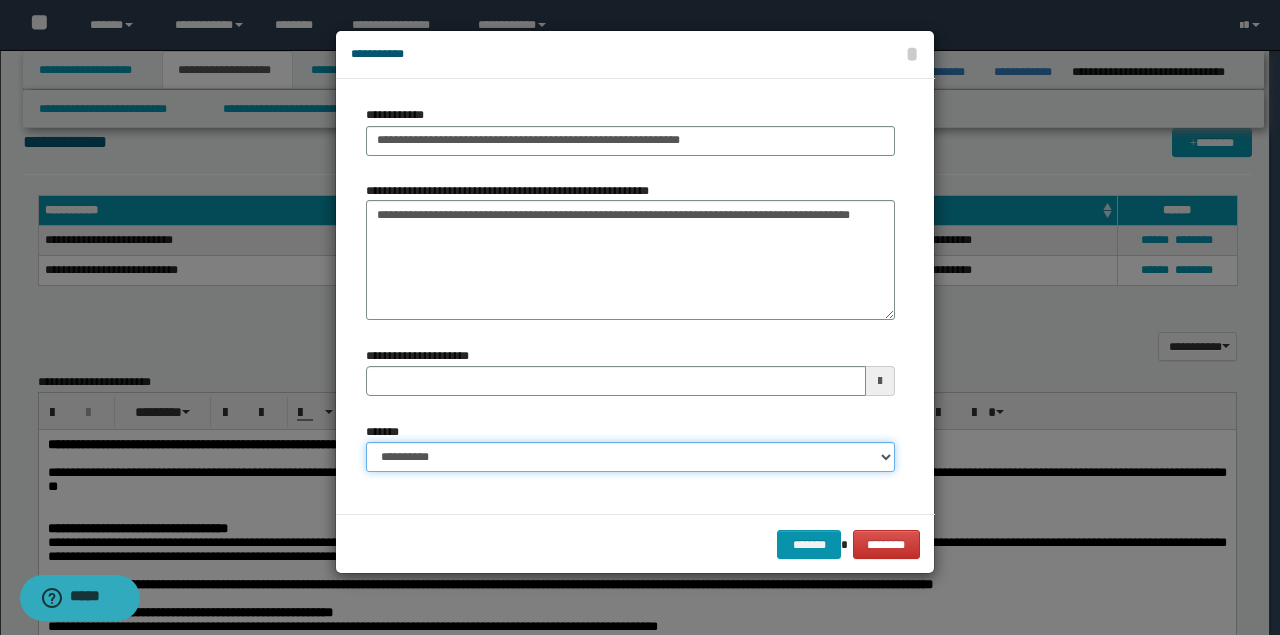 click on "**********" at bounding box center [630, 457] 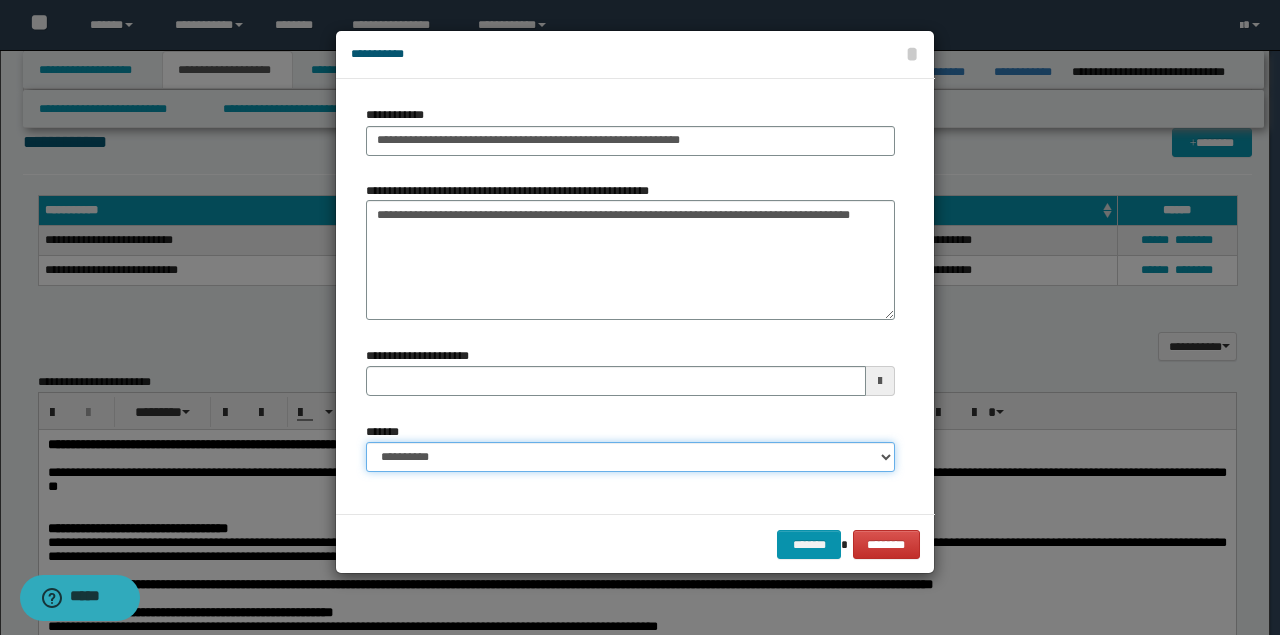 select on "*" 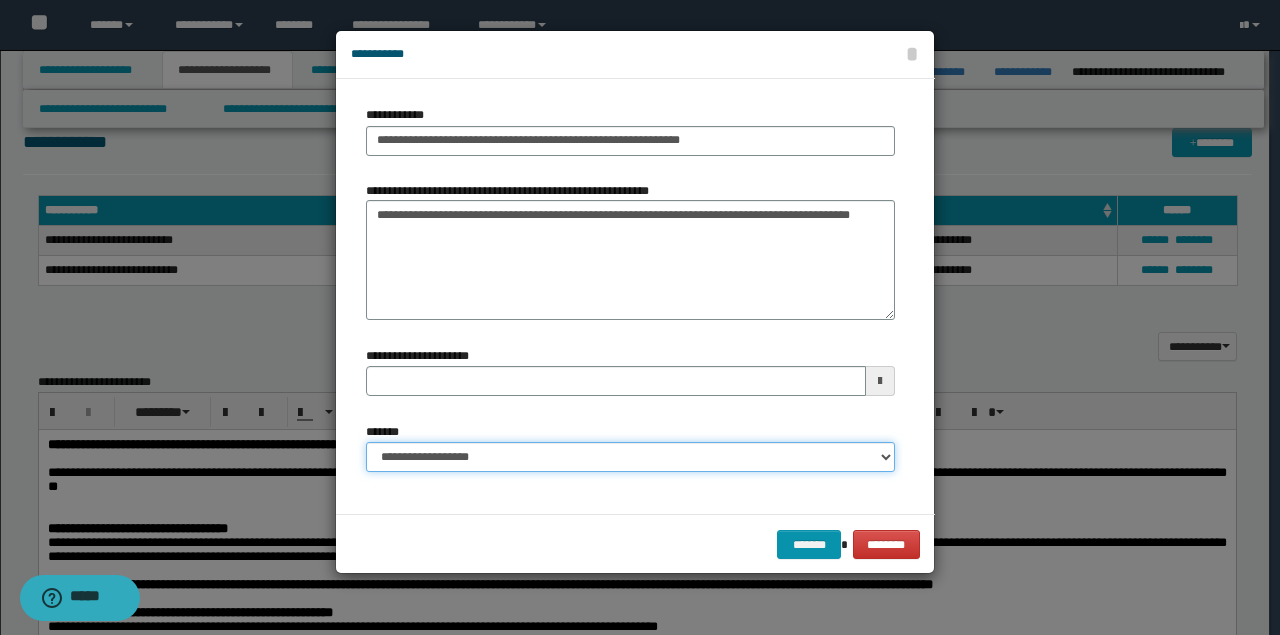 type 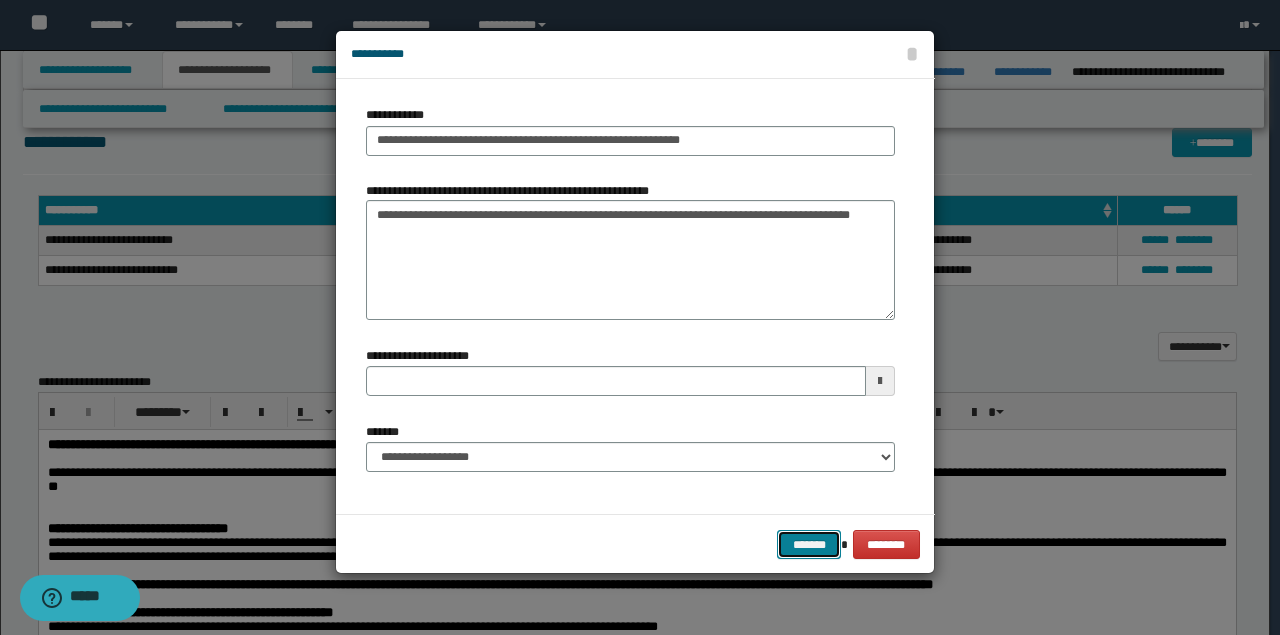click on "*******" at bounding box center (809, 544) 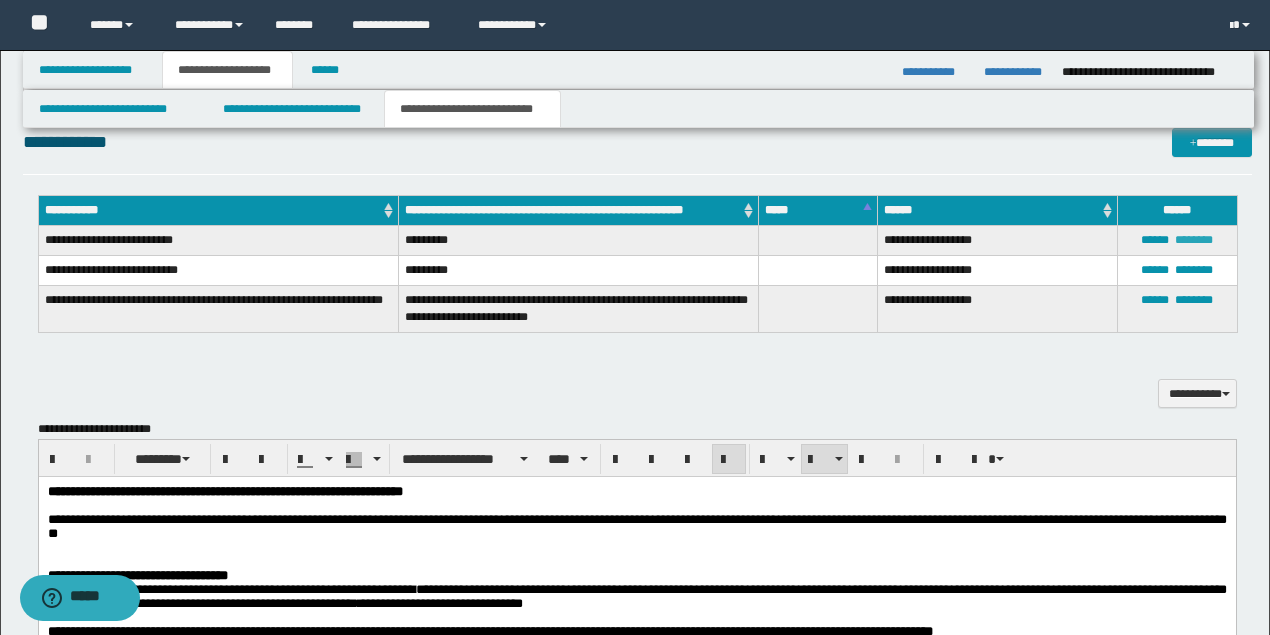 click on "********" at bounding box center [1194, 240] 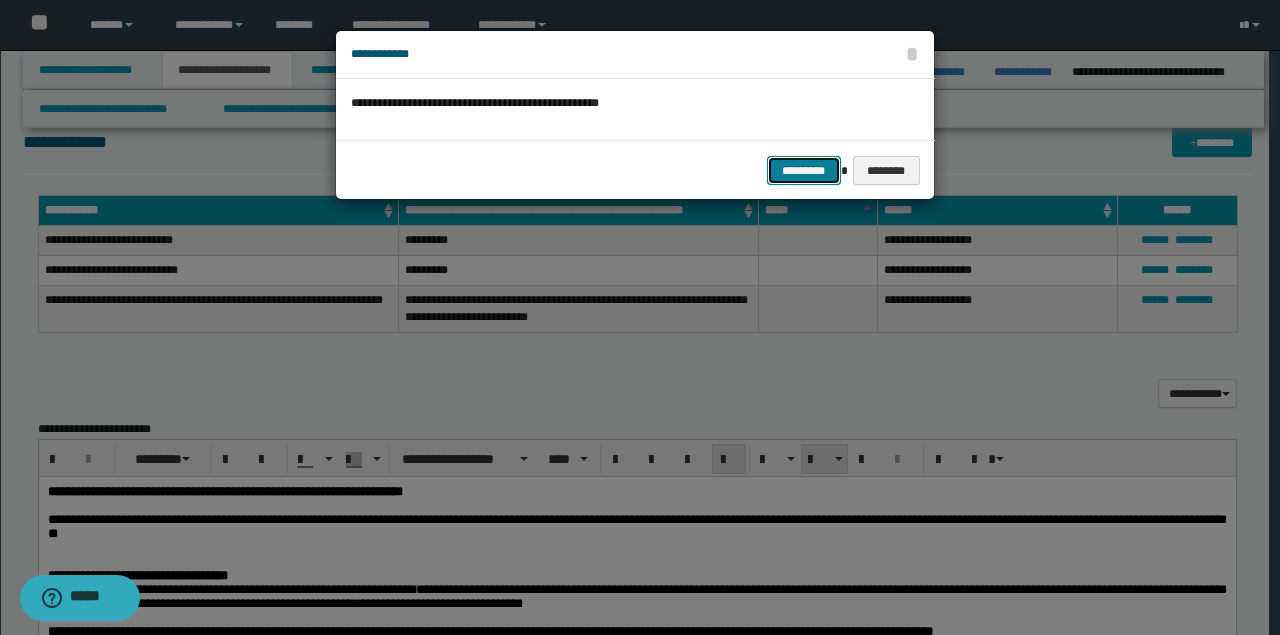 click on "*********" at bounding box center [804, 170] 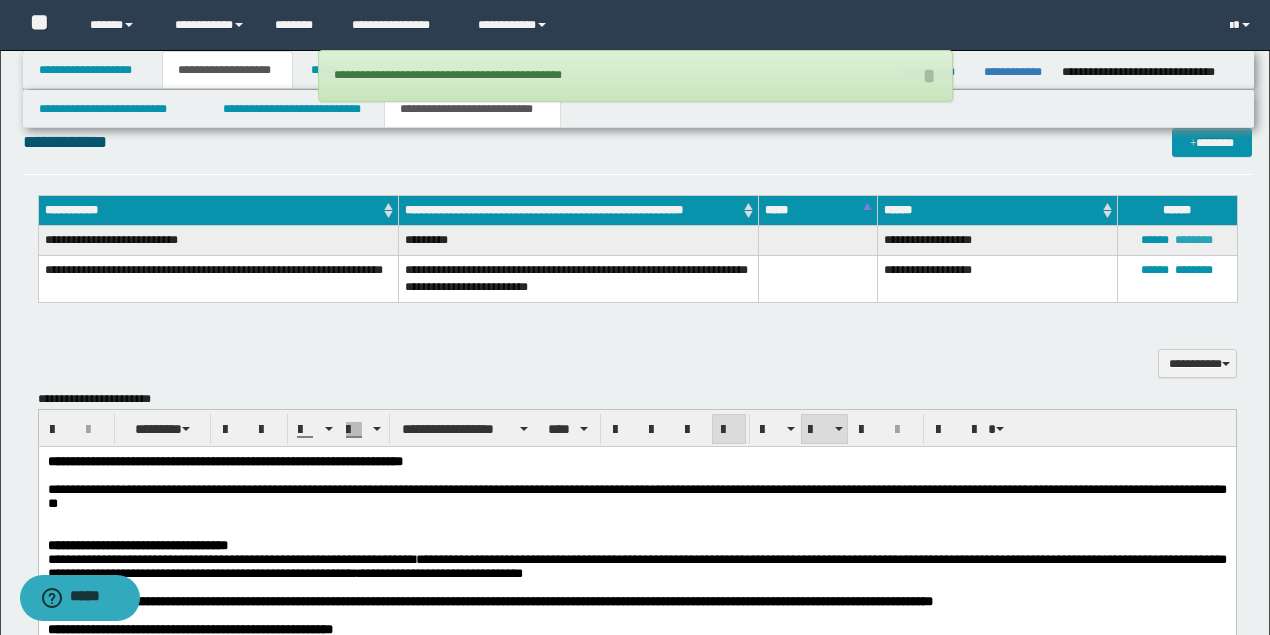 click on "********" at bounding box center [1194, 240] 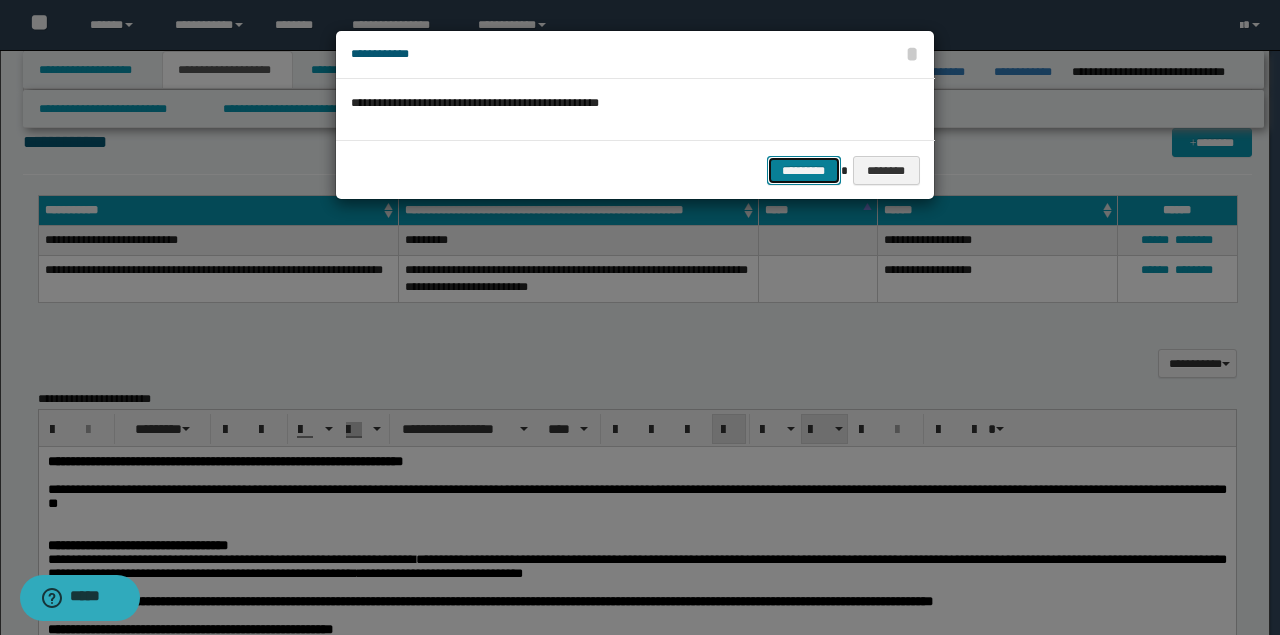 click on "*********" at bounding box center (804, 170) 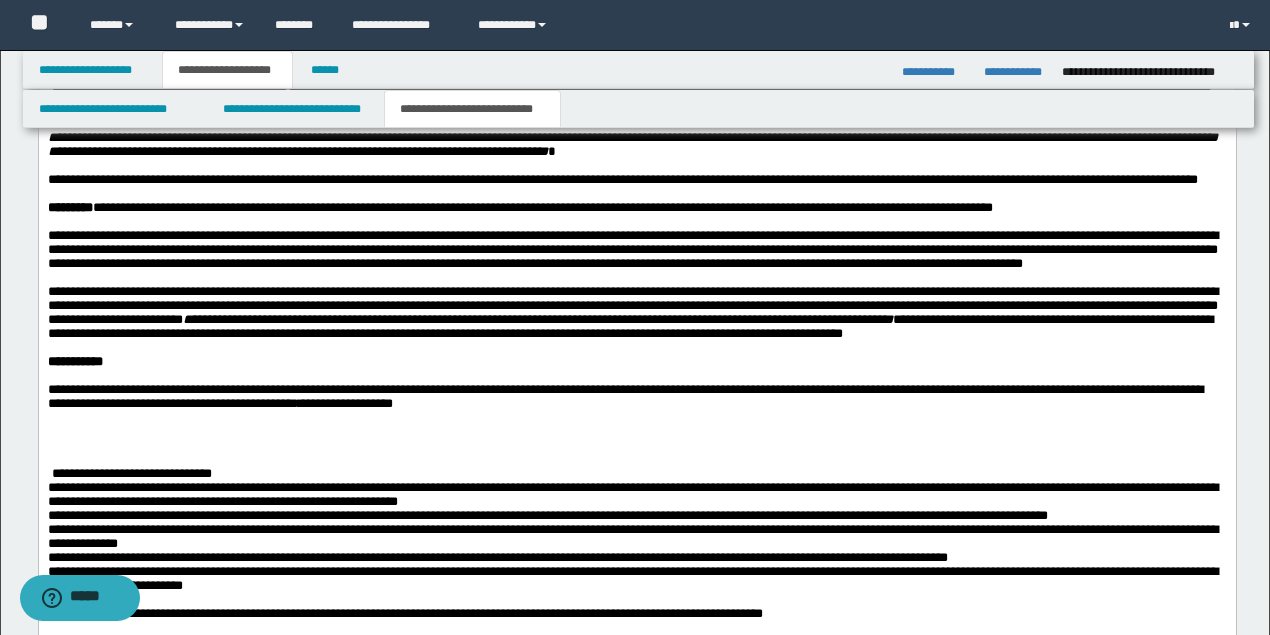 scroll, scrollTop: 2952, scrollLeft: 0, axis: vertical 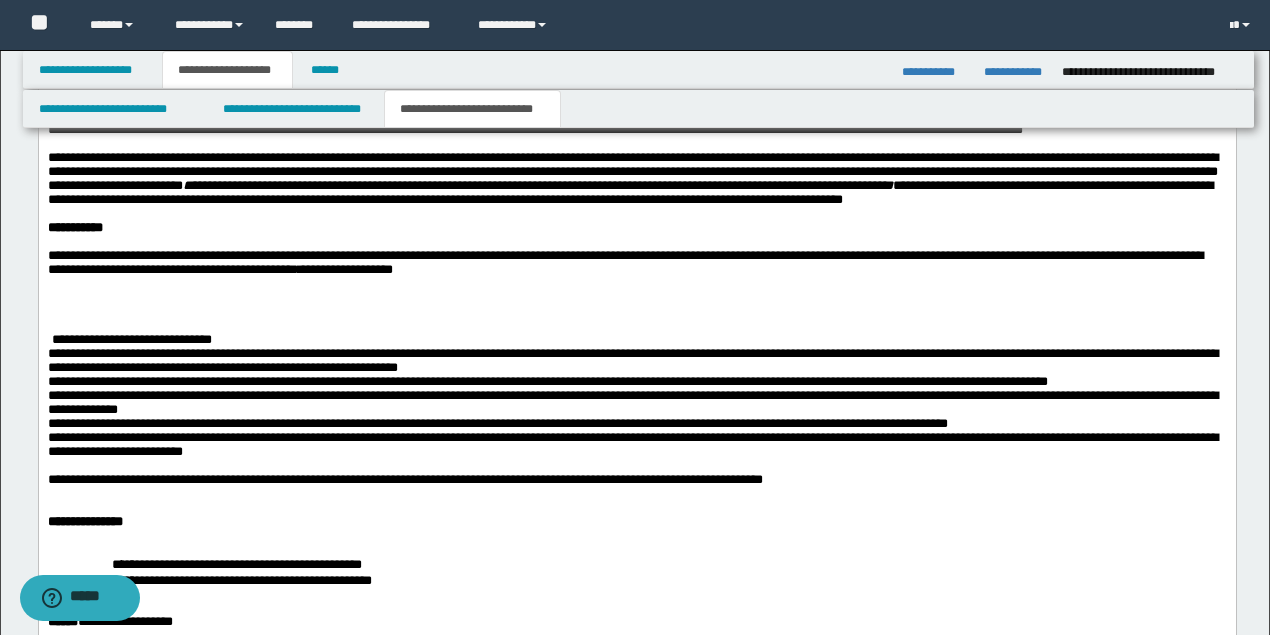 click at bounding box center [636, 298] 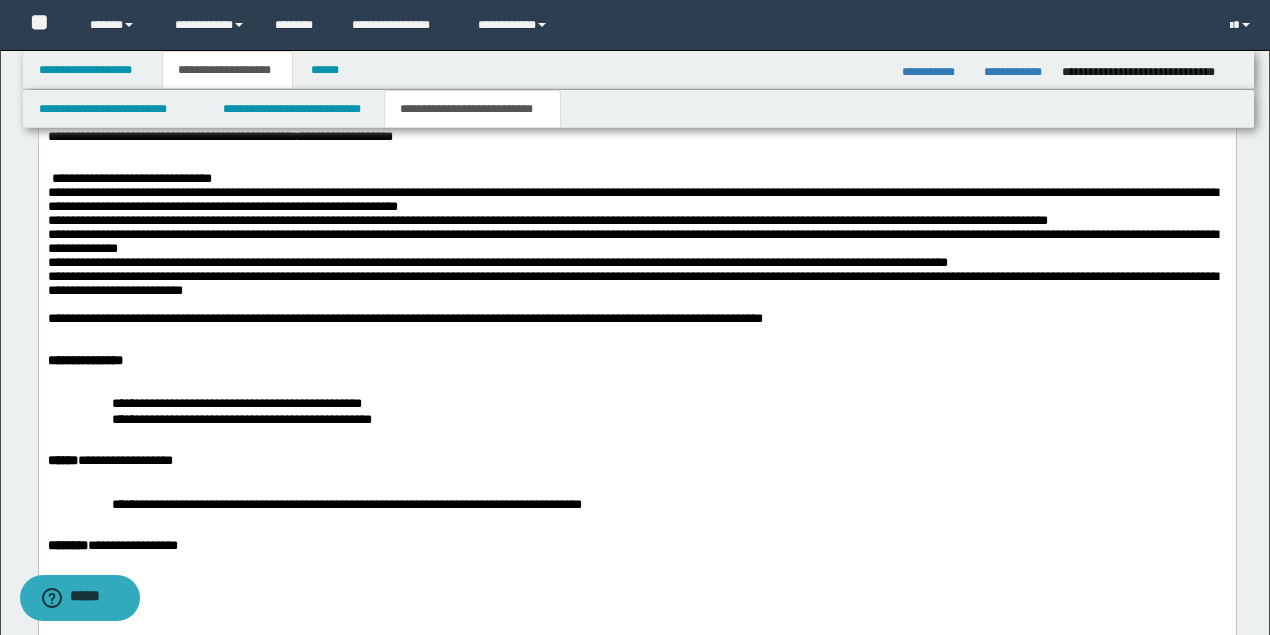 scroll, scrollTop: 3352, scrollLeft: 0, axis: vertical 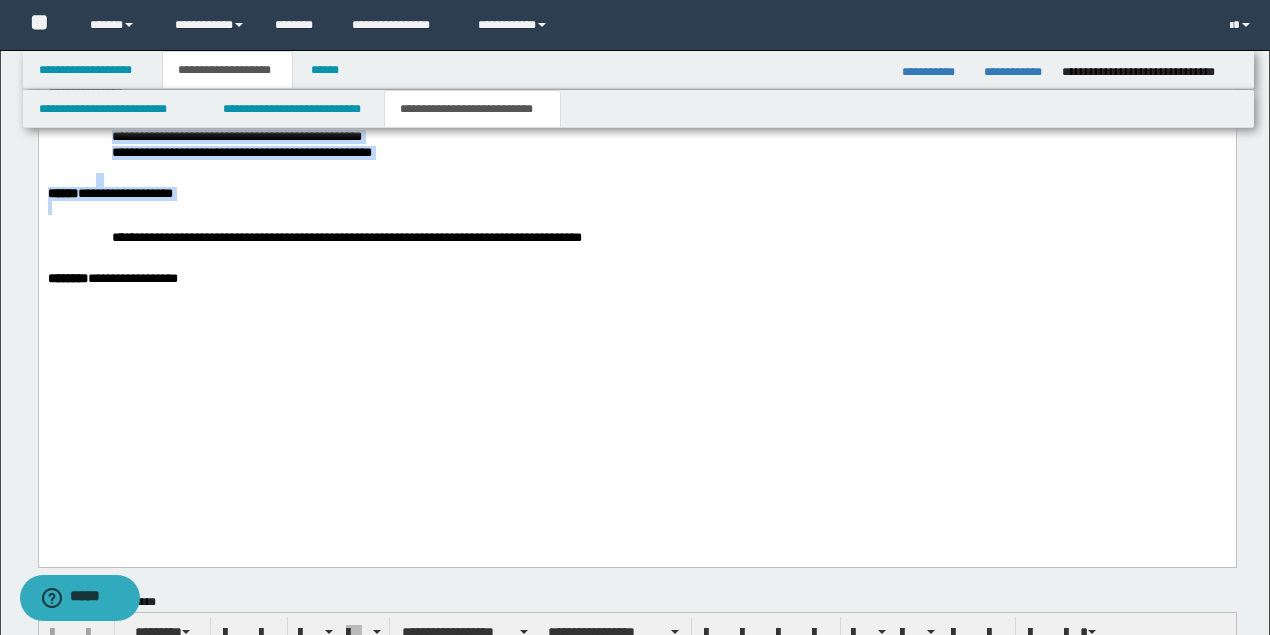 drag, startPoint x: 286, startPoint y: 358, endPoint x: 75, endPoint y: -1194, distance: 1566.2775 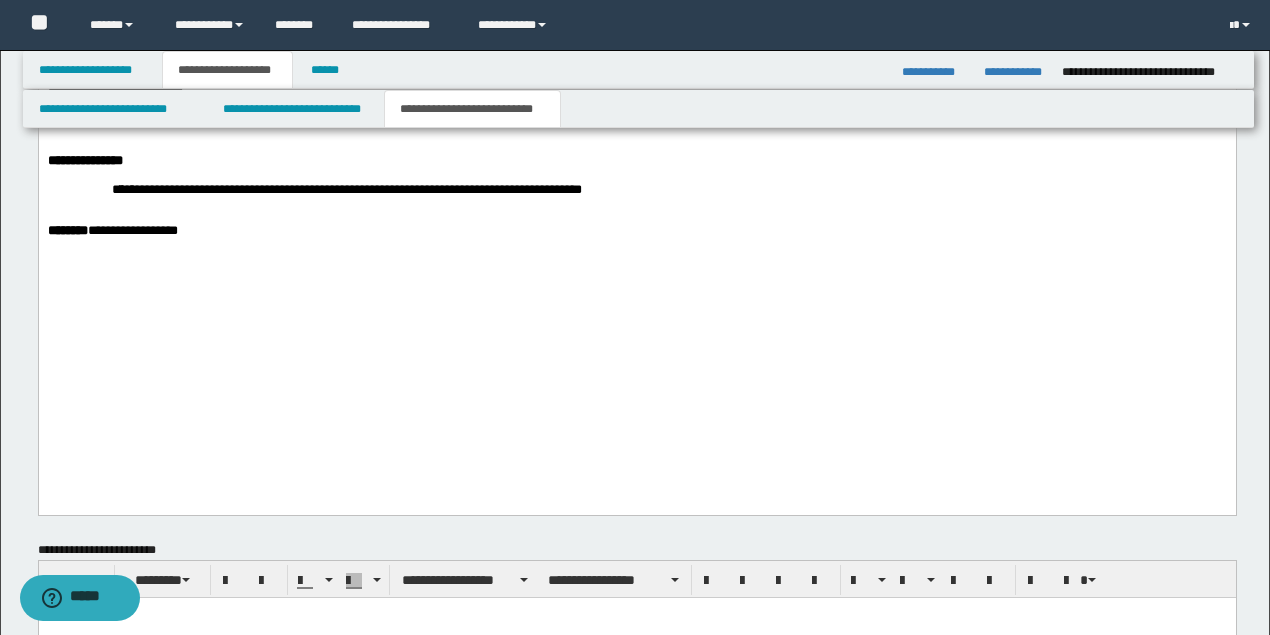 scroll, scrollTop: 3152, scrollLeft: 0, axis: vertical 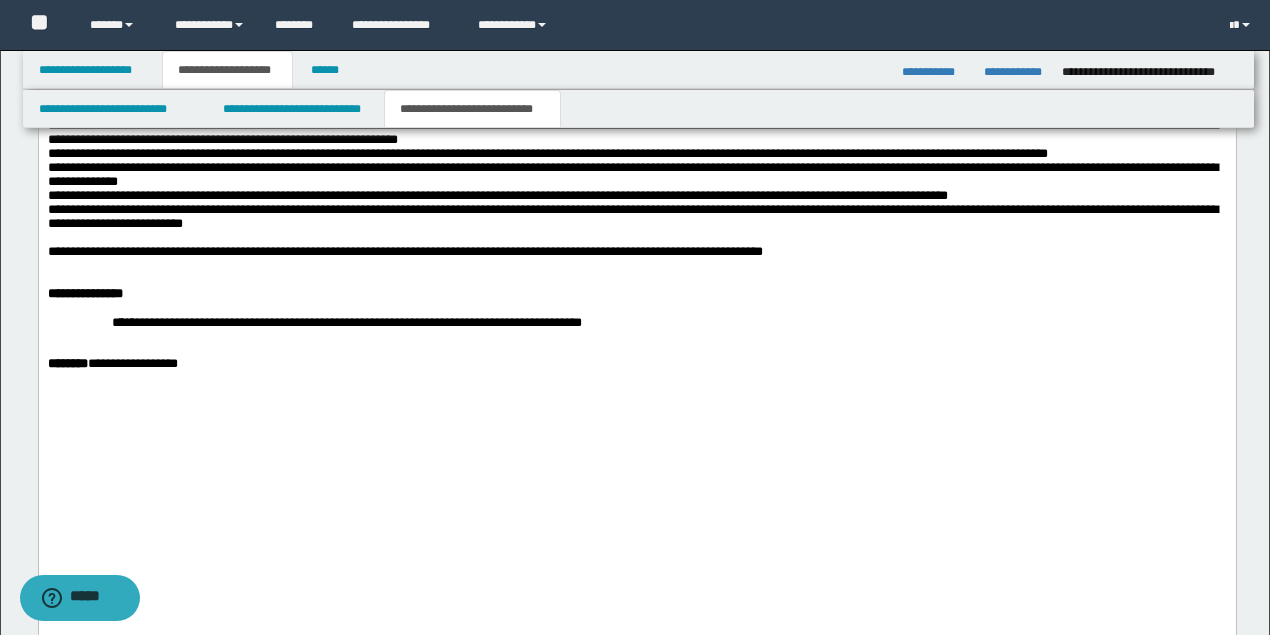 click at bounding box center (636, 84) 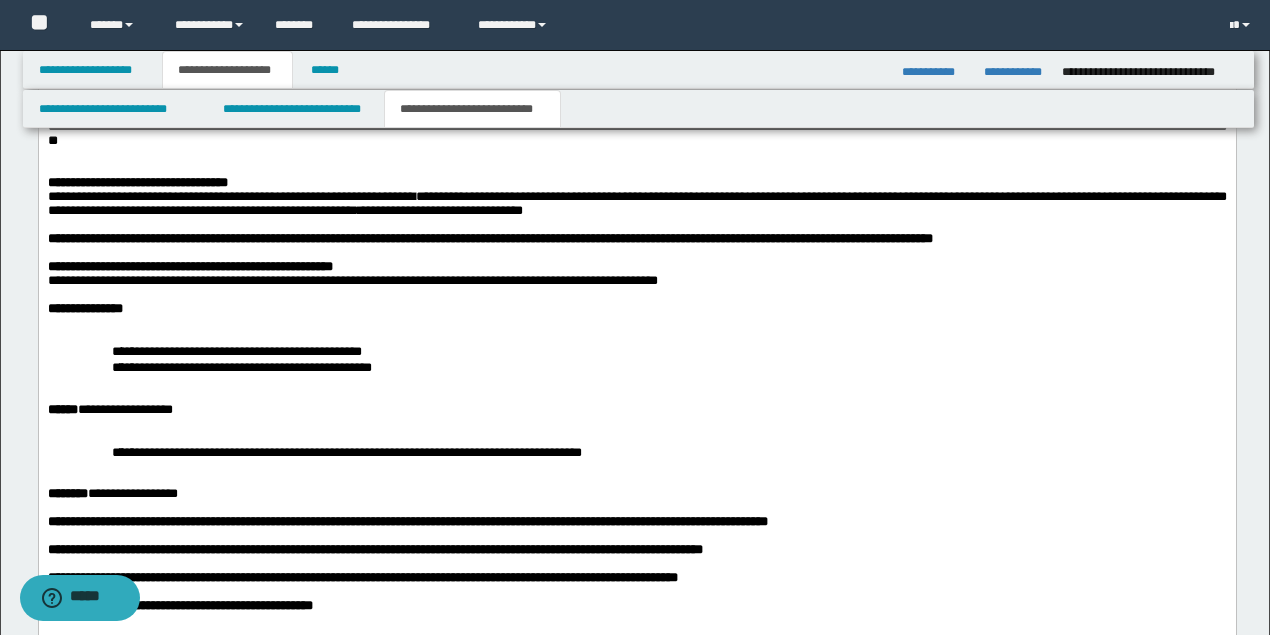 scroll, scrollTop: 1485, scrollLeft: 0, axis: vertical 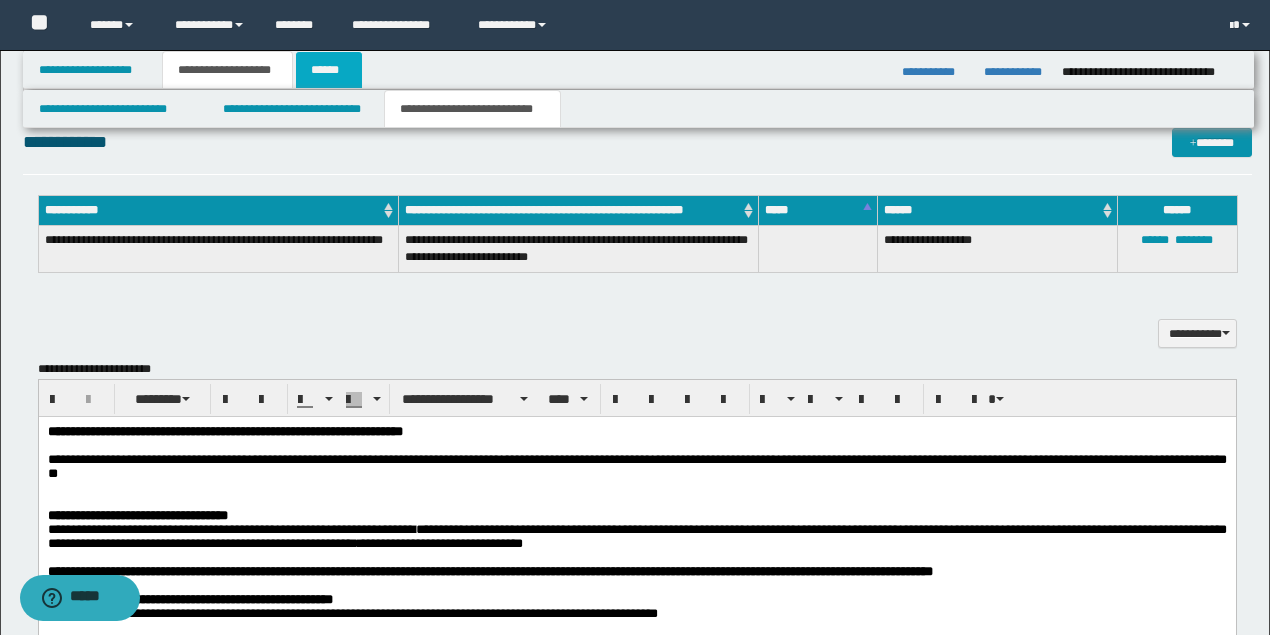 click on "******" at bounding box center (329, 70) 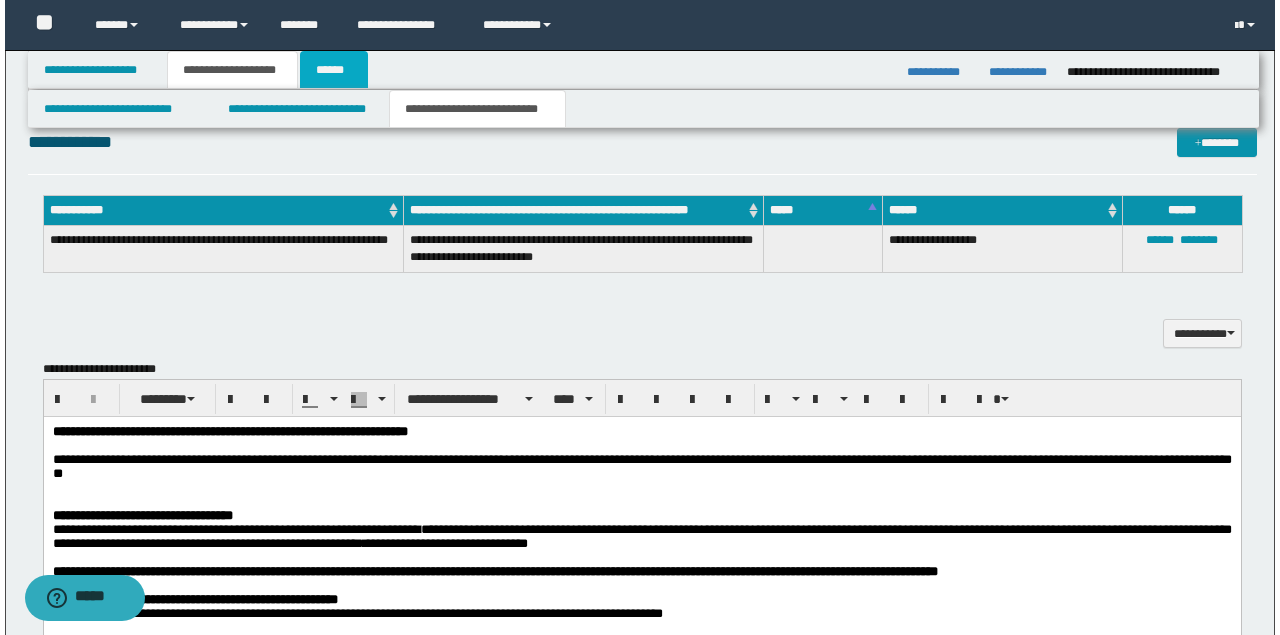 scroll, scrollTop: 0, scrollLeft: 0, axis: both 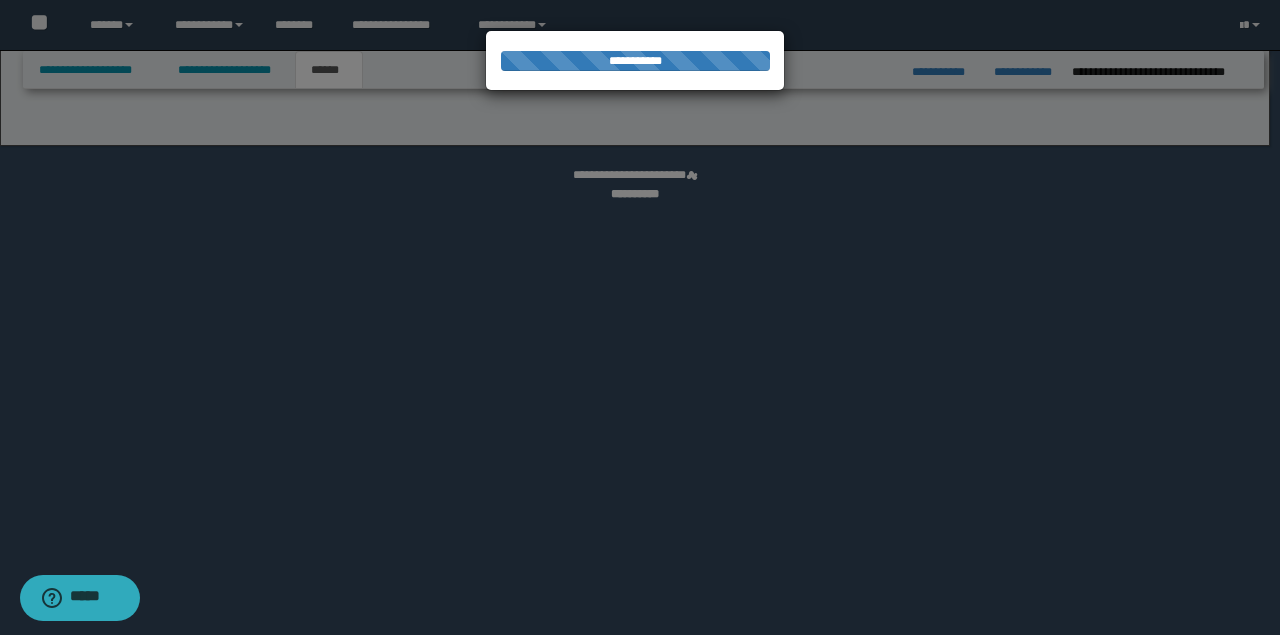 select on "*" 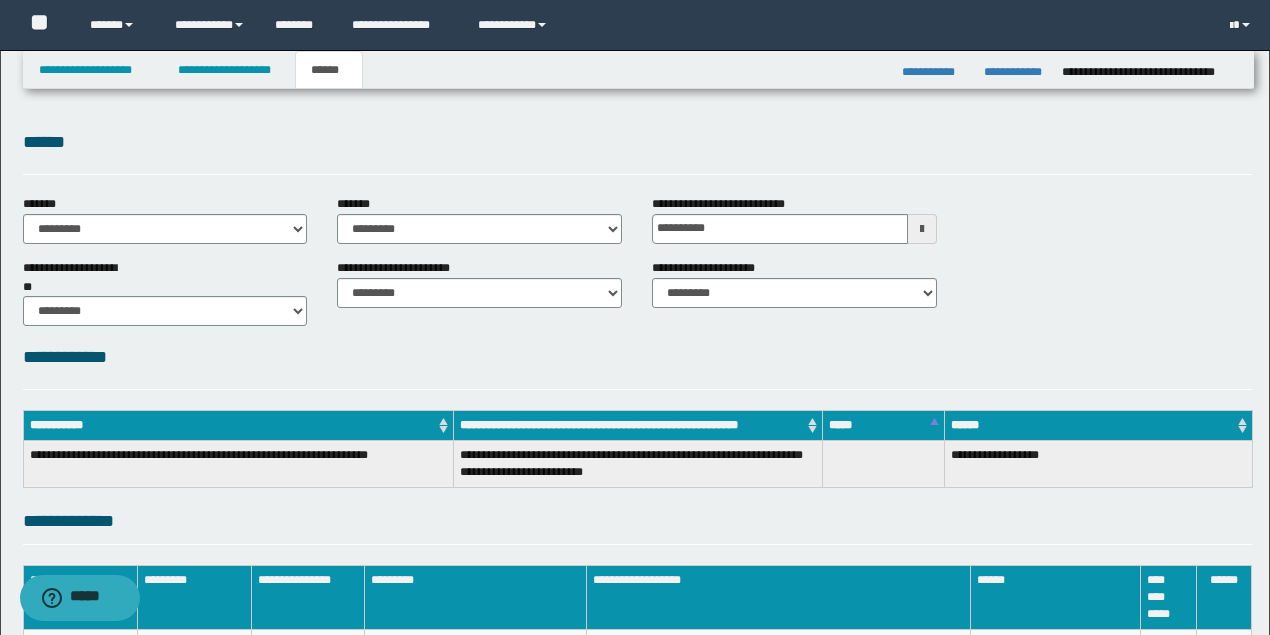 scroll, scrollTop: 244, scrollLeft: 0, axis: vertical 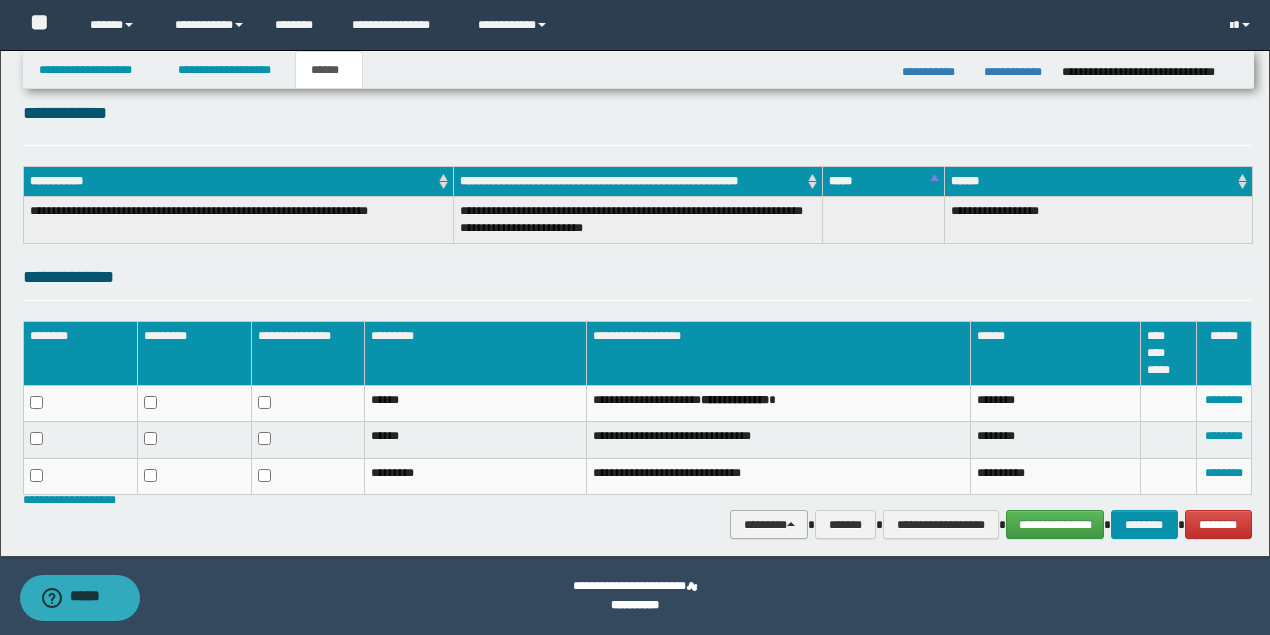 click on "********" at bounding box center (769, 524) 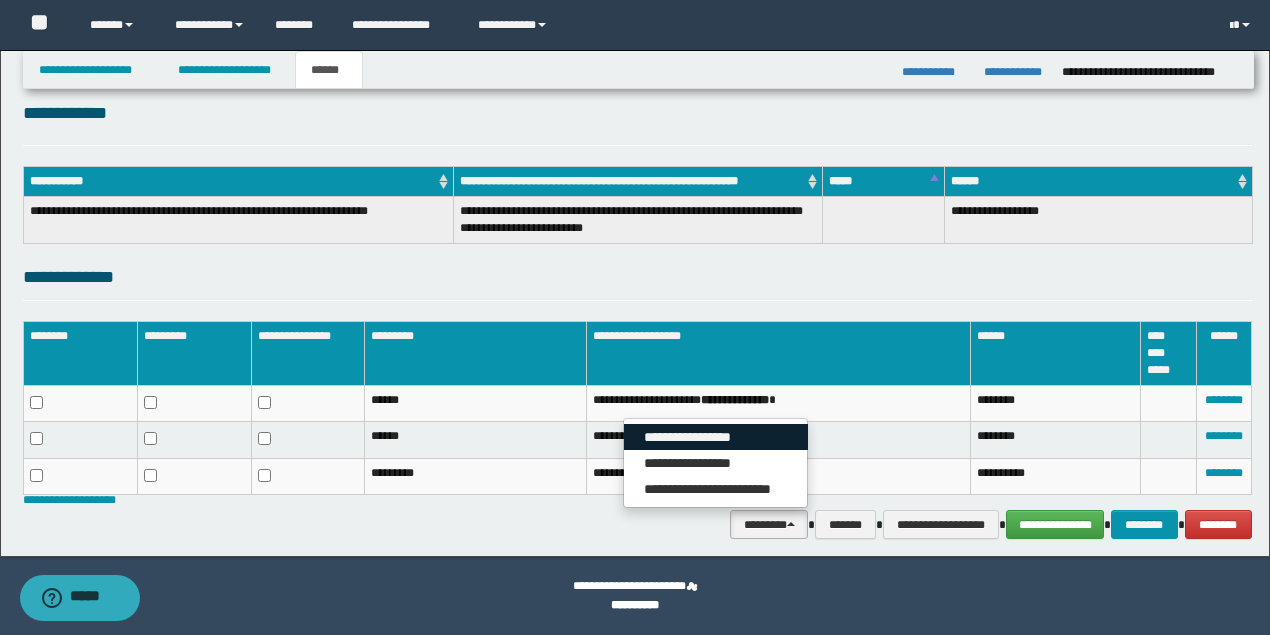 click on "**********" at bounding box center (716, 437) 